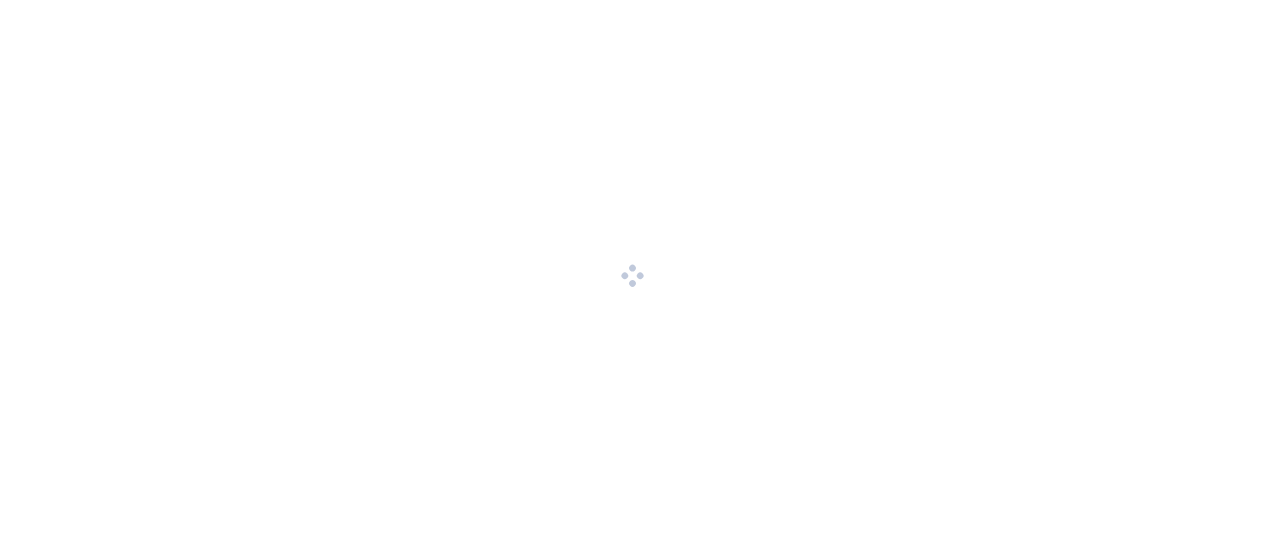 scroll, scrollTop: 0, scrollLeft: 0, axis: both 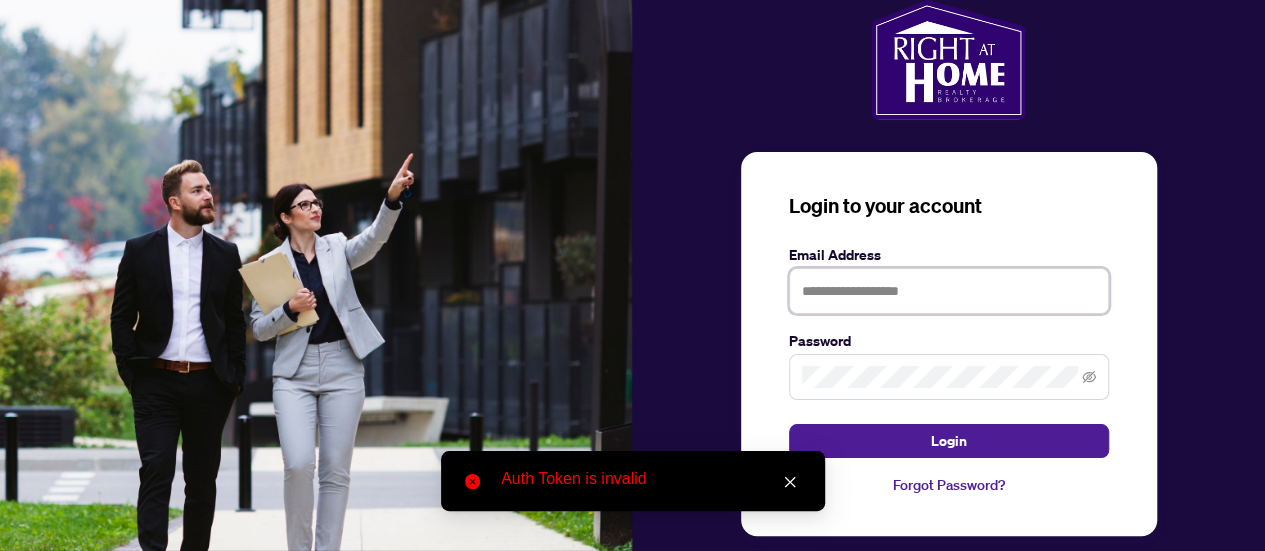 click at bounding box center [949, 291] 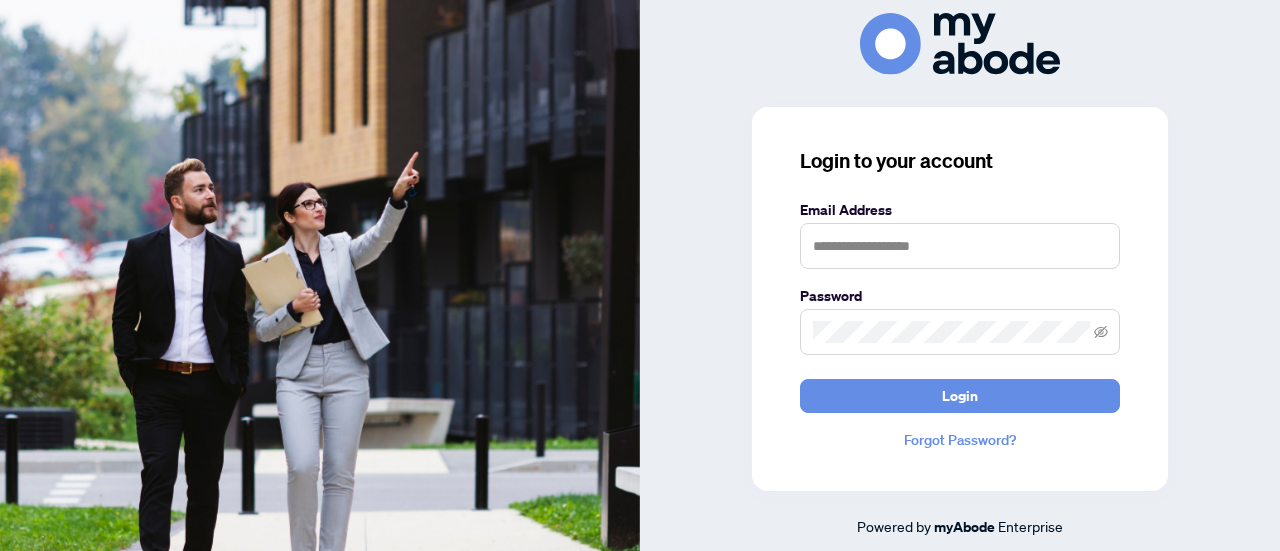 scroll, scrollTop: 0, scrollLeft: 0, axis: both 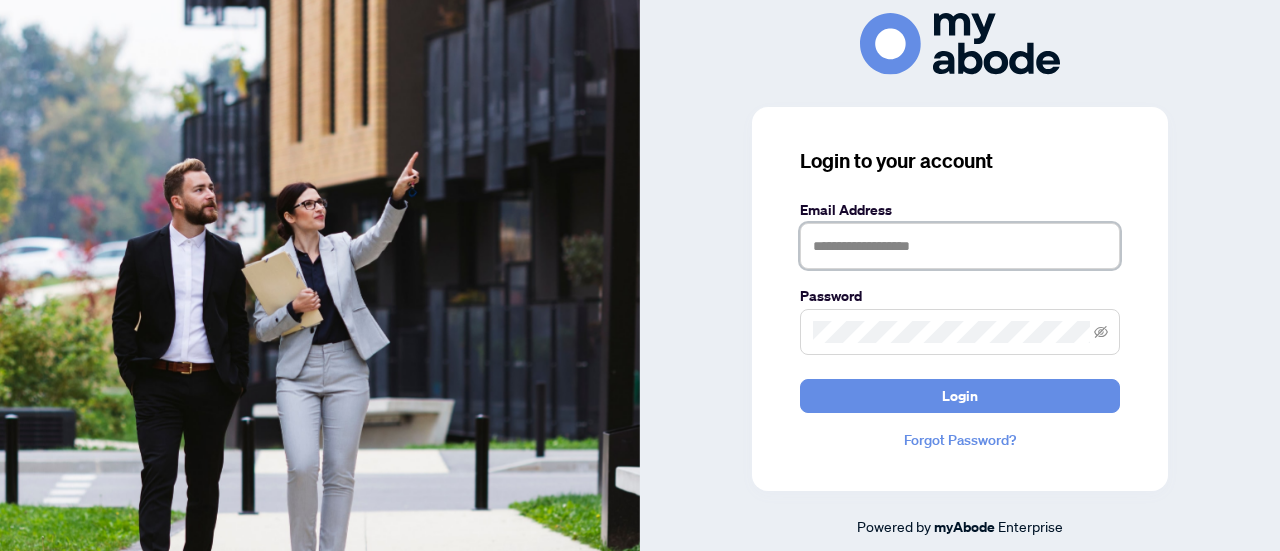 click at bounding box center [960, 246] 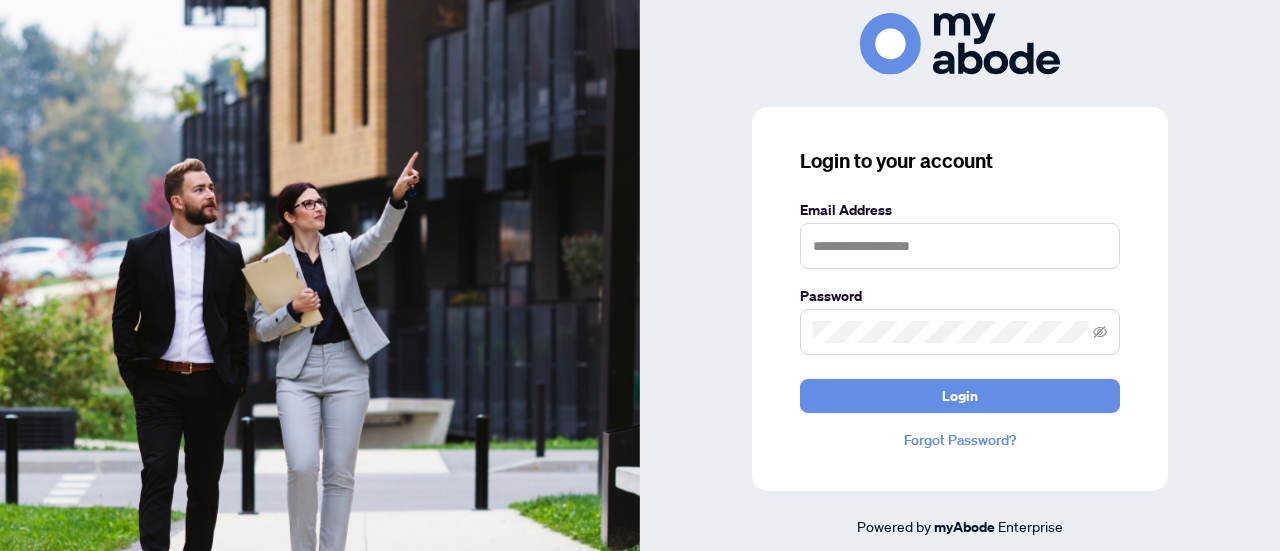 scroll, scrollTop: 0, scrollLeft: 0, axis: both 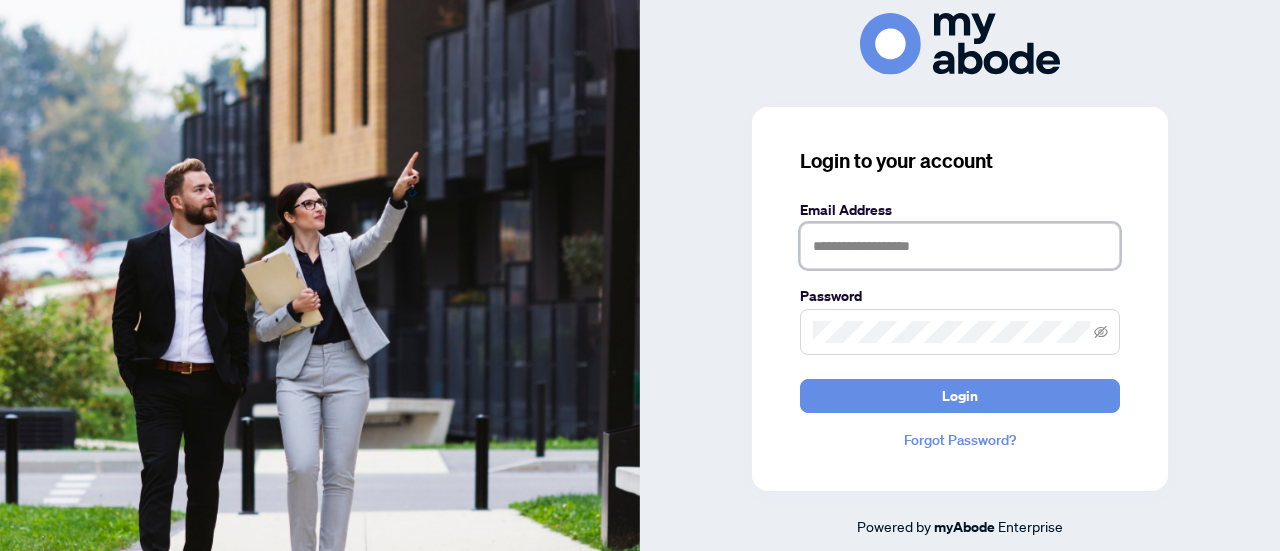 click at bounding box center (960, 246) 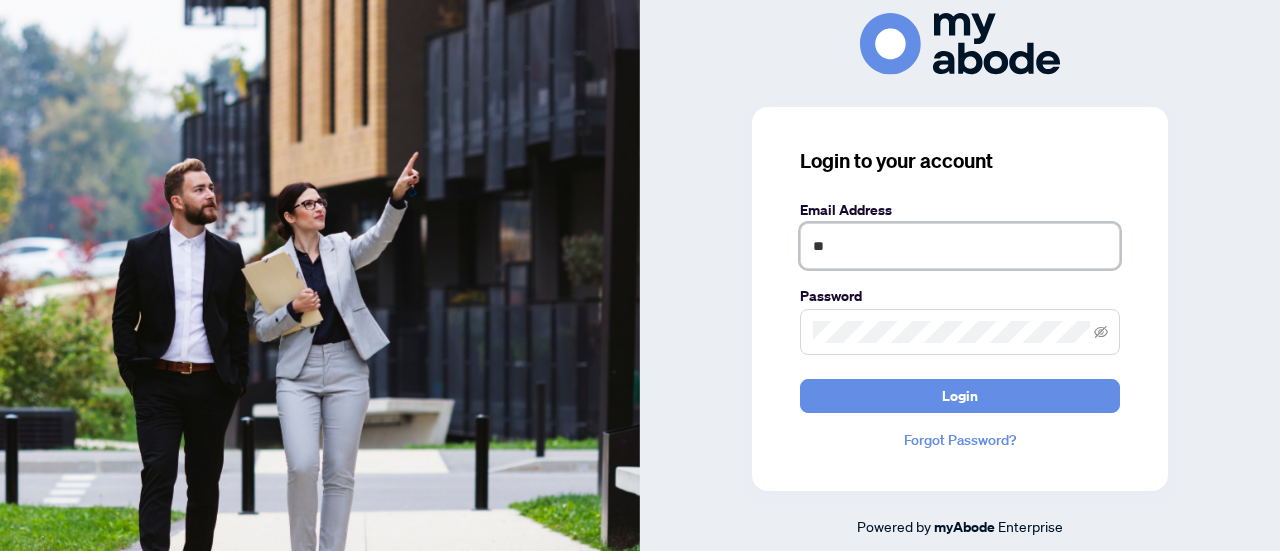 type on "**********" 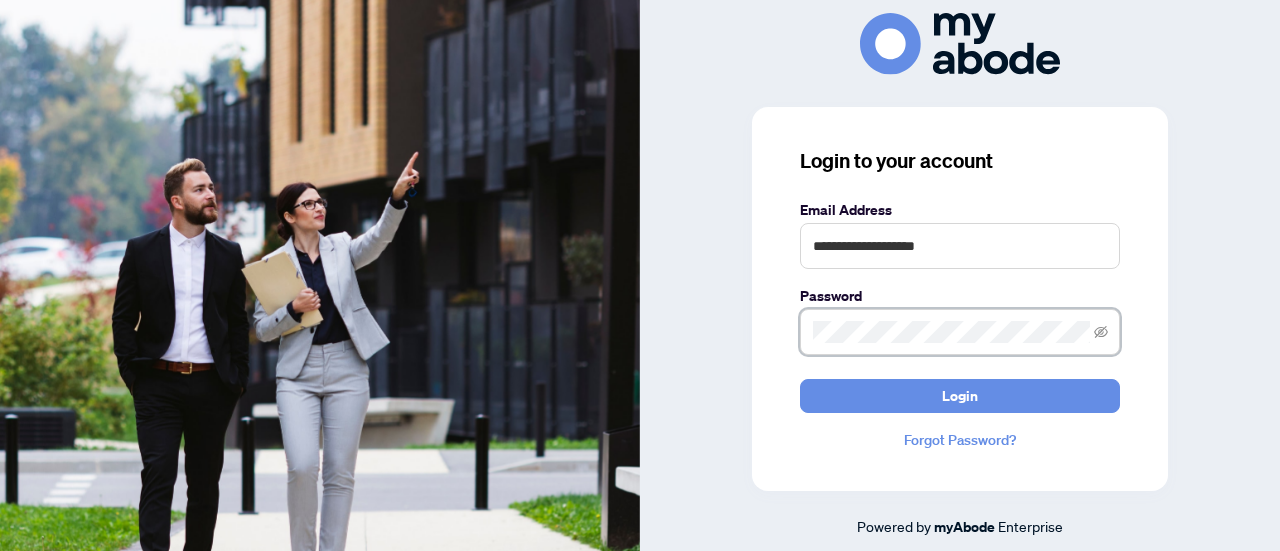 click on "Login" at bounding box center [960, 396] 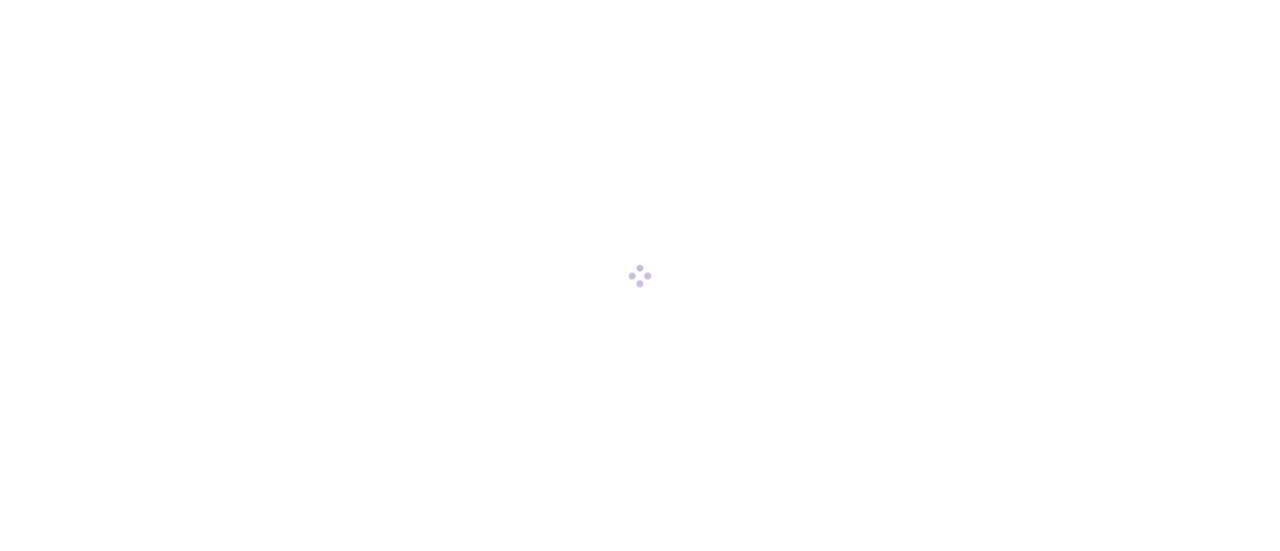 scroll, scrollTop: 0, scrollLeft: 0, axis: both 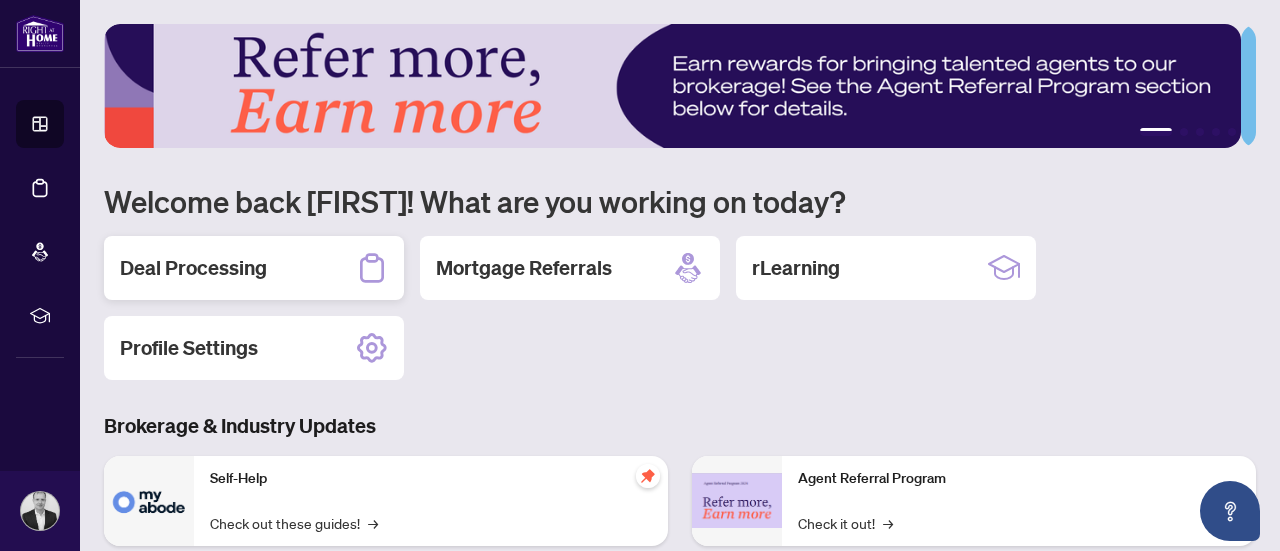 click on "Deal Processing" at bounding box center [193, 268] 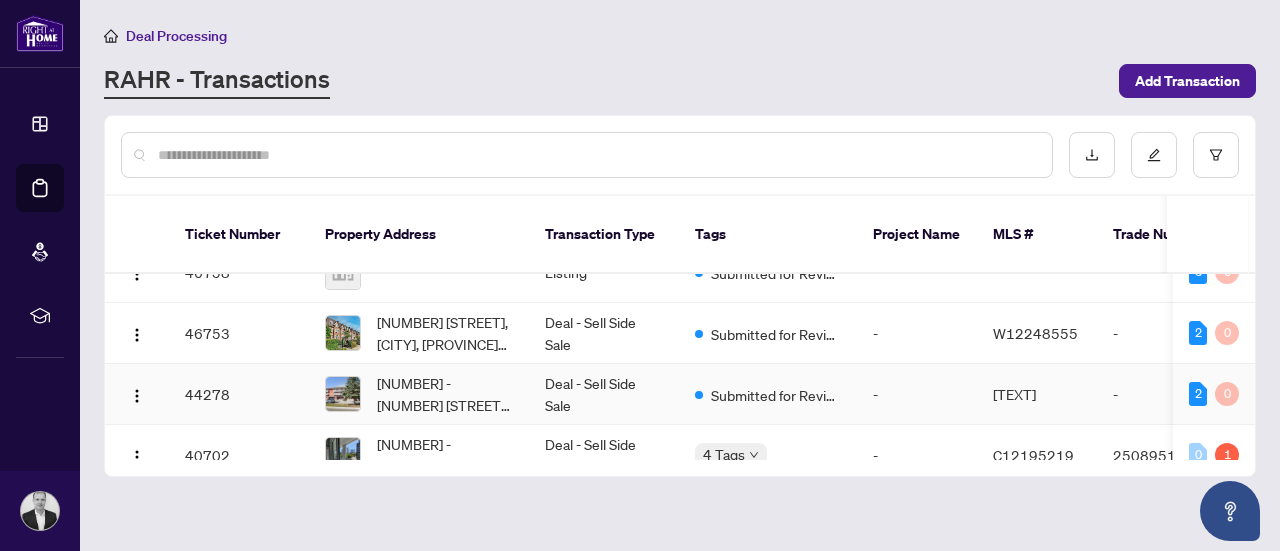 scroll, scrollTop: 0, scrollLeft: 0, axis: both 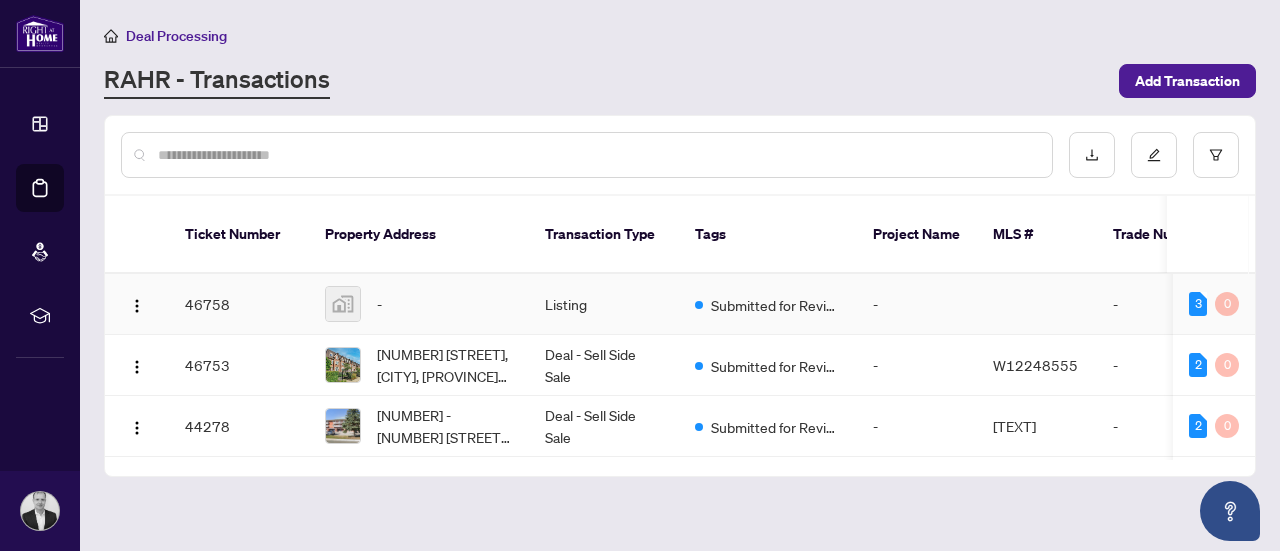 click on "Listing" at bounding box center (604, 304) 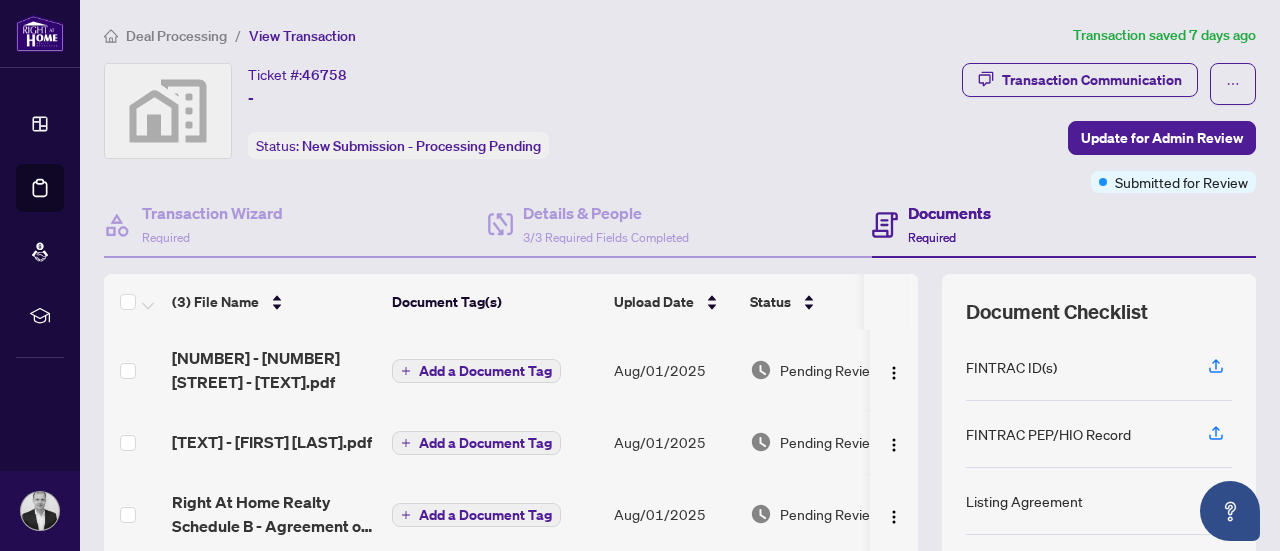 scroll, scrollTop: 1, scrollLeft: 0, axis: vertical 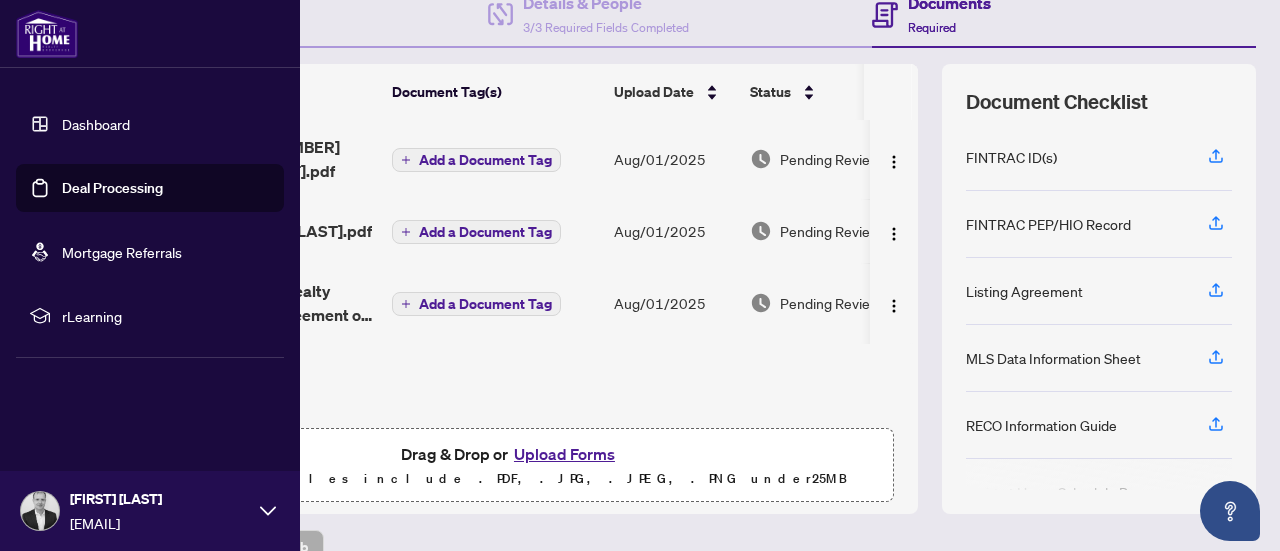 click on "Dashboard" at bounding box center (96, 124) 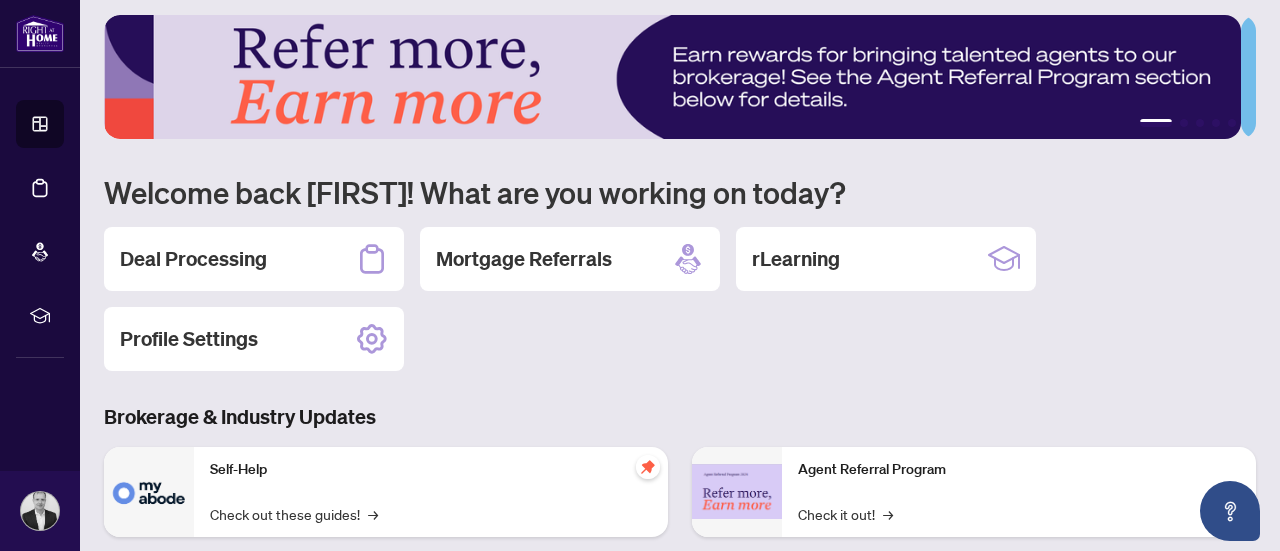 scroll, scrollTop: 0, scrollLeft: 0, axis: both 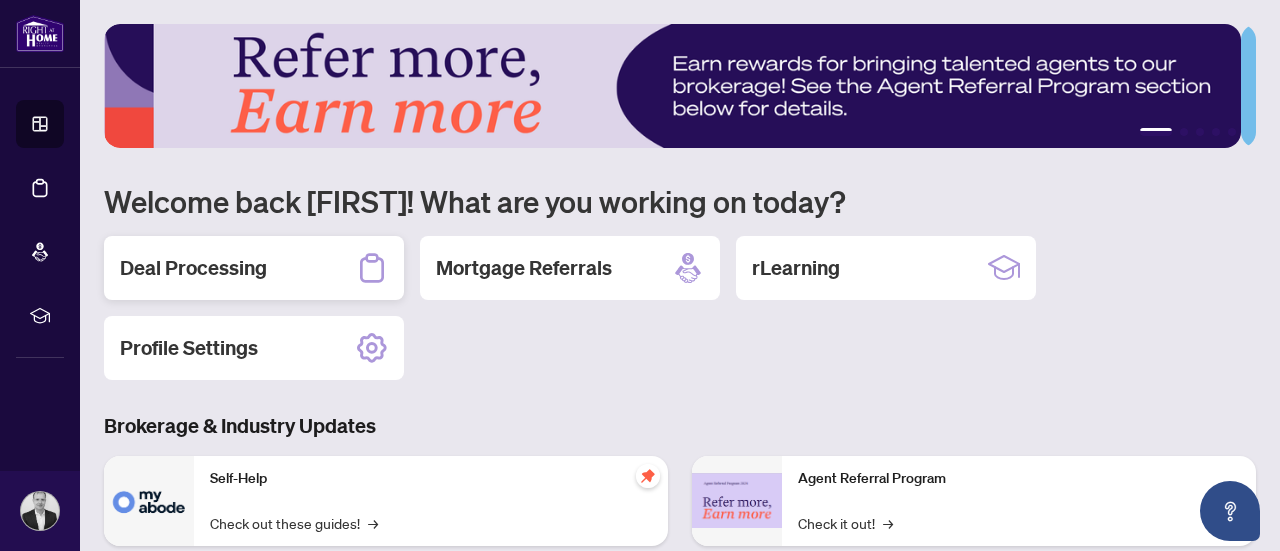click on "Deal Processing" at bounding box center [193, 268] 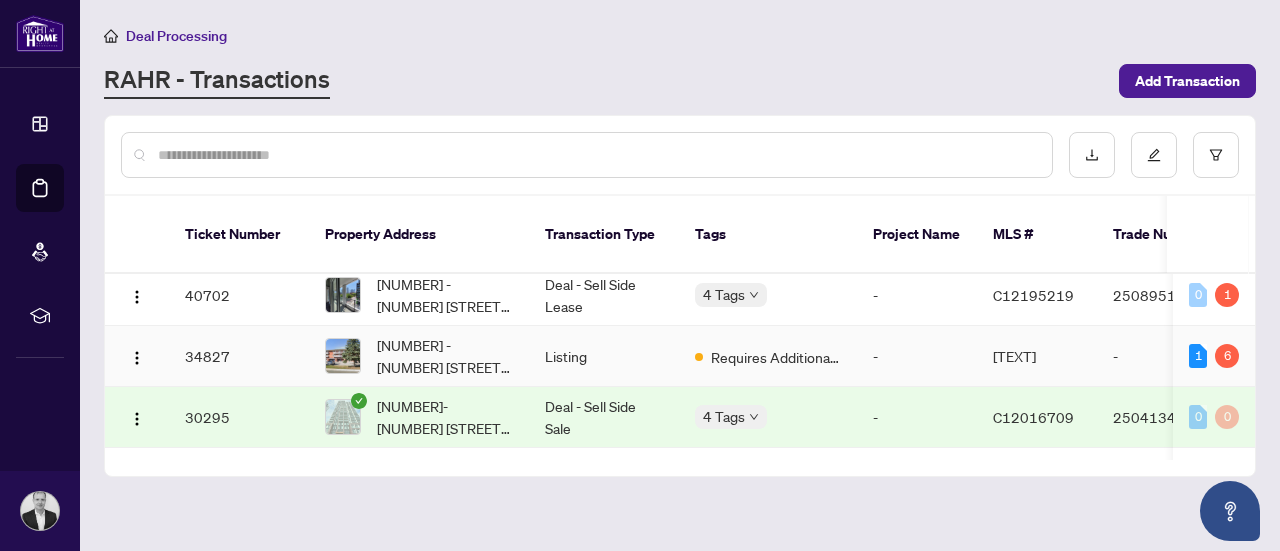 scroll, scrollTop: 193, scrollLeft: 0, axis: vertical 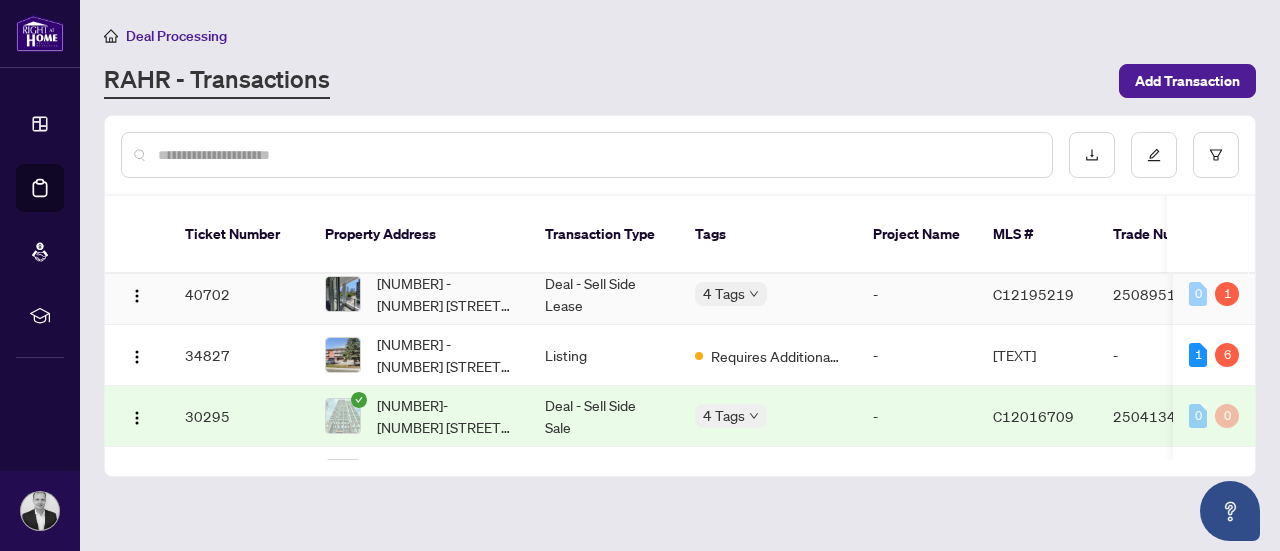 click on "Dashboard Deal Processing Mortgage Referrals rLearning Roman Monaenkov info@romanrealtor.ca Roman Monaenkov   Deal Processing RAHR - Transactions Add Transaction Ticket Number Property Address Transaction Type Tags Project Name MLS # Trade Number Last Updated By Last Modified Date Created By Created Date                           46758 - Listing Submitted for Review - - Roman Monaenkov Aug/01/2025 Roman Monaenkov Aug/01/2025 3 0 46753 17-625 Shoreline Dr, Mississauga, Ontario L5B 4K5, Canada Deal - Sell Side Sale Submitted for Review - W12248555 - YuPan Wang Aug/01/2025 Roman Monaenkov Aug/01/2025 2 0 44278 110 Doxsee Ave, Trent Hills, Ontario K0L 1L0, Canada Deal - Sell Side Sale Submitted for Review - X12155715 - Roman Monaenkov Jul/17/2025 Roman Monaenkov Jul/16/2025 2 0 40702 346-60 Princess St, Toronto, Ontario M5A 2C7, Canada Deal - Sell Side Lease 4 Tags - C12195219 2508951 Paula Nguyen Aug/07/2025 Roman Monaenkov Jun/23/2025 0 1 34827 Listing Requires Additional Docs - X12155715 - 1" at bounding box center (640, 275) 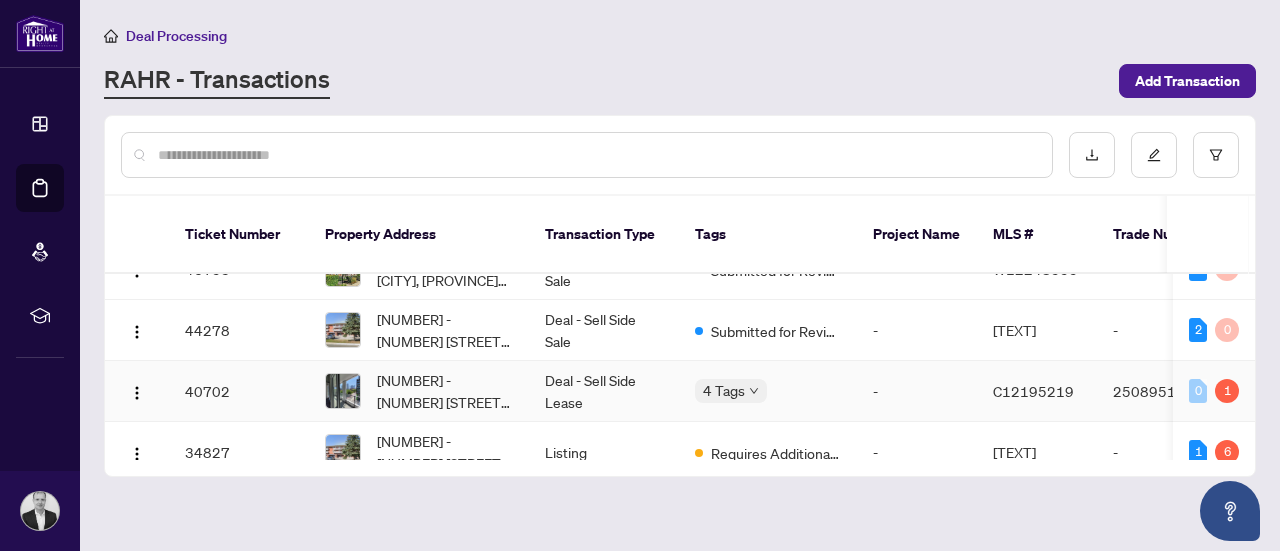 scroll, scrollTop: 95, scrollLeft: 0, axis: vertical 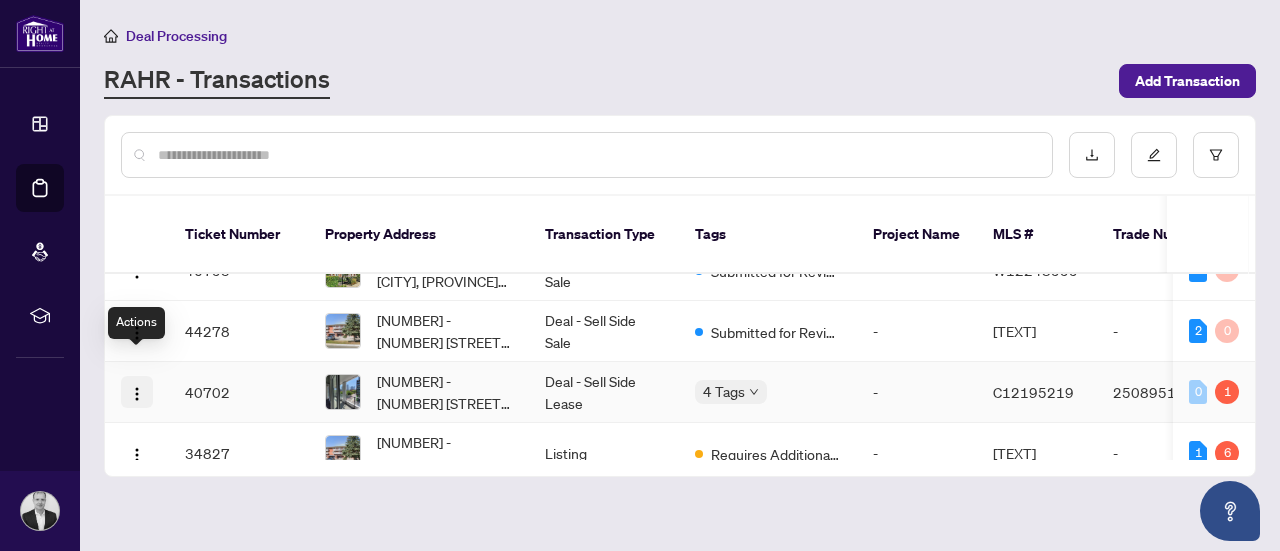 click at bounding box center [137, 394] 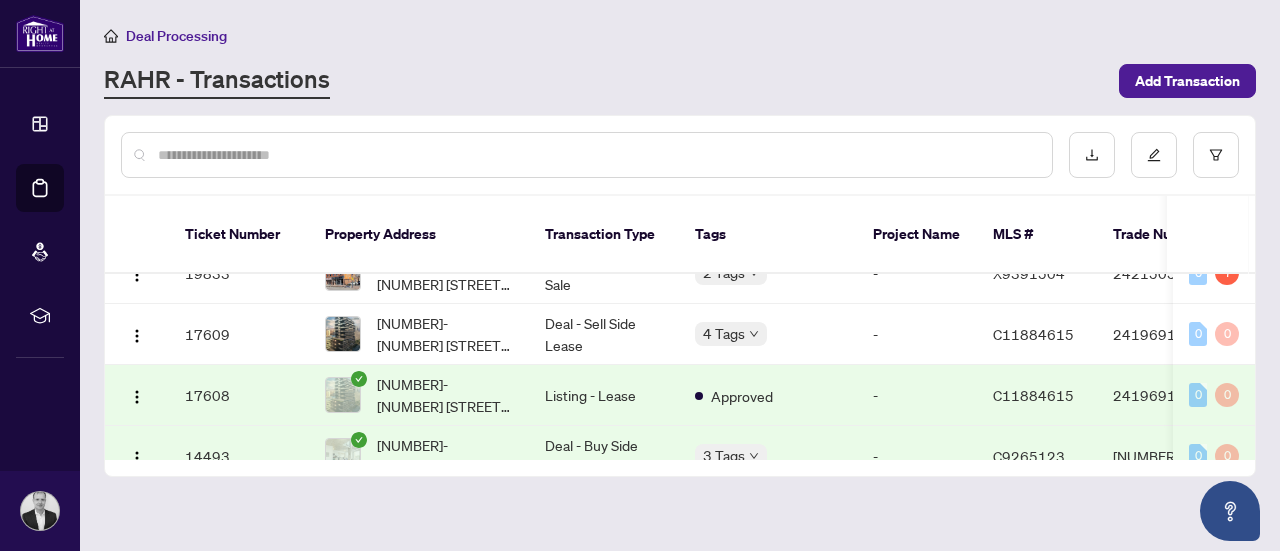 scroll, scrollTop: 488, scrollLeft: 0, axis: vertical 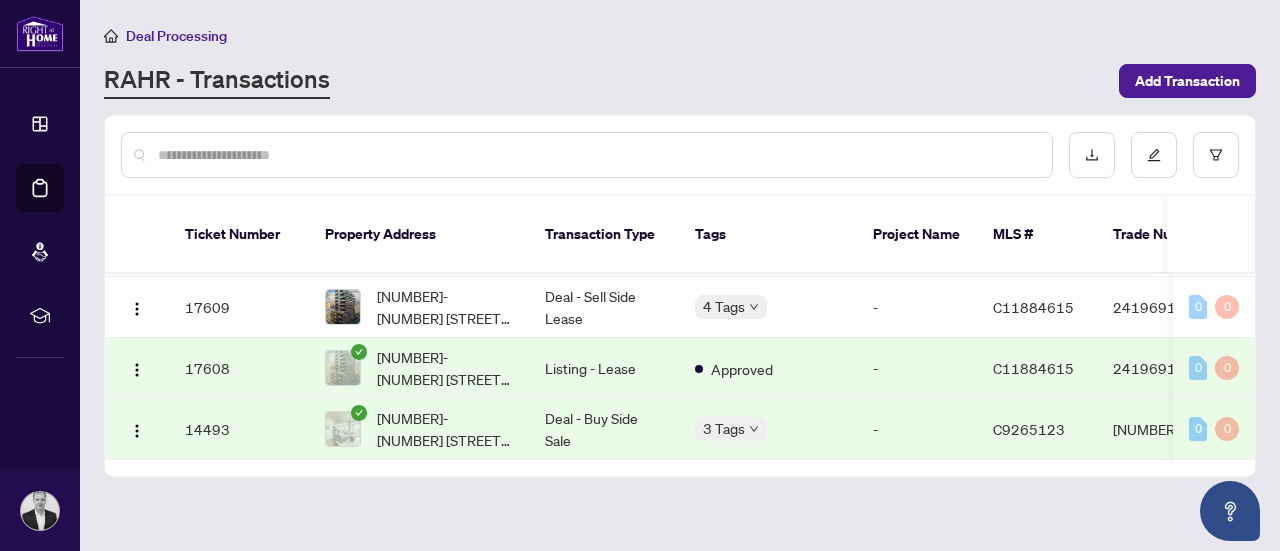 drag, startPoint x: 548, startPoint y: 429, endPoint x: 748, endPoint y: 438, distance: 200.2024 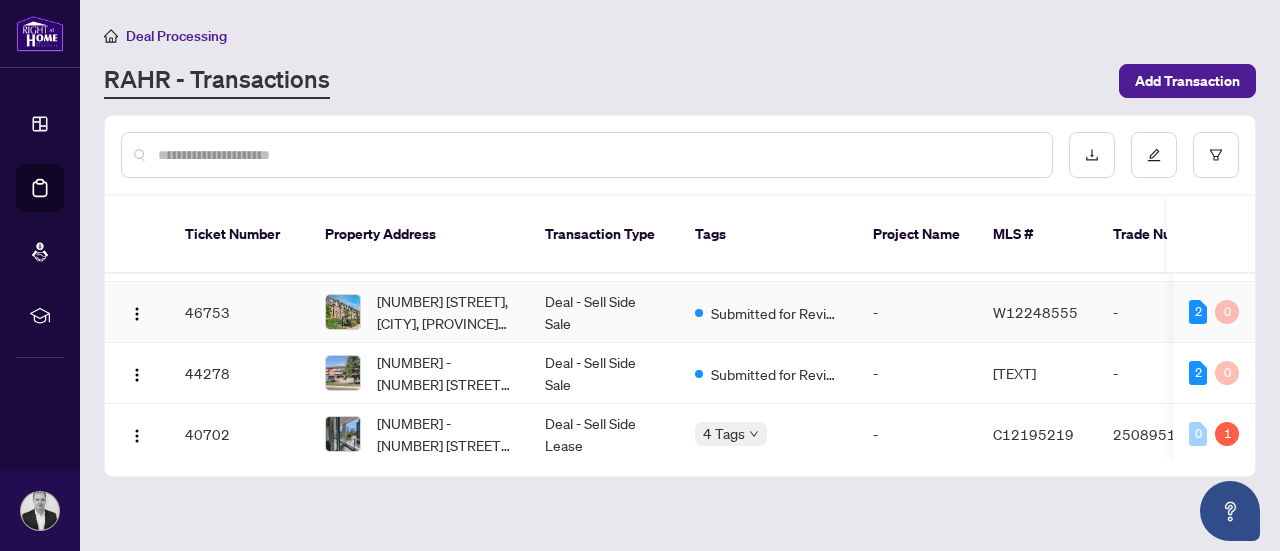 scroll, scrollTop: 0, scrollLeft: 0, axis: both 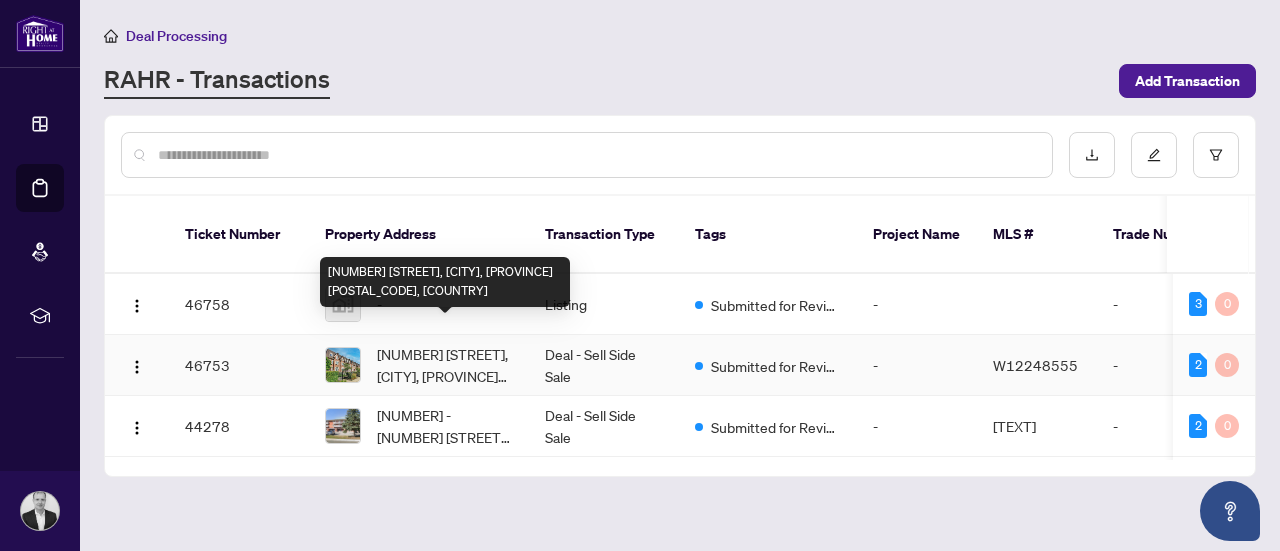click on "17-625 Shoreline Dr, Mississauga, Ontario L5B 4K5, Canada" at bounding box center (445, 365) 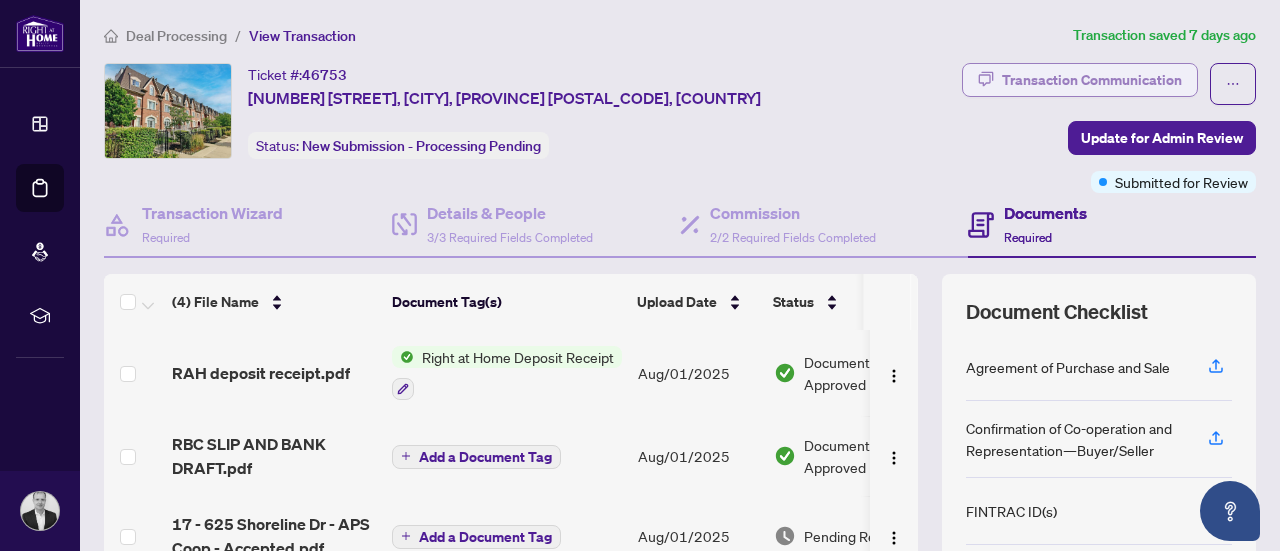 click on "Transaction Communication" at bounding box center [1092, 80] 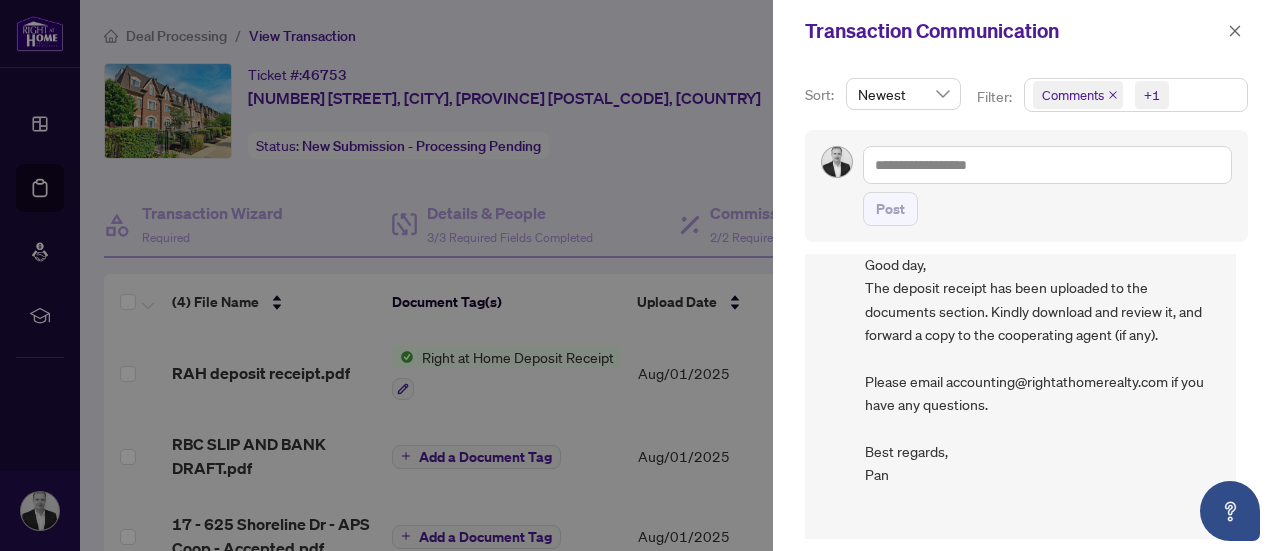 scroll, scrollTop: 0, scrollLeft: 0, axis: both 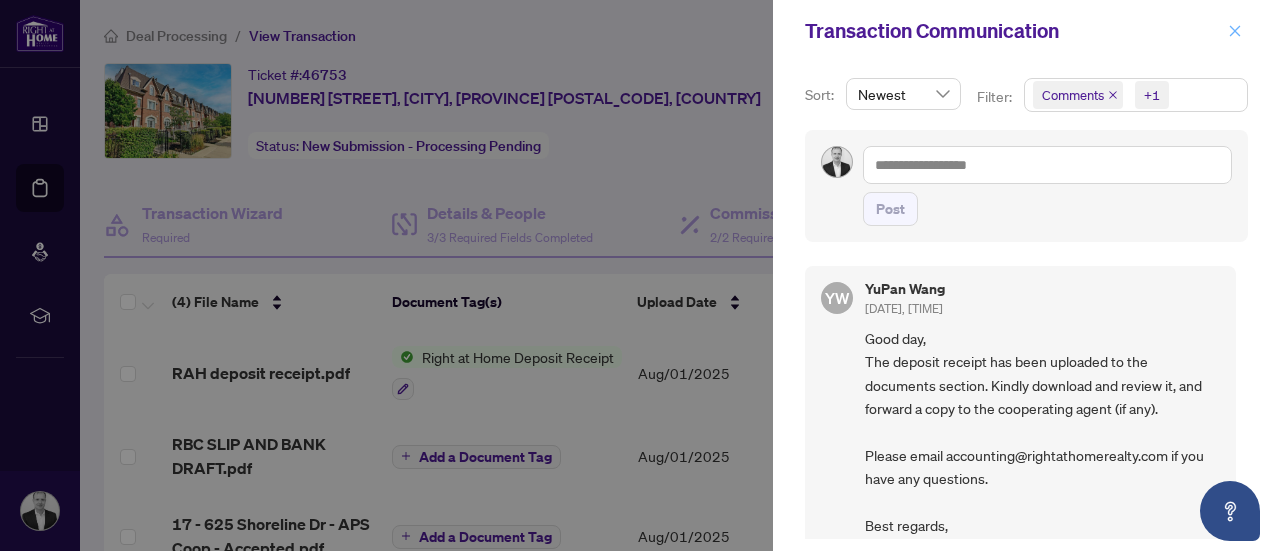 click 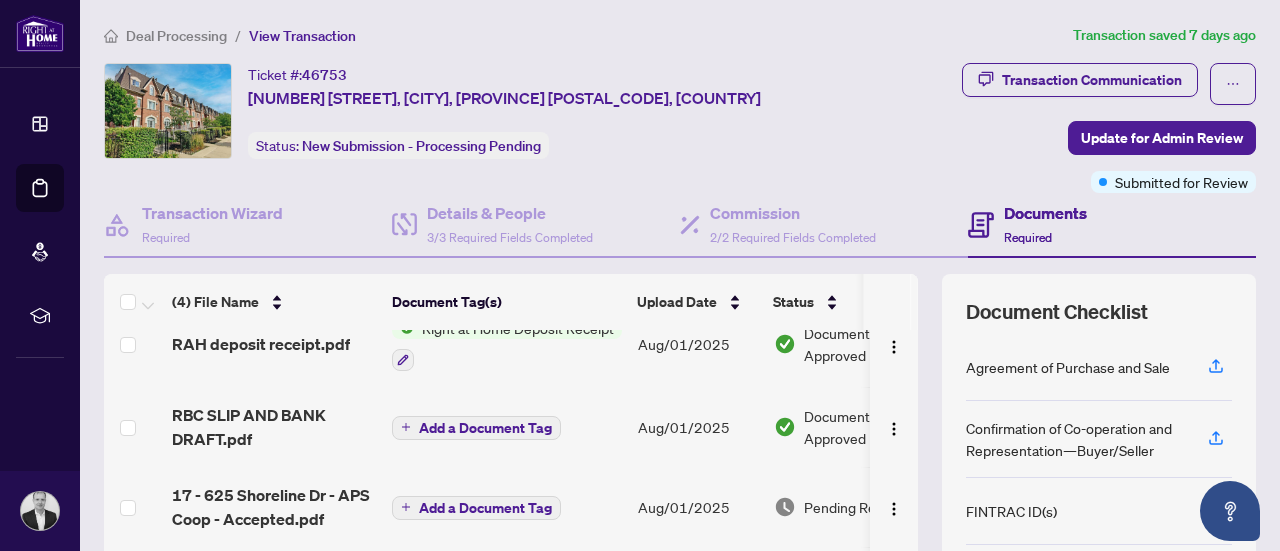 scroll, scrollTop: 34, scrollLeft: 0, axis: vertical 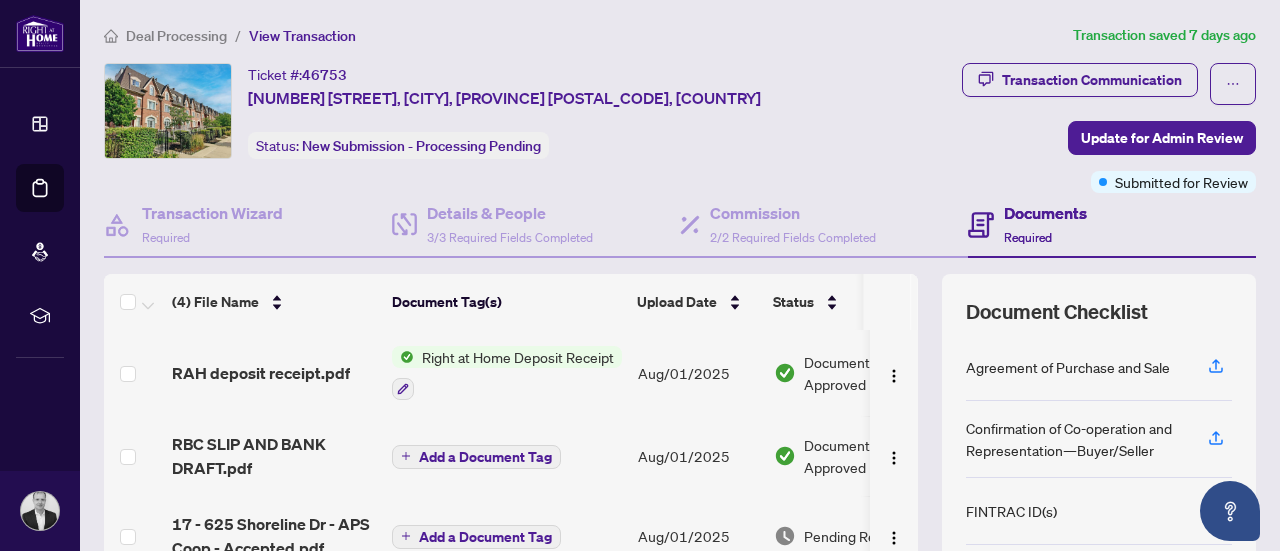 click on "Documents" at bounding box center (1045, 213) 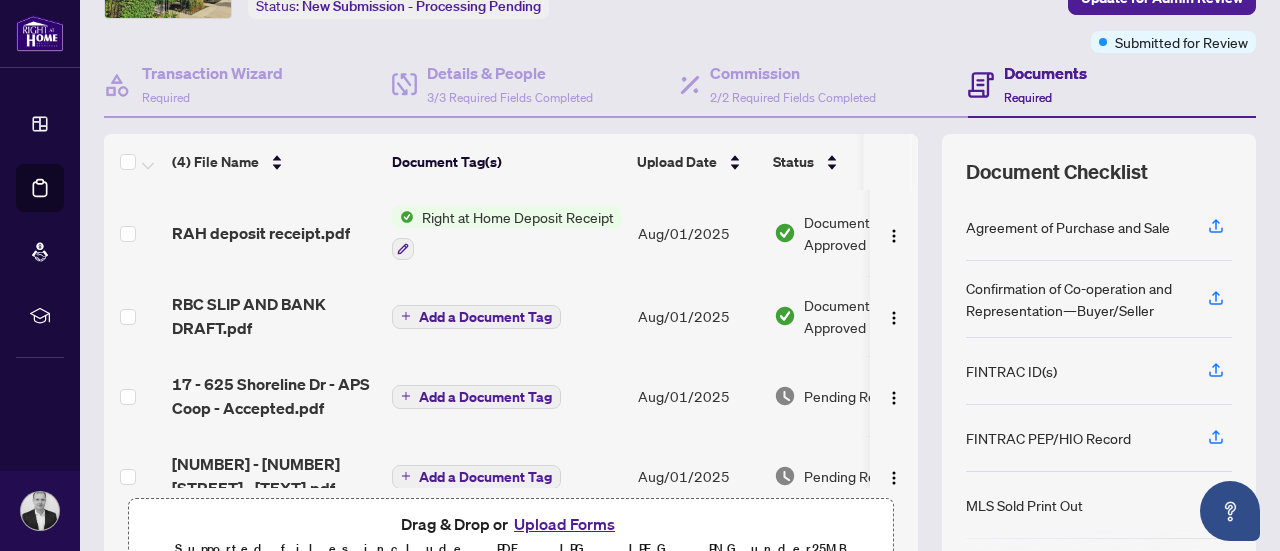 scroll, scrollTop: 313, scrollLeft: 0, axis: vertical 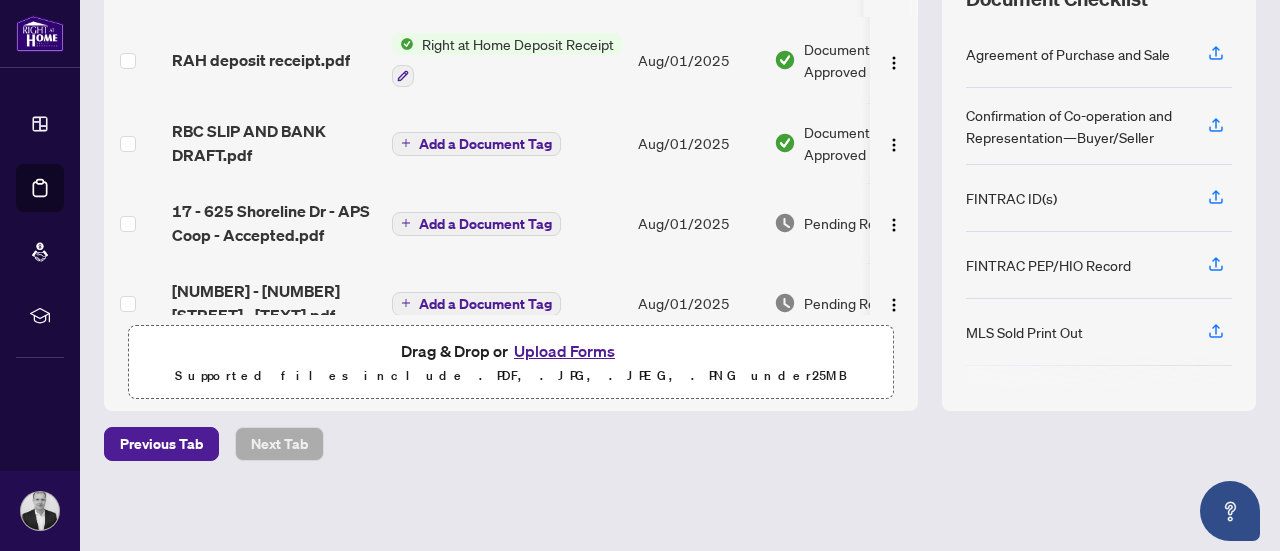 click on "Upload Forms" at bounding box center (564, 351) 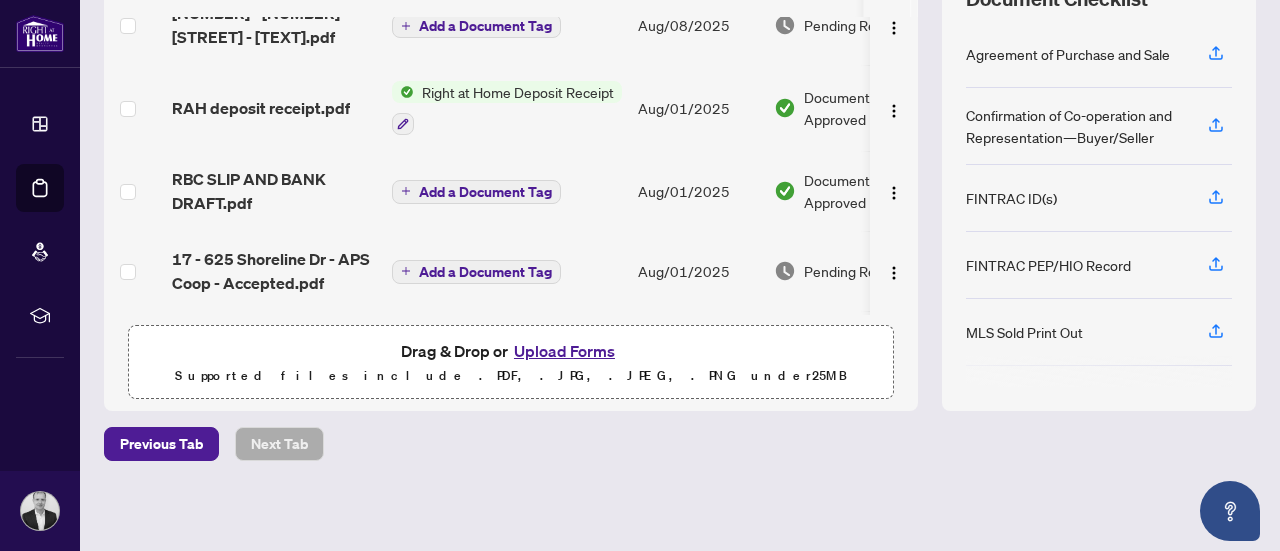 scroll, scrollTop: 0, scrollLeft: 0, axis: both 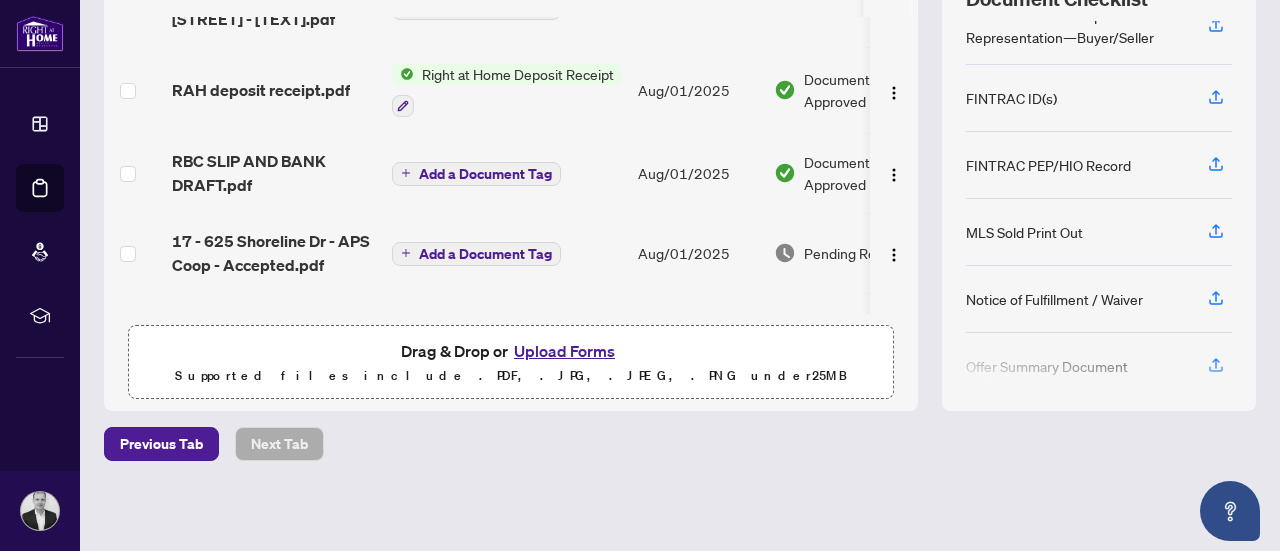 click on "Upload Forms" at bounding box center [564, 351] 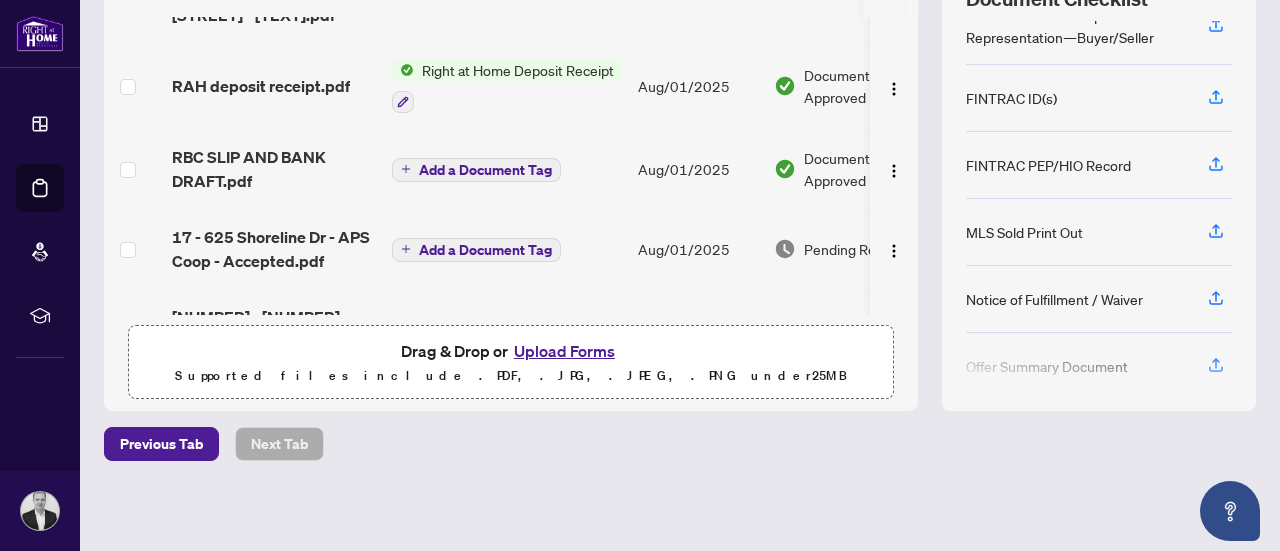 scroll, scrollTop: 135, scrollLeft: 0, axis: vertical 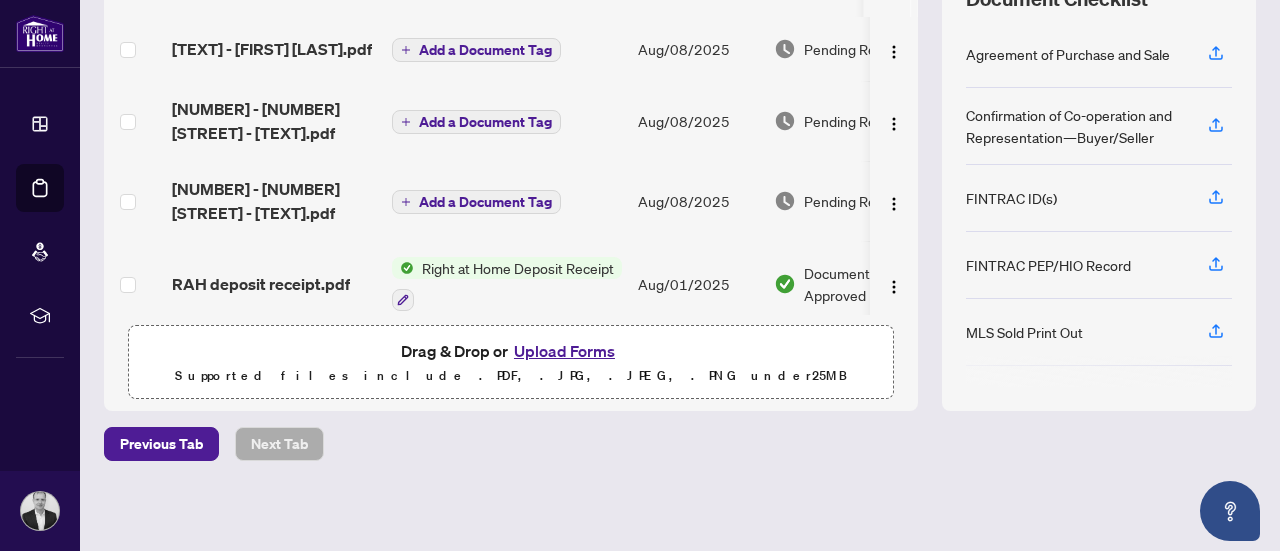 click on "Upload Forms" at bounding box center (564, 351) 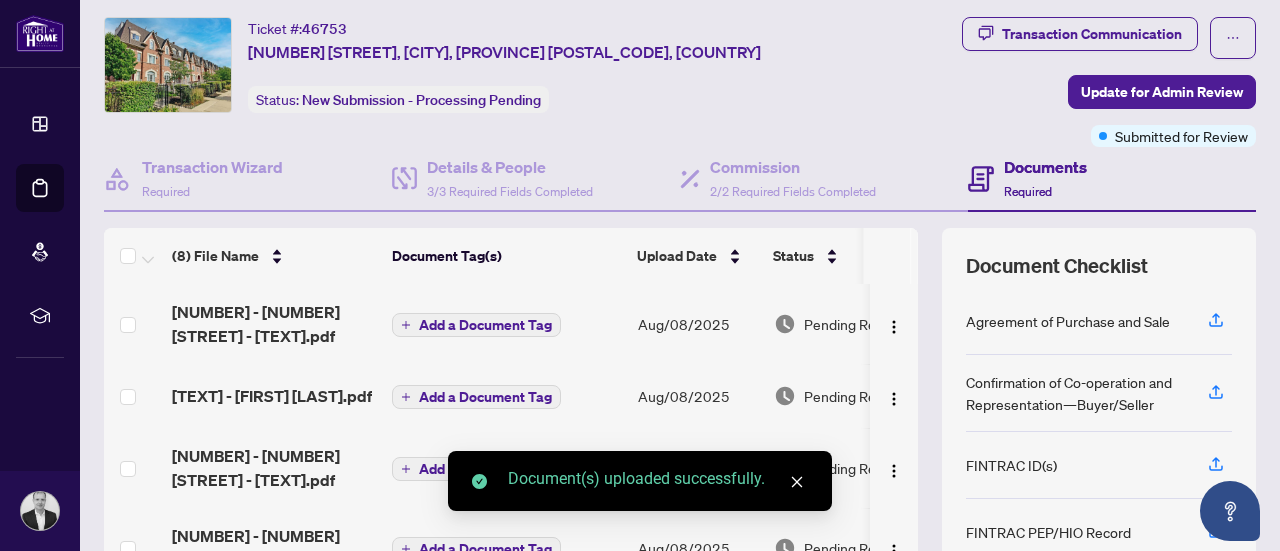 scroll, scrollTop: 0, scrollLeft: 0, axis: both 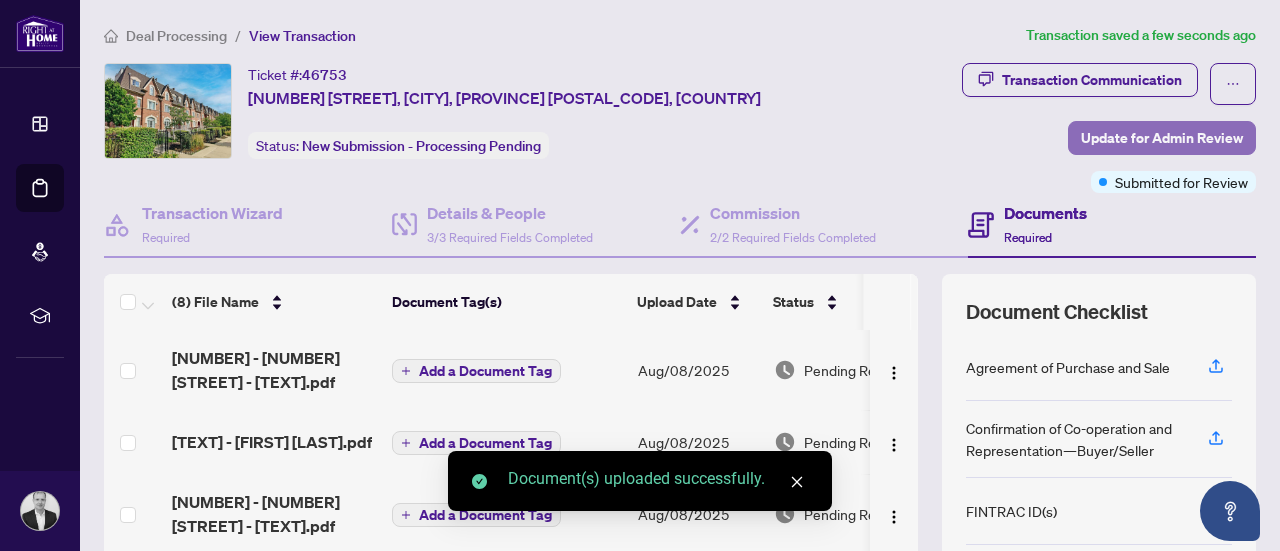 click on "Update for Admin Review" at bounding box center (1162, 138) 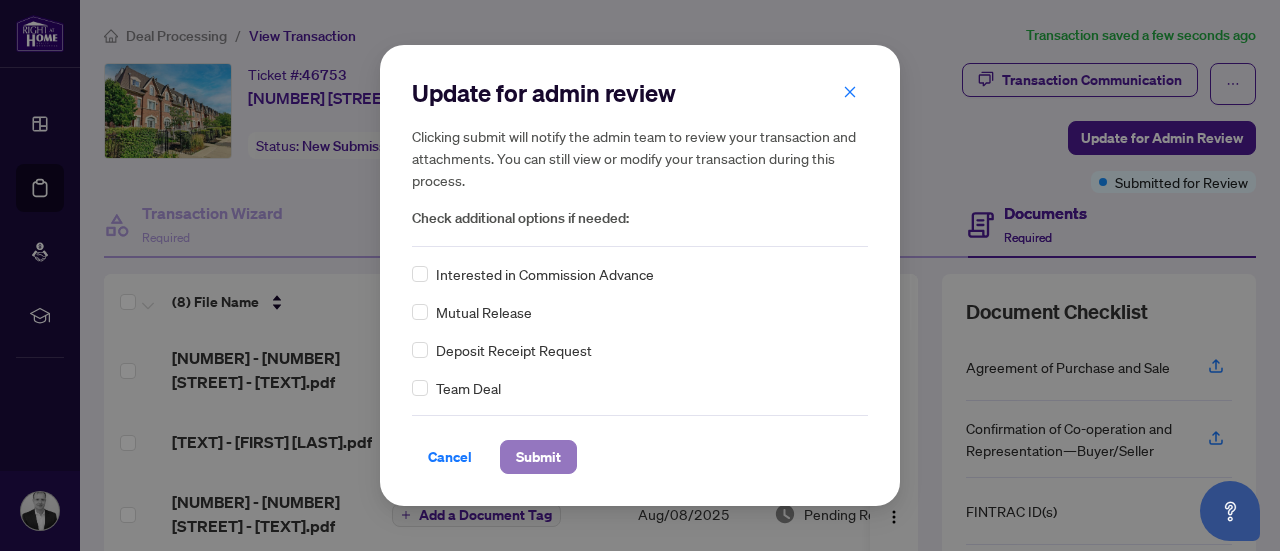 click on "Submit" at bounding box center [538, 457] 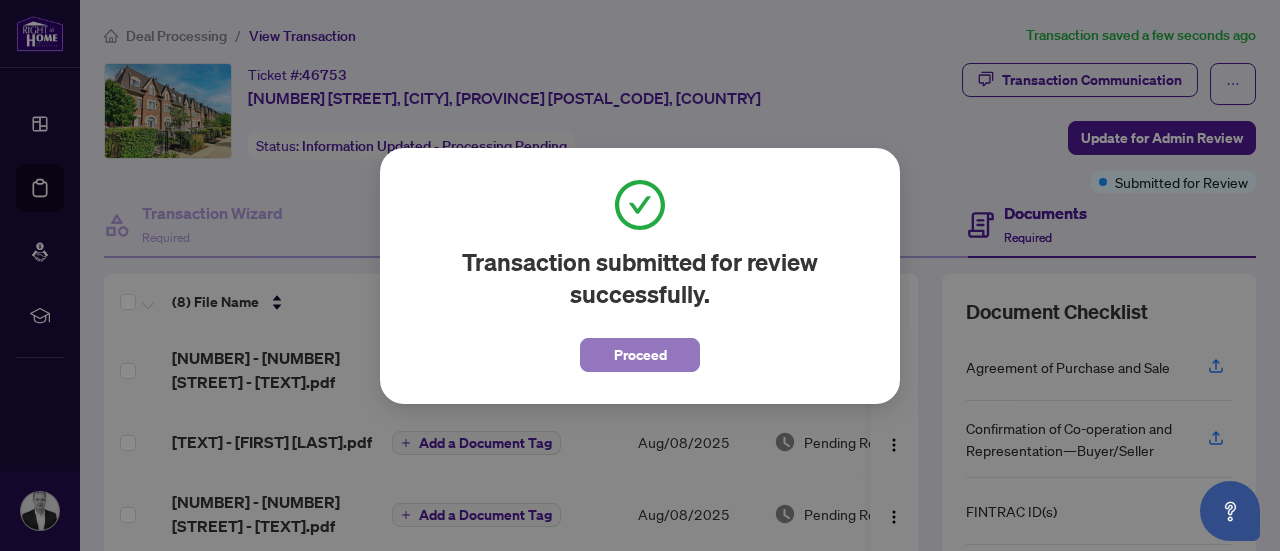 click on "Proceed" at bounding box center [640, 355] 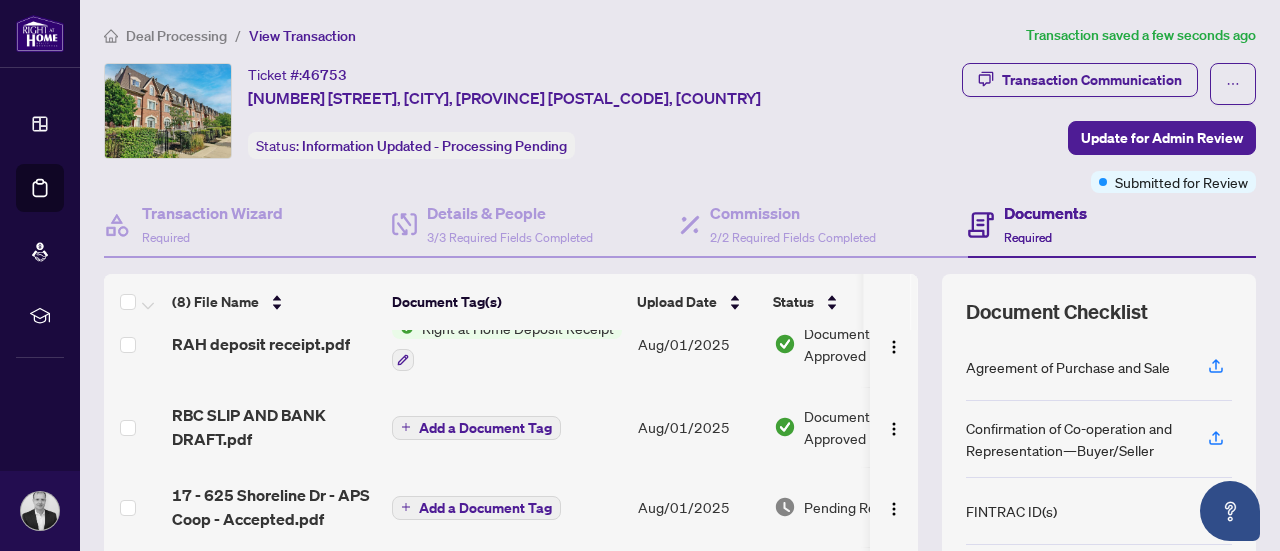 scroll, scrollTop: 354, scrollLeft: 0, axis: vertical 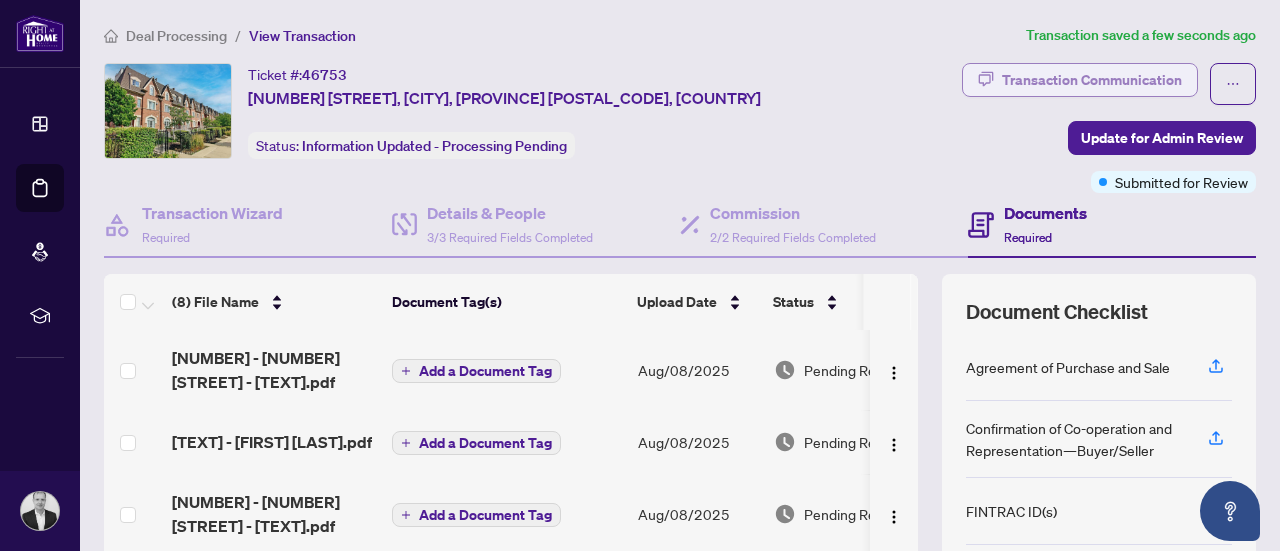 click on "Transaction Communication" at bounding box center (1080, 80) 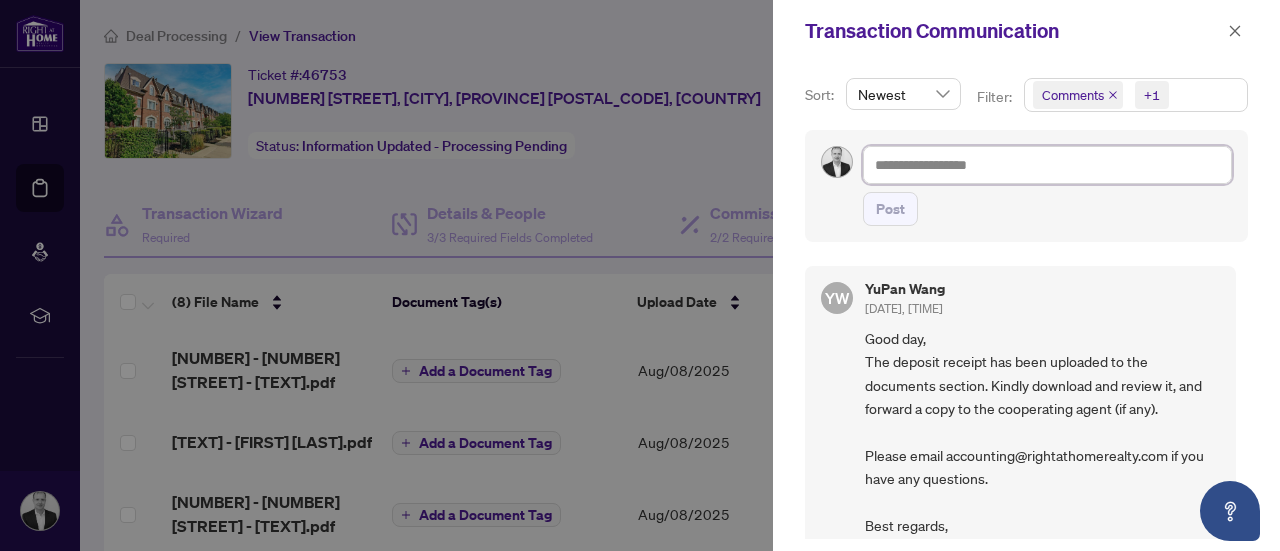 click at bounding box center [1047, 164] 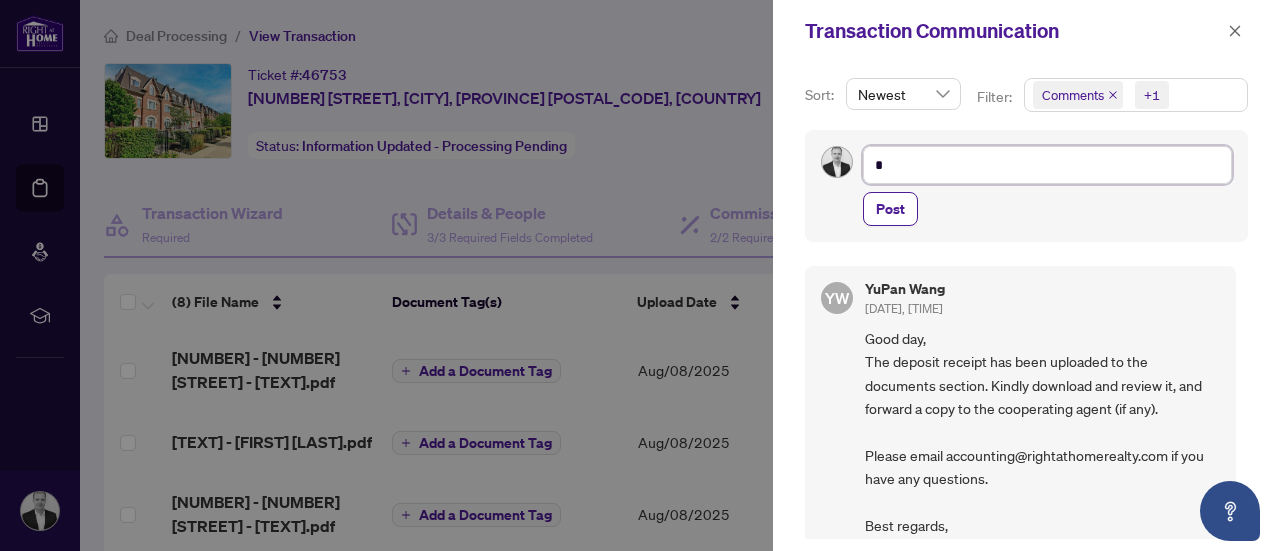 type on "*" 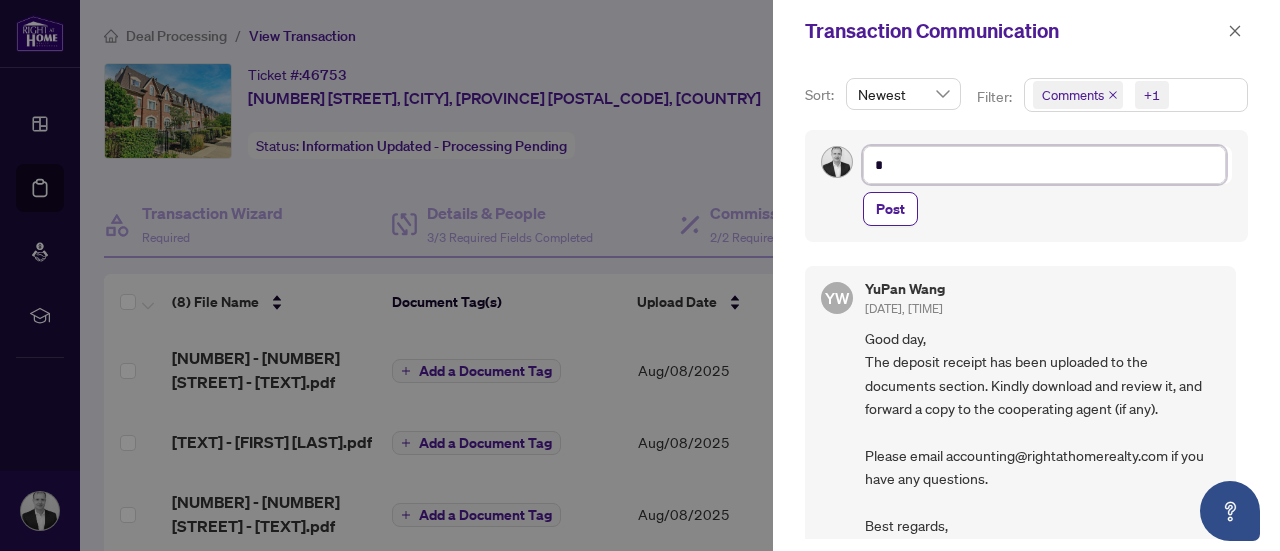 type on "**" 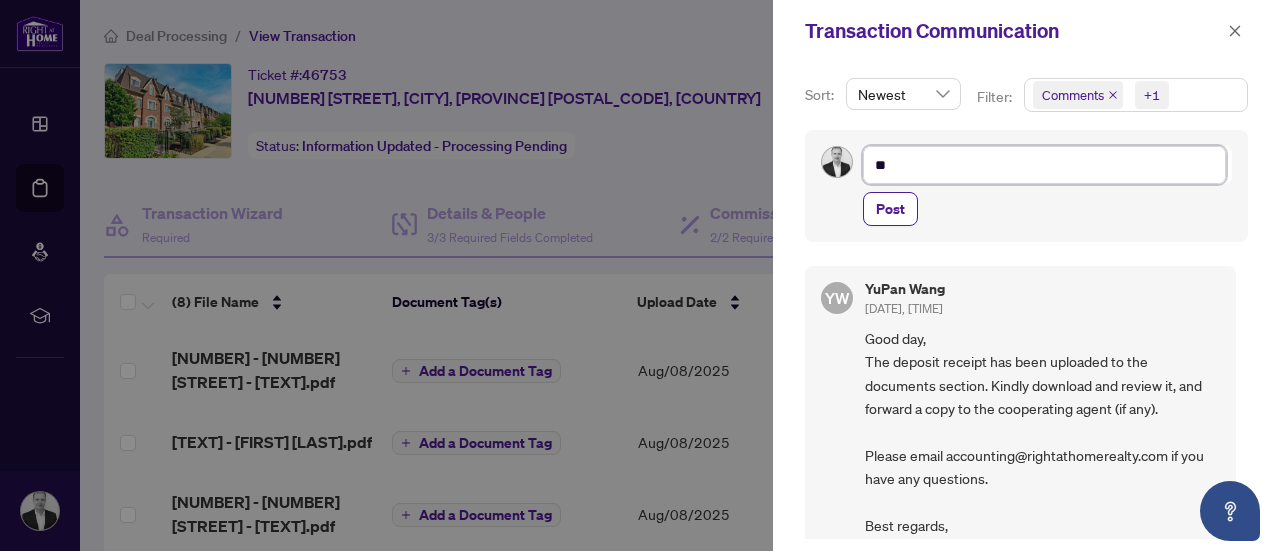 type on "***" 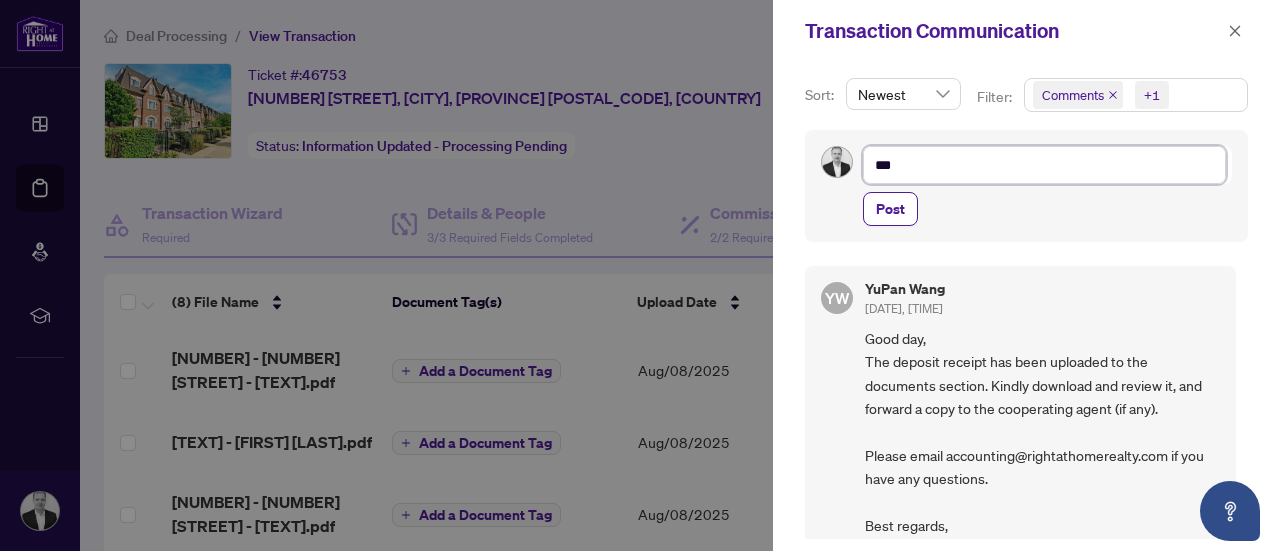 type on "****" 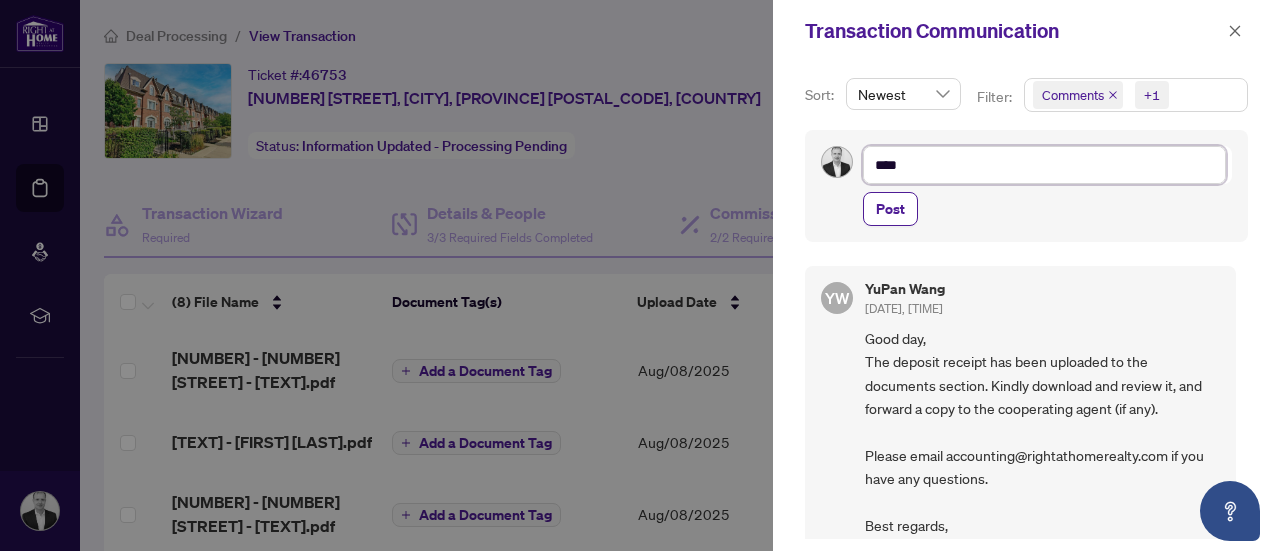 type on "*****" 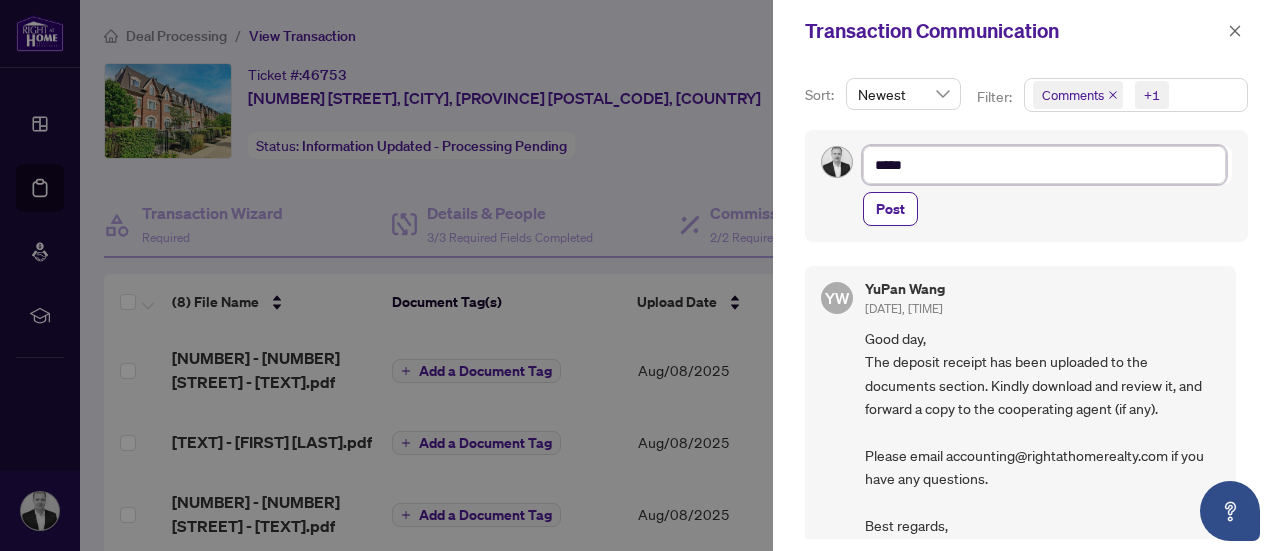 type on "******" 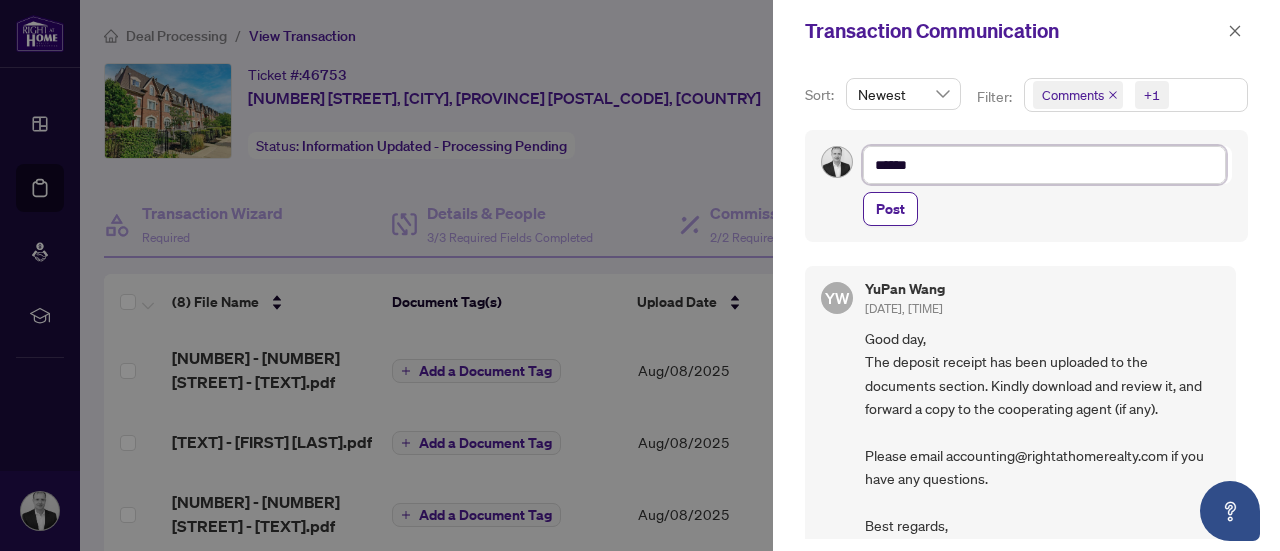 type on "******" 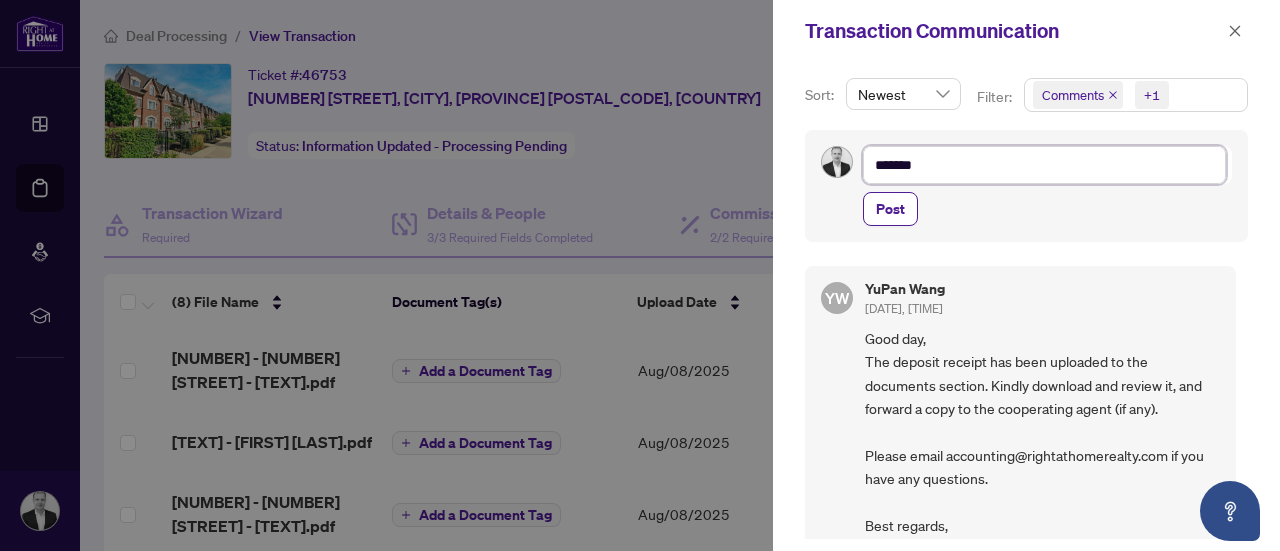 type on "********" 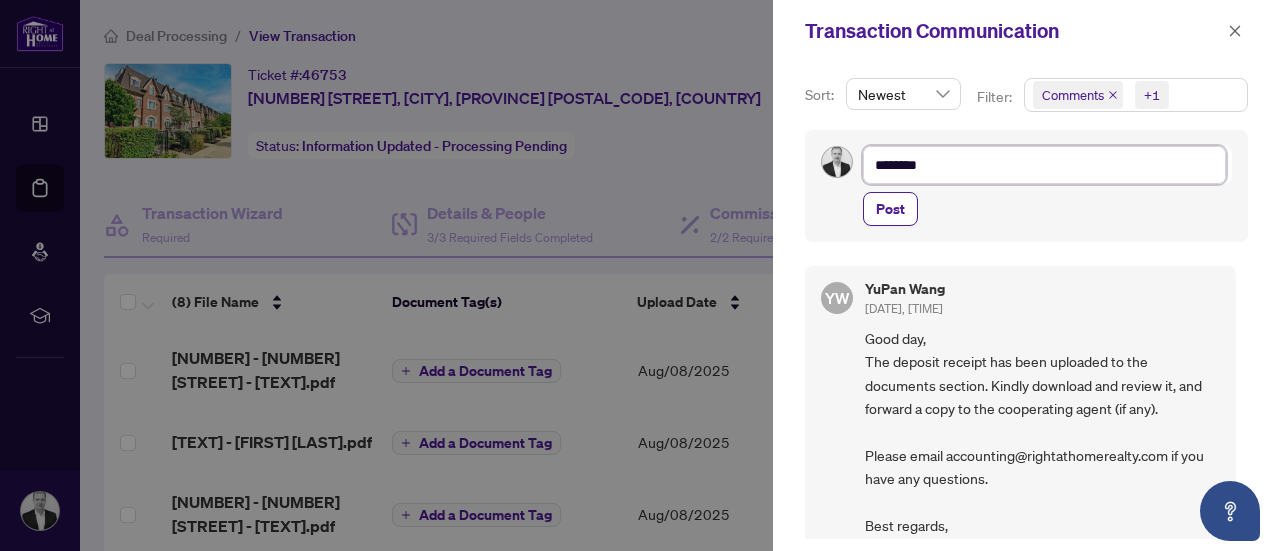 type on "*********" 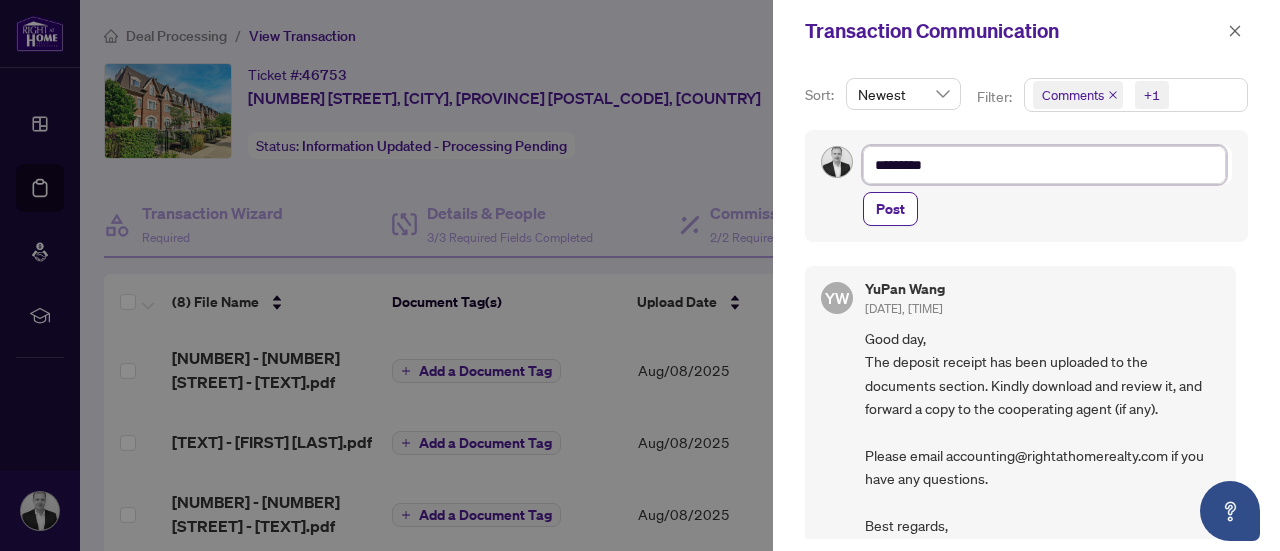 type on "**********" 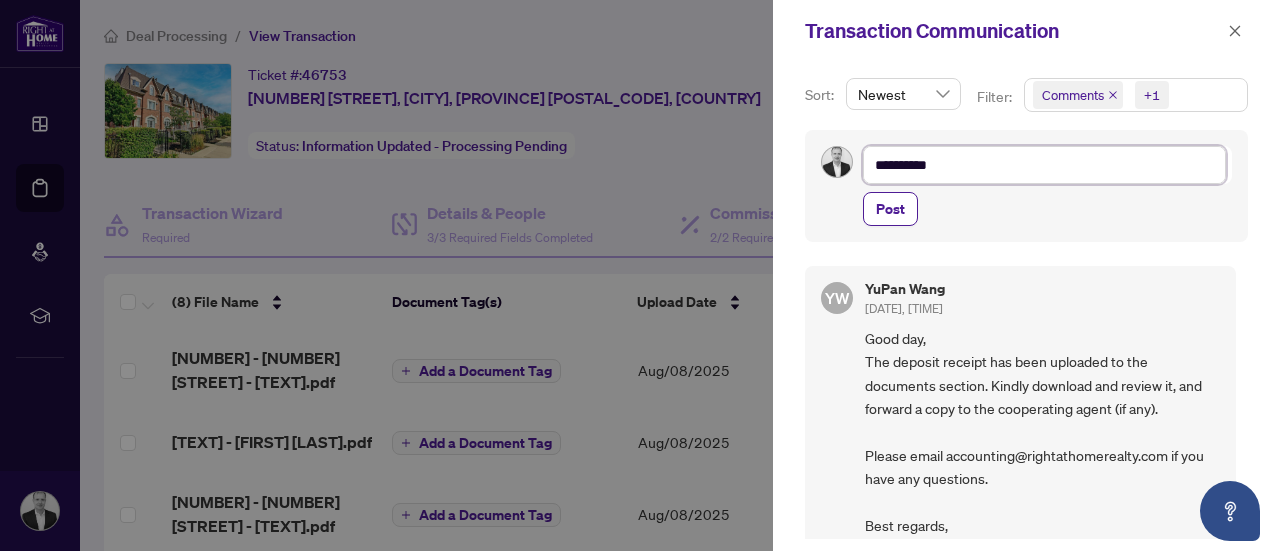 type on "**********" 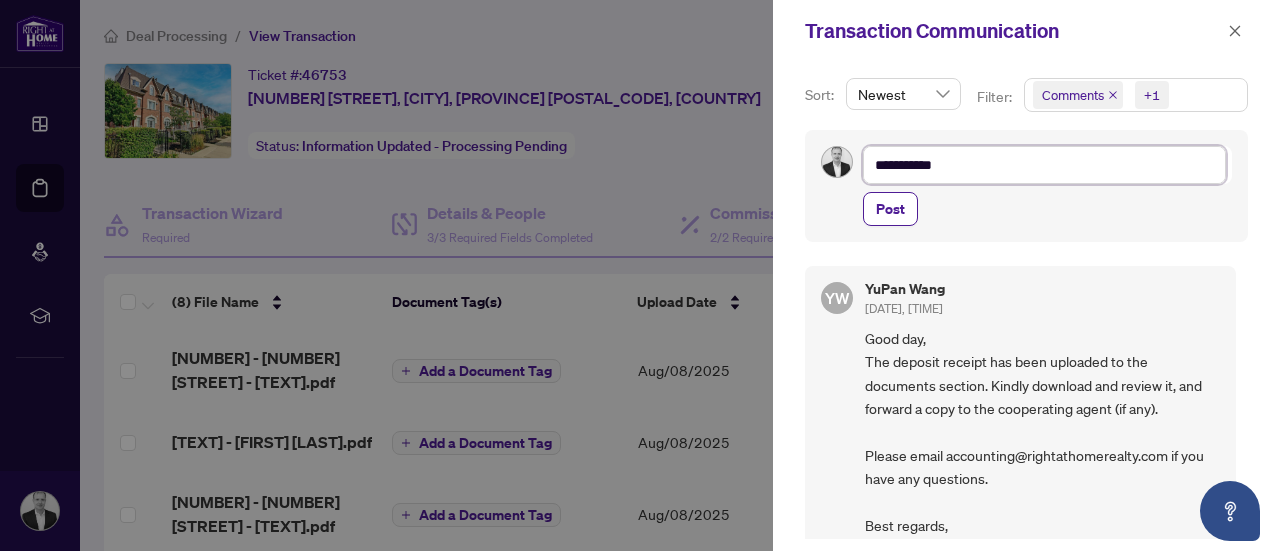 type on "**********" 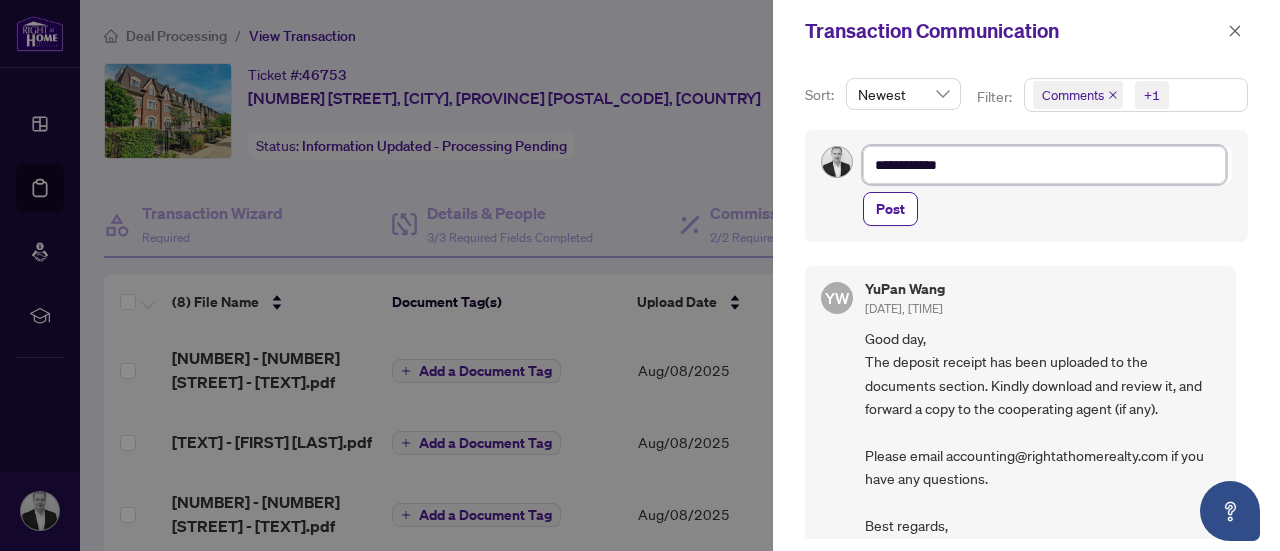 type on "**********" 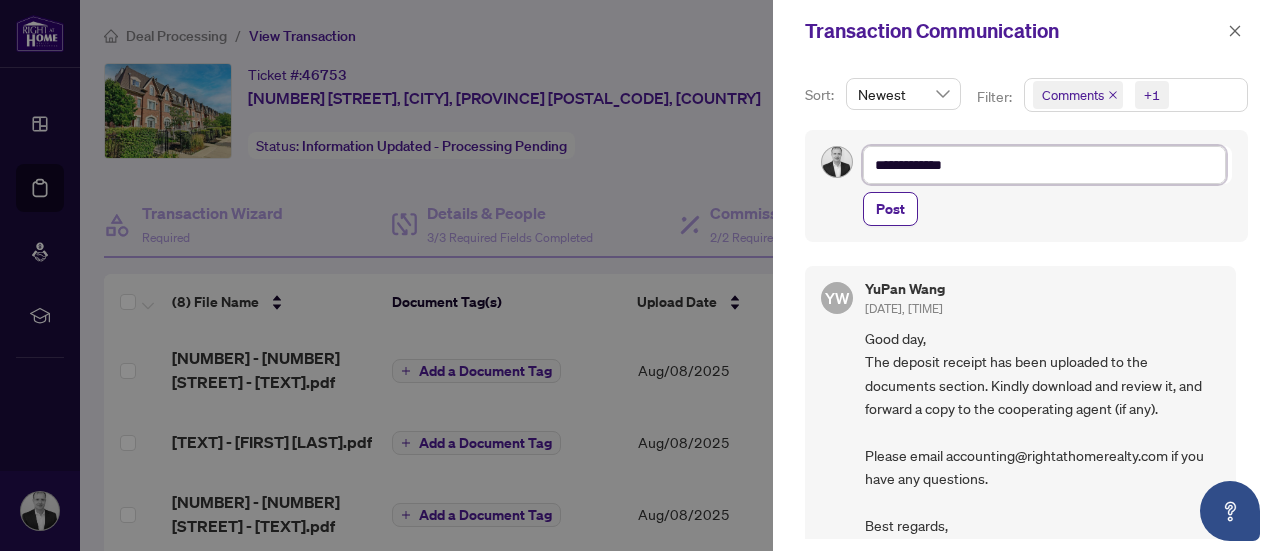type on "**********" 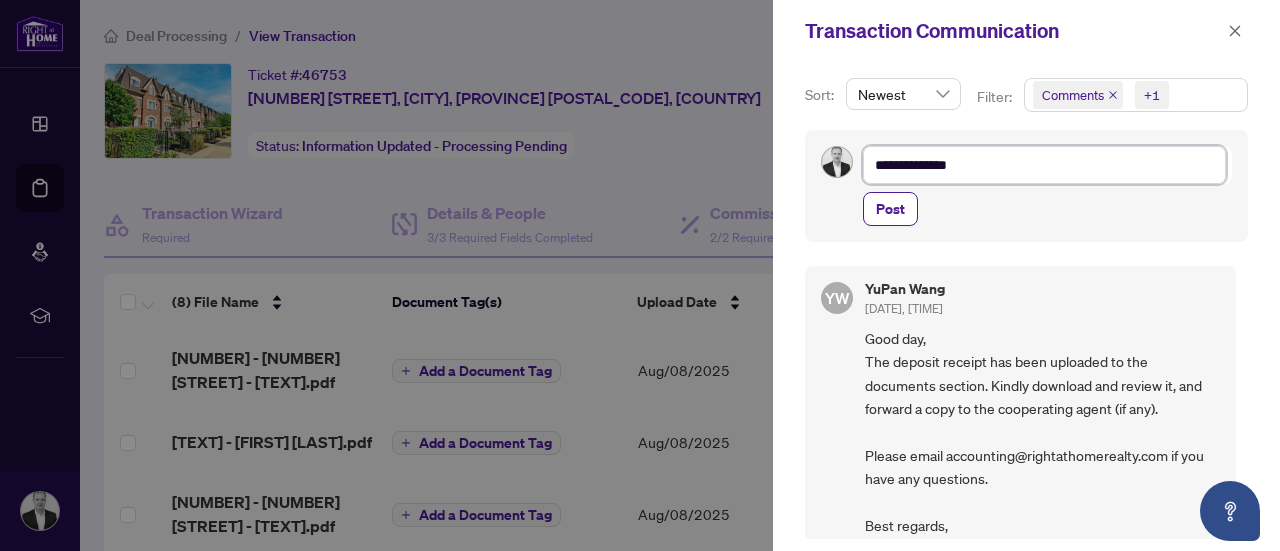 type on "**********" 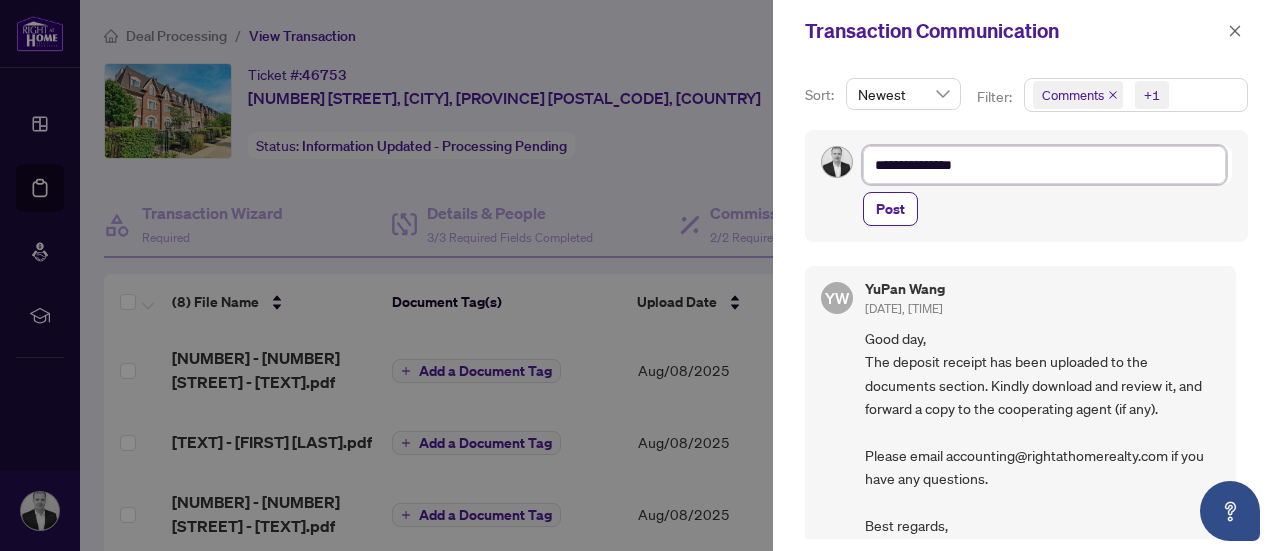 type on "**********" 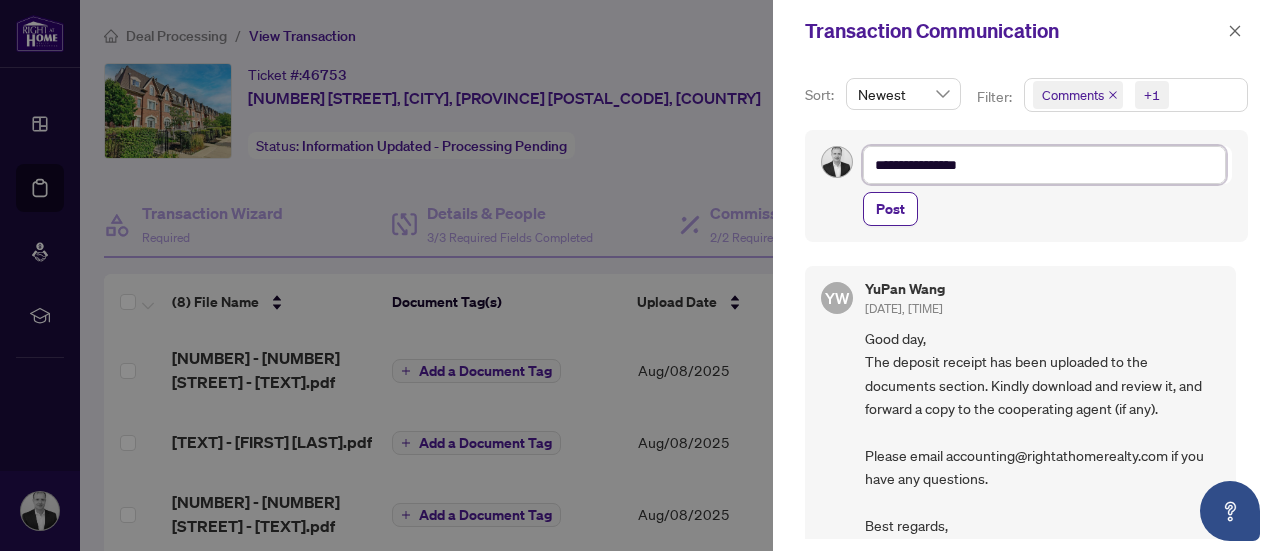 type on "**********" 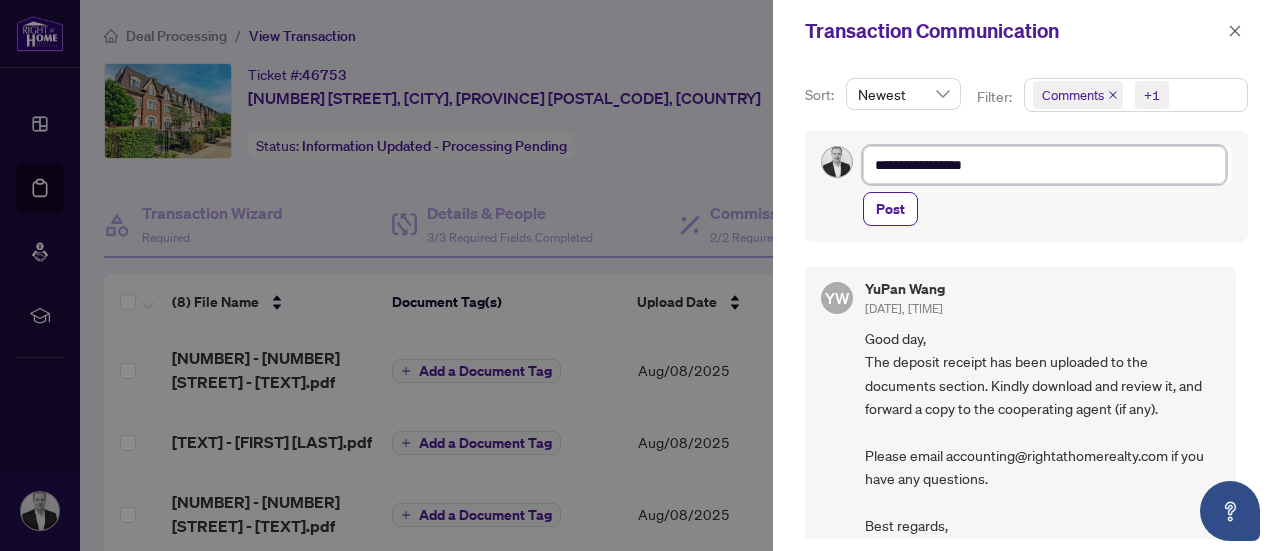 type on "**********" 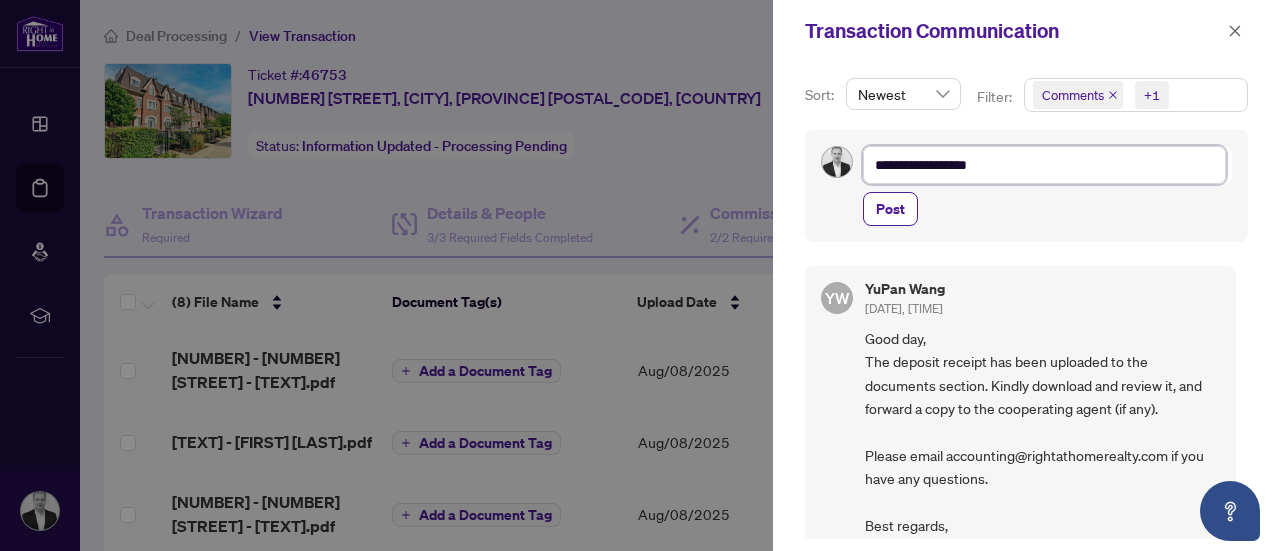 type on "**********" 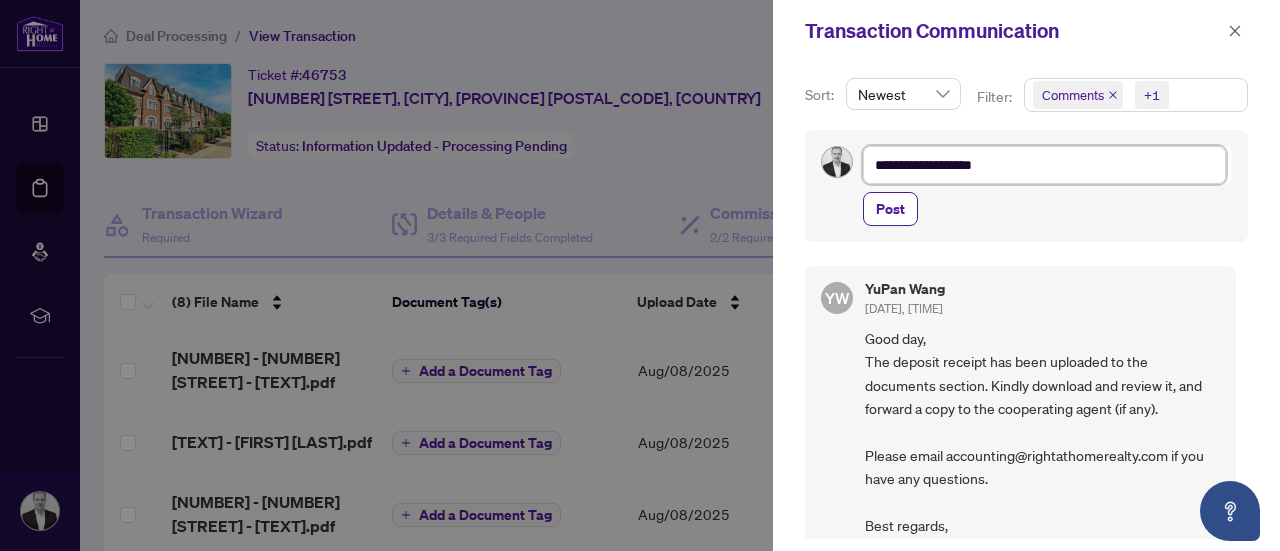 type on "**********" 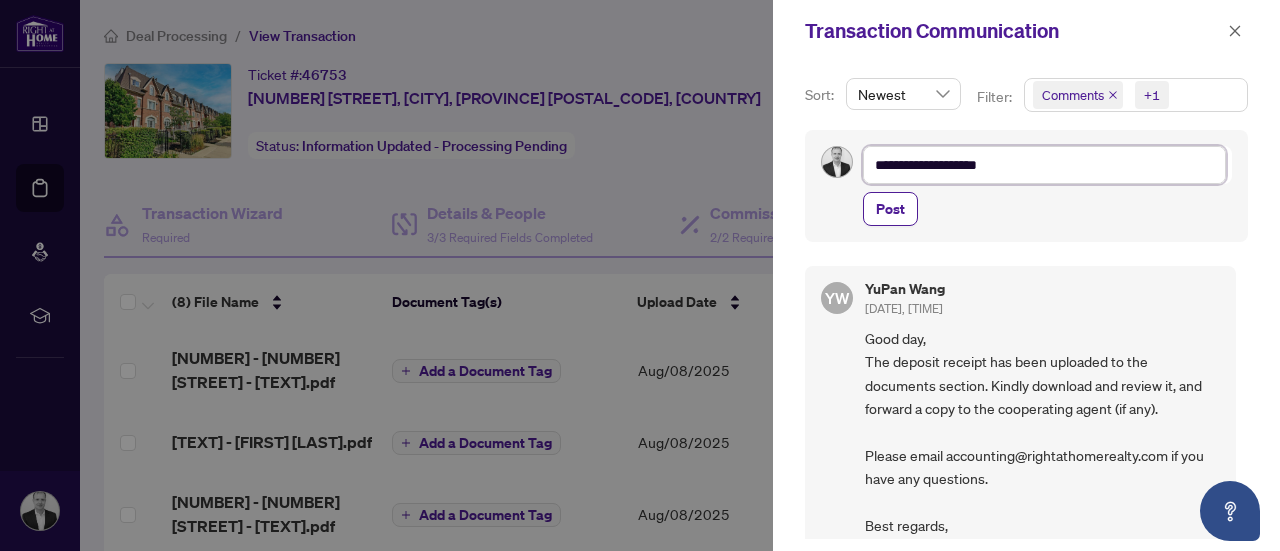 type on "**********" 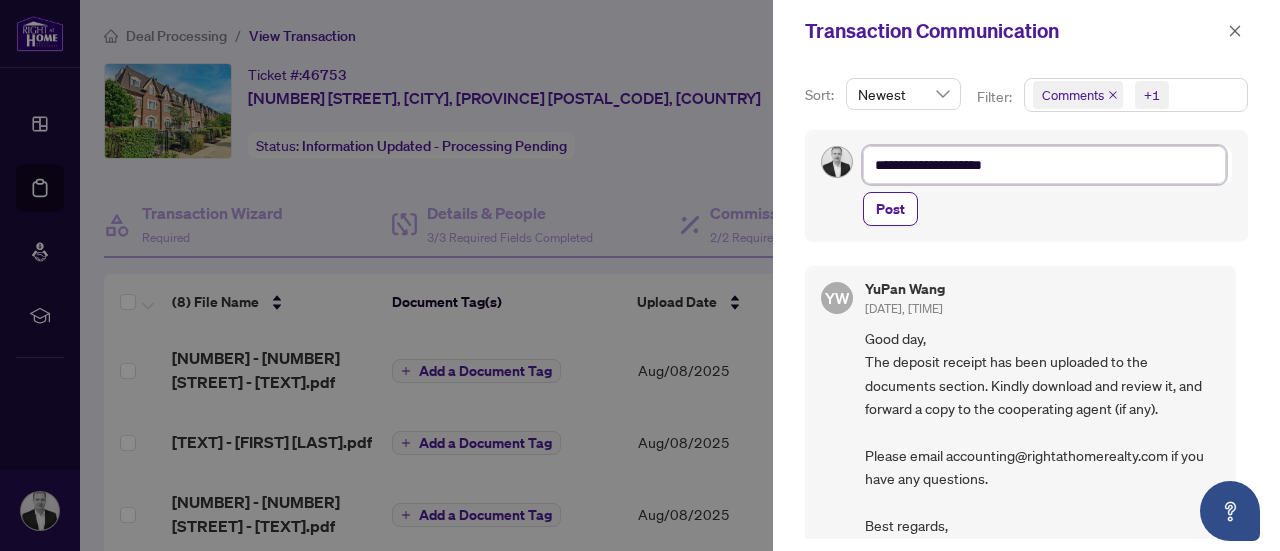 type on "**********" 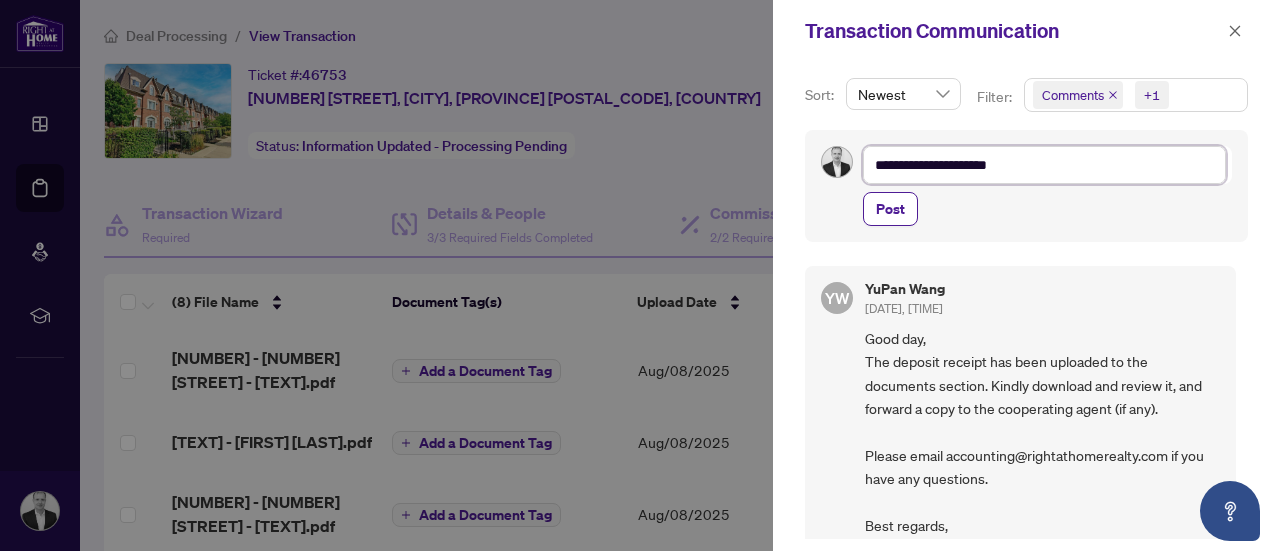 type on "**********" 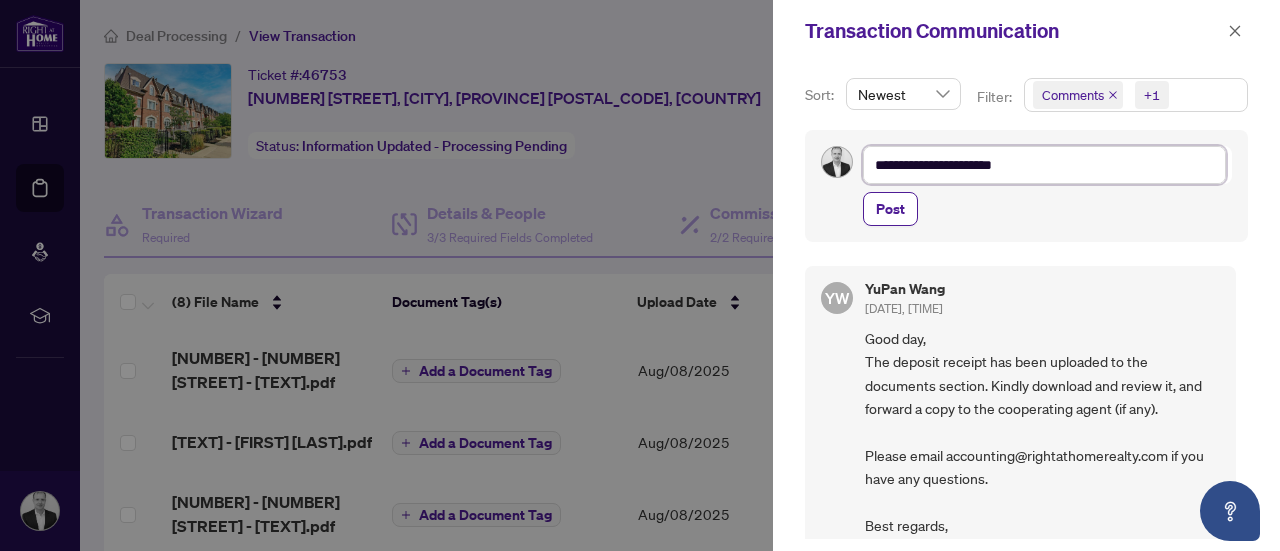 type on "**********" 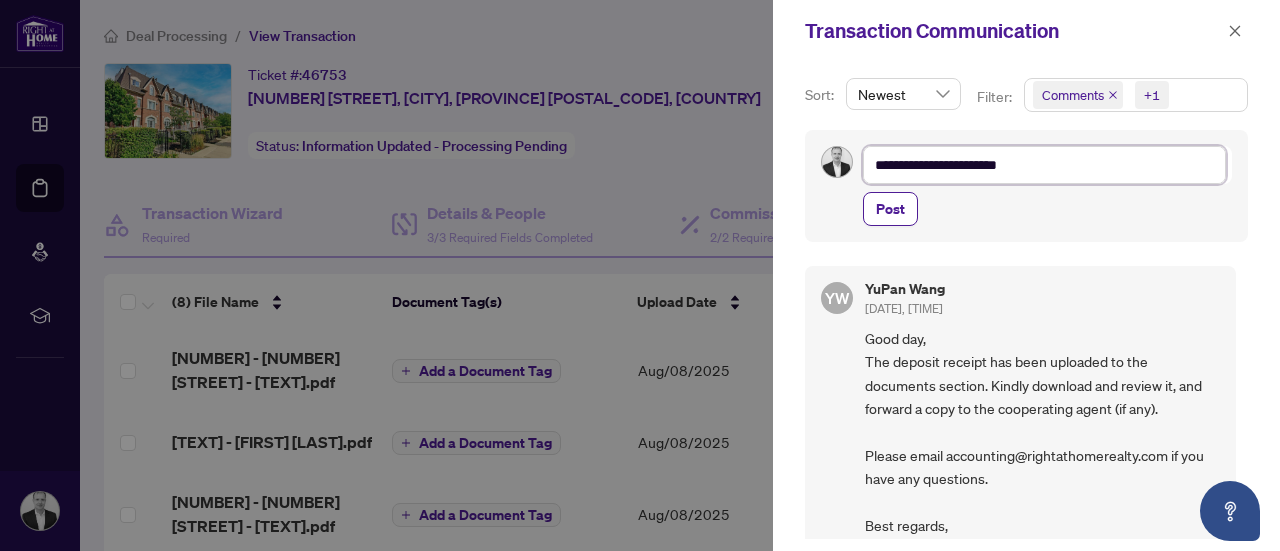 type on "**********" 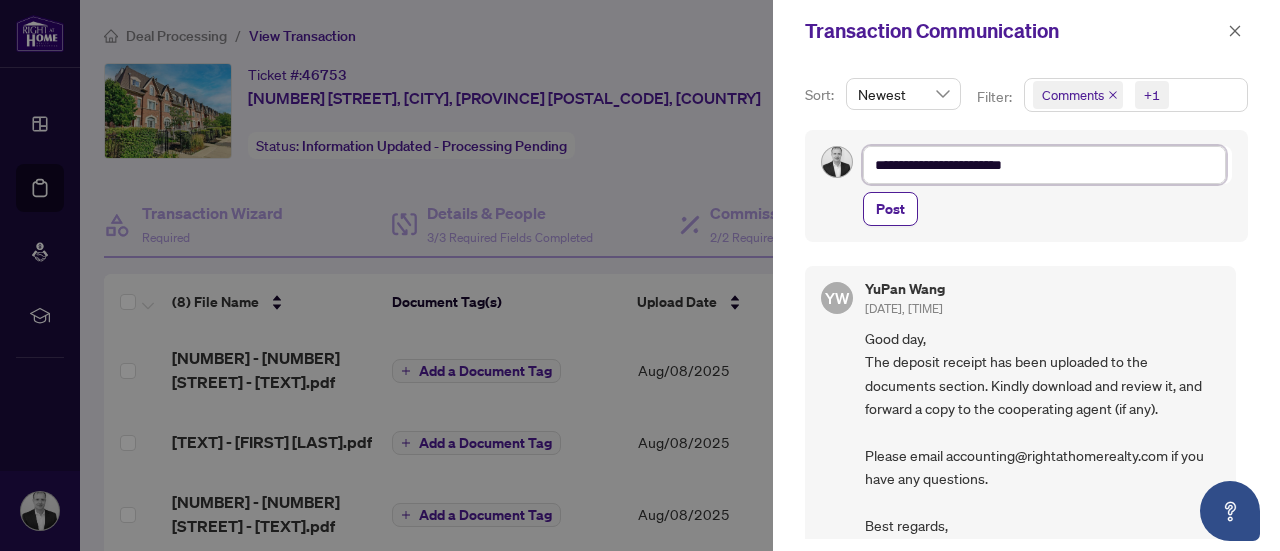 type on "**********" 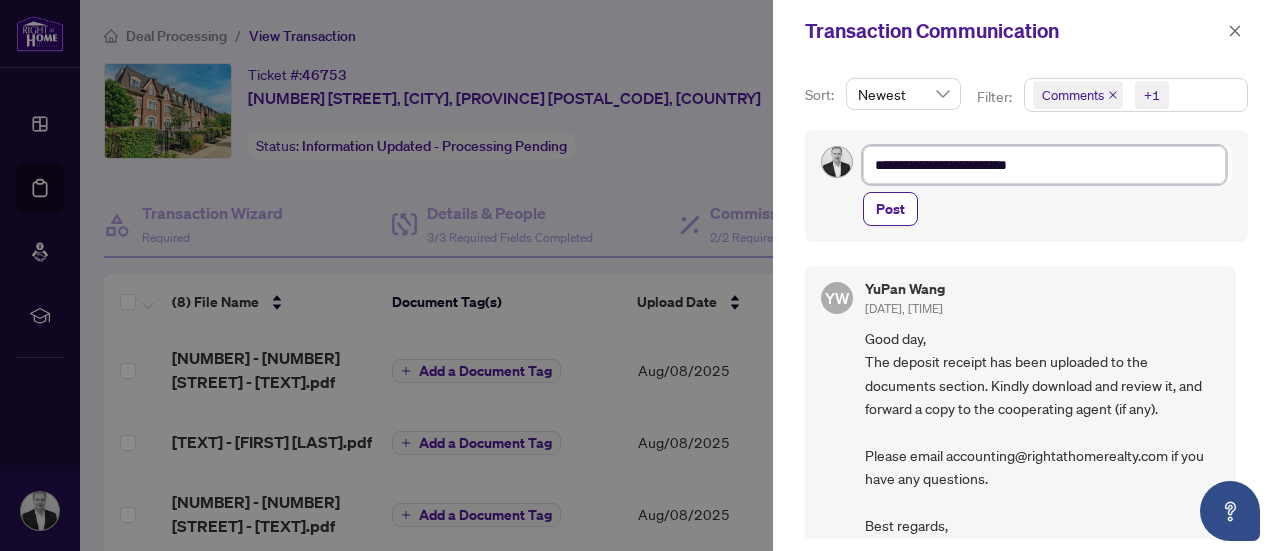 type on "**********" 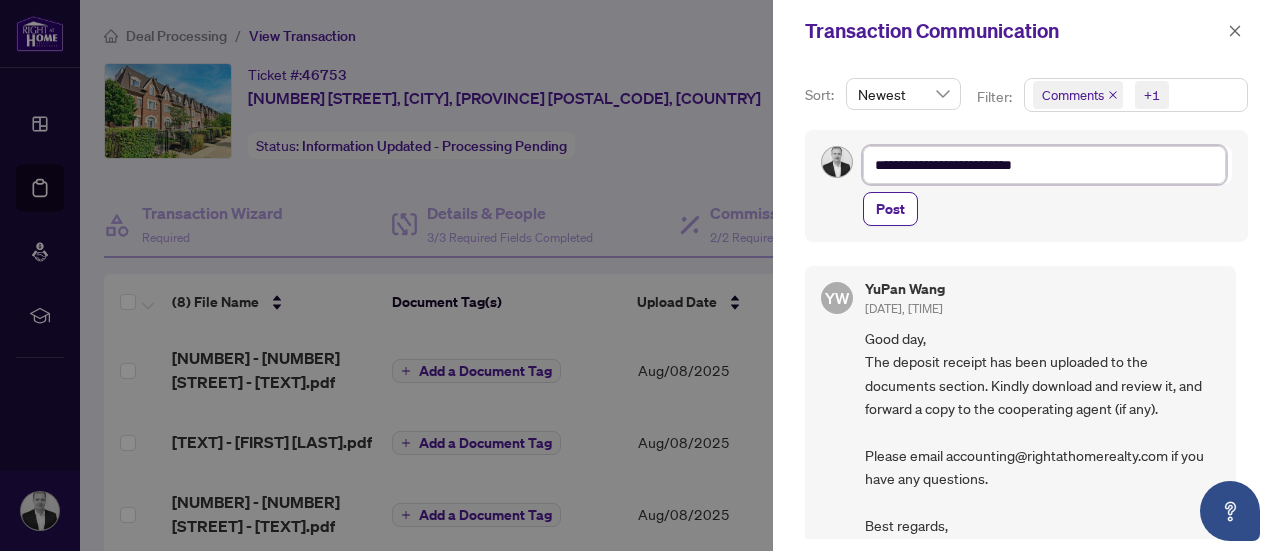 type on "**********" 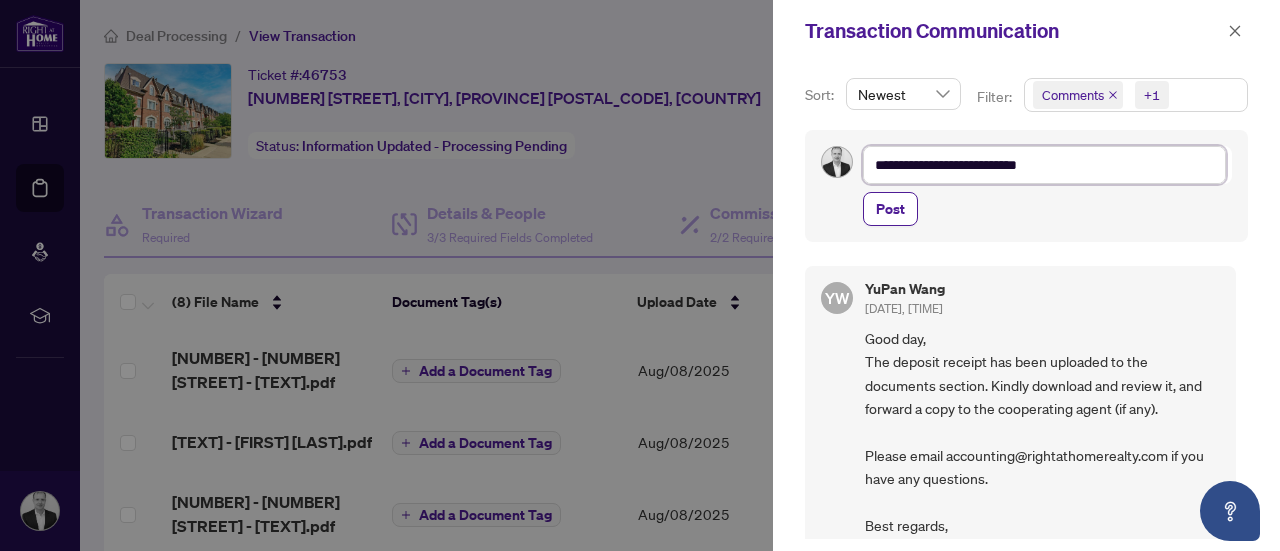 type on "**********" 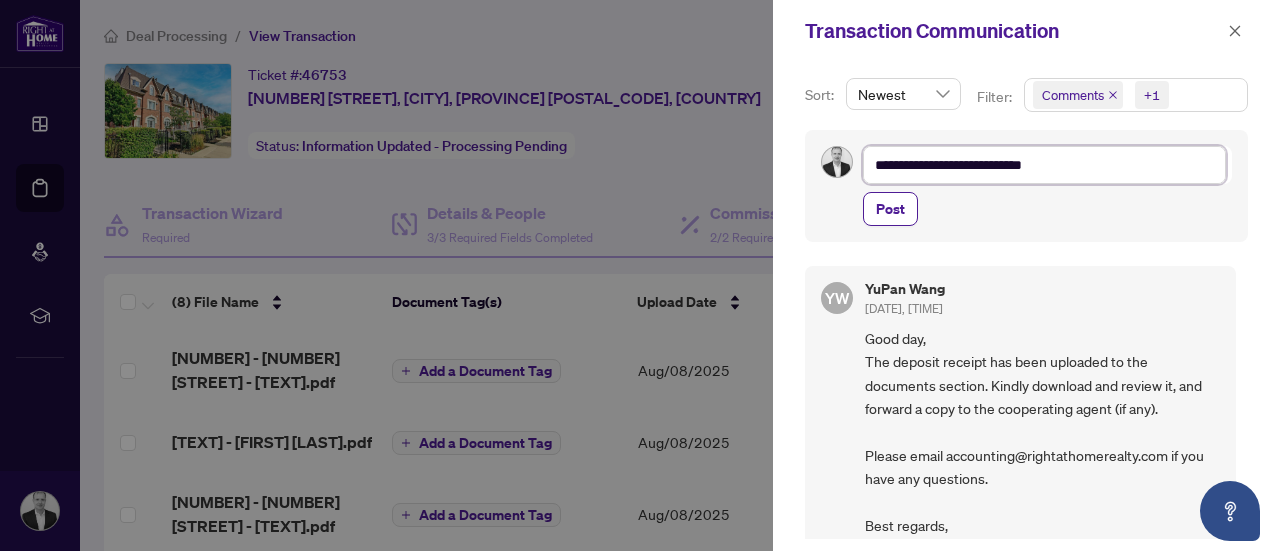 type on "**********" 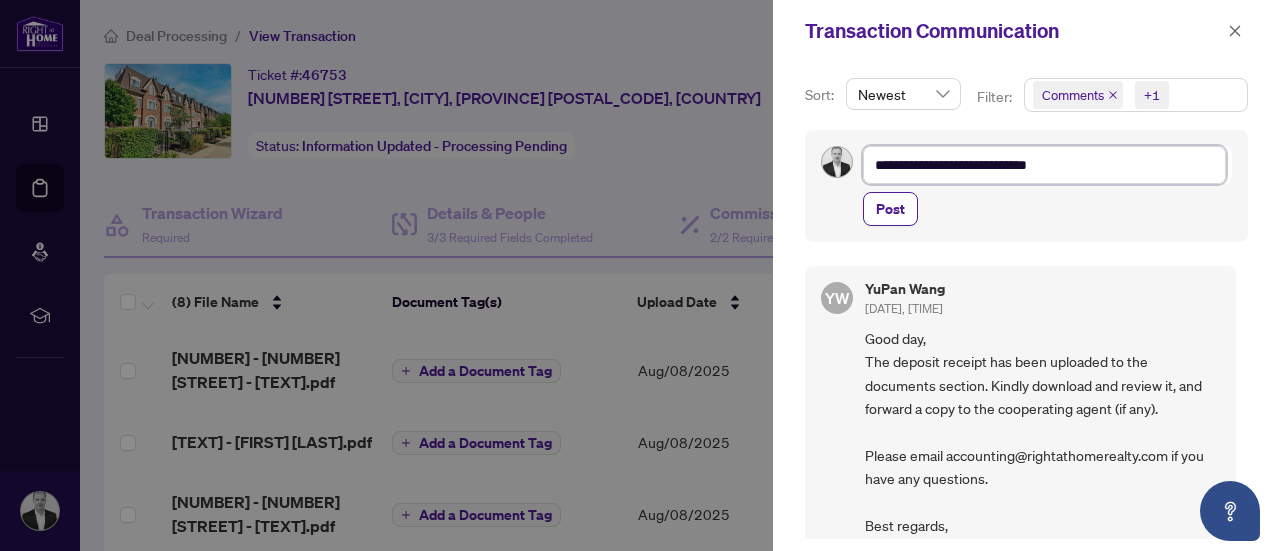 type on "**********" 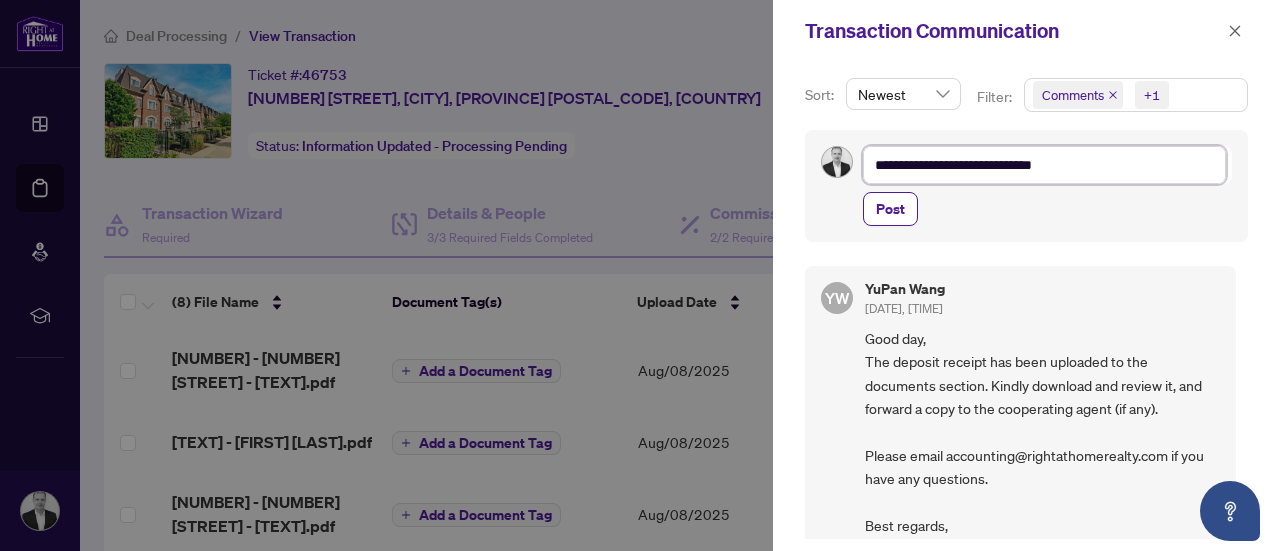 type on "**********" 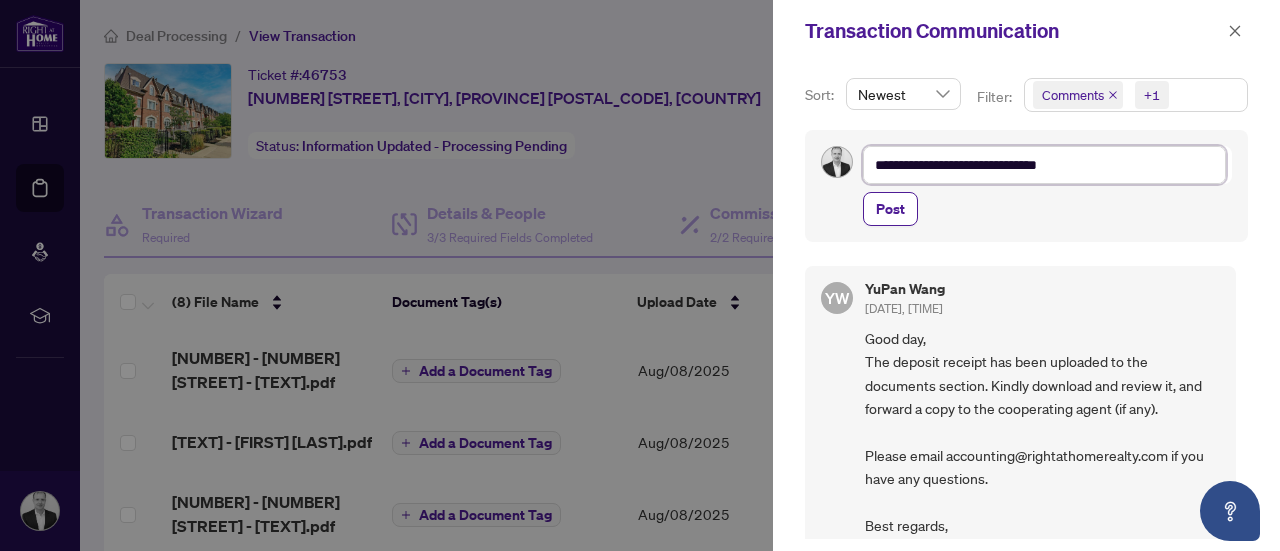 type on "**********" 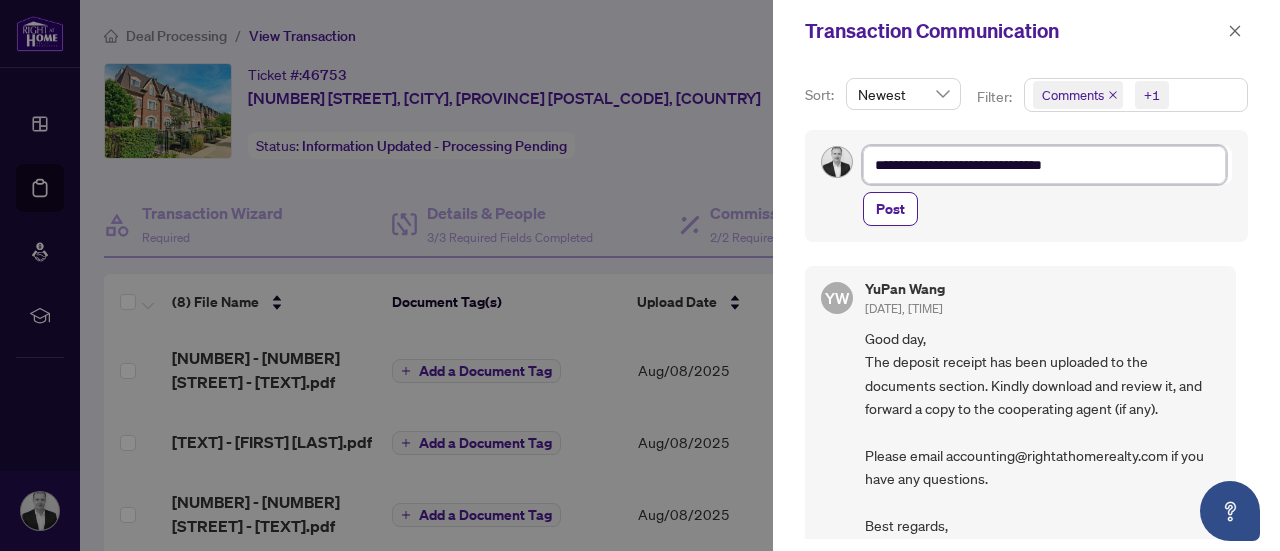 type on "**********" 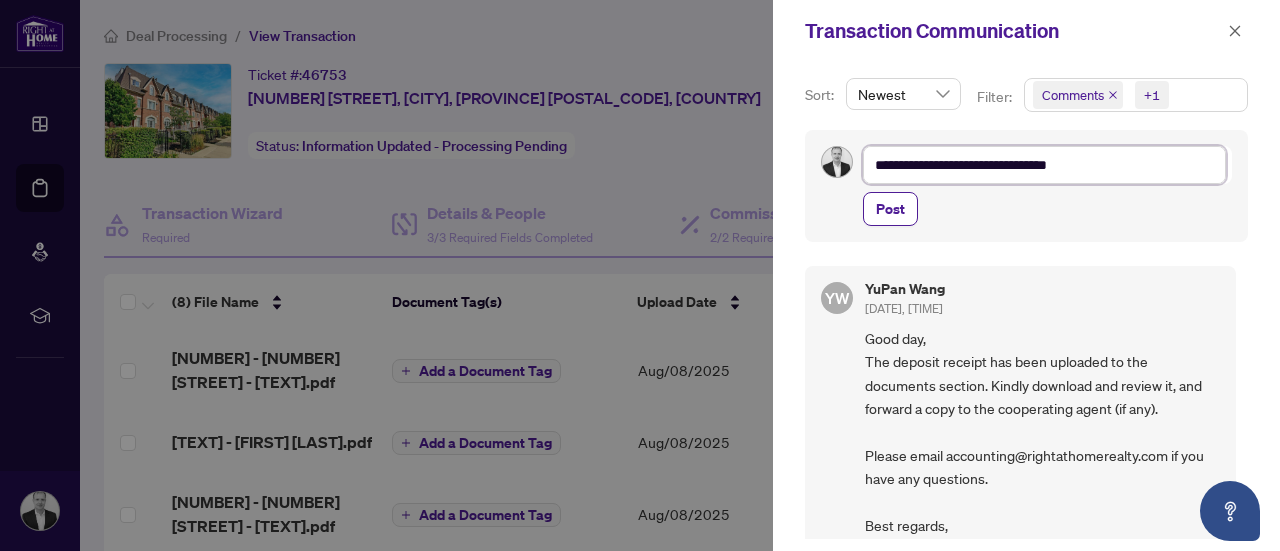 type on "**********" 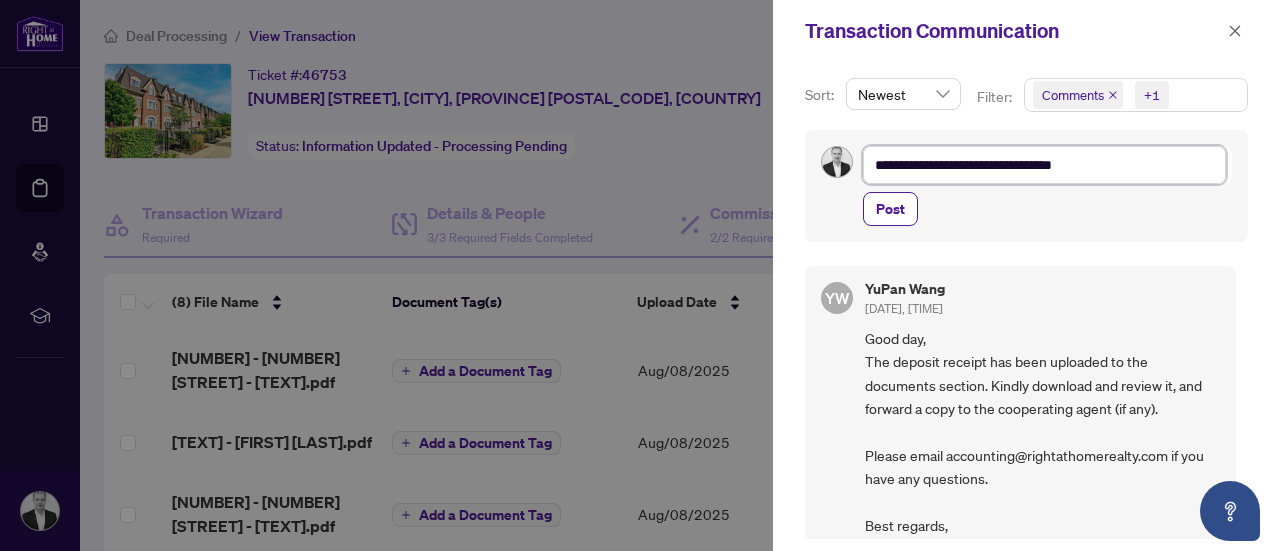 type on "**********" 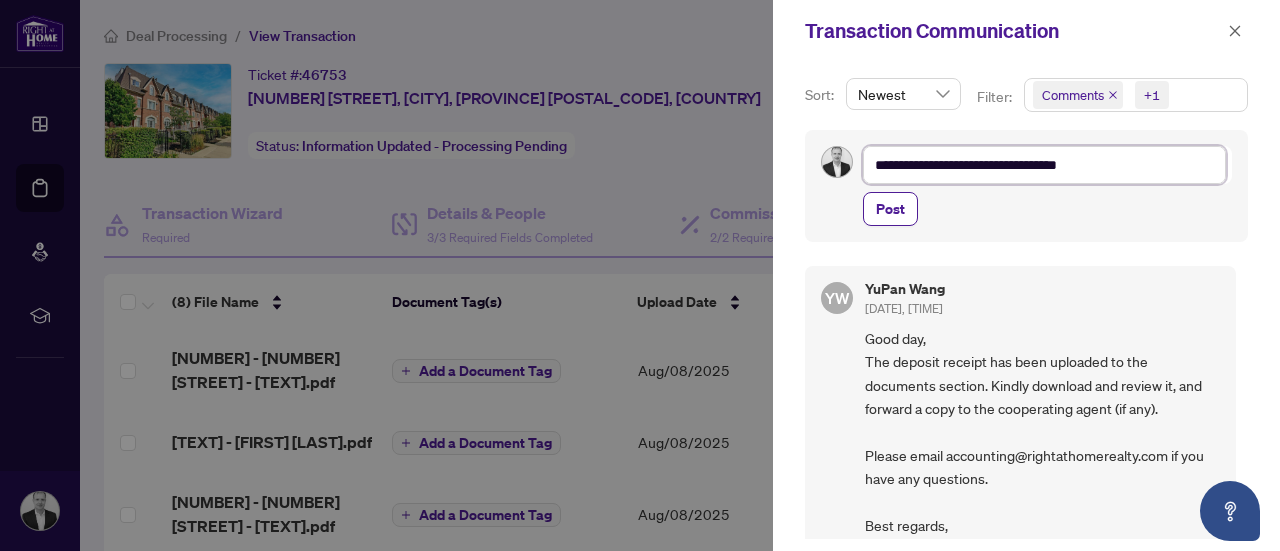 type on "**********" 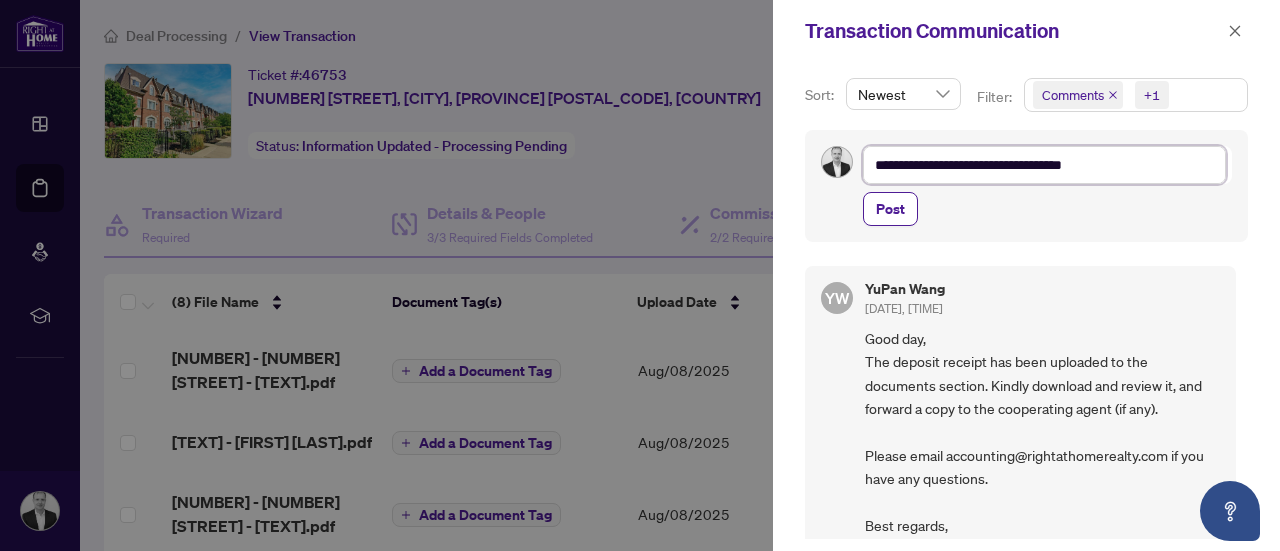 type on "**********" 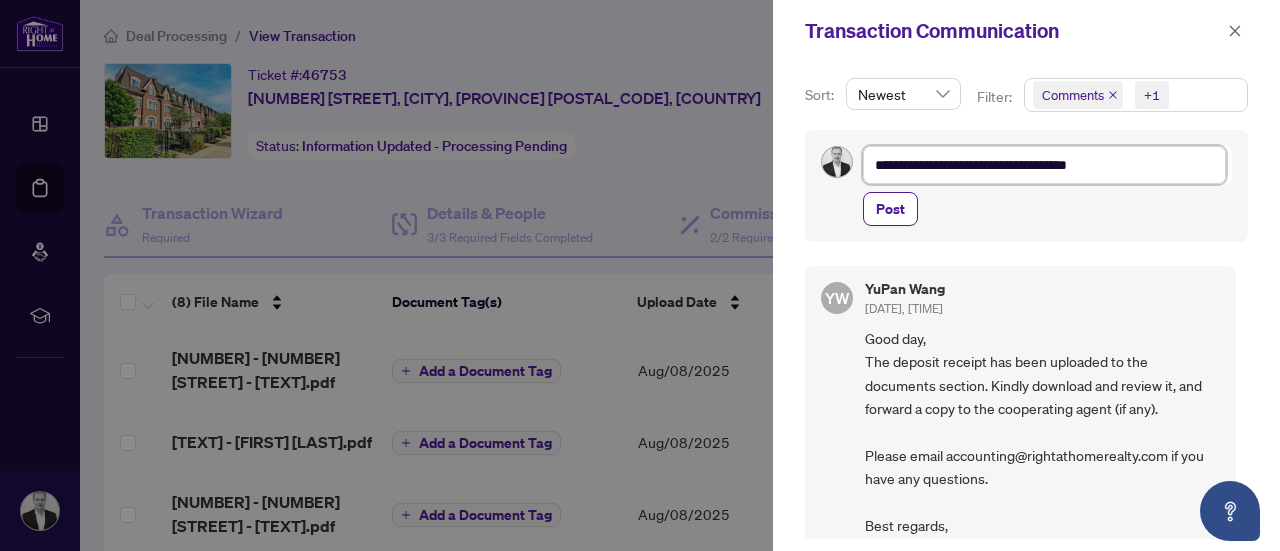 type on "**********" 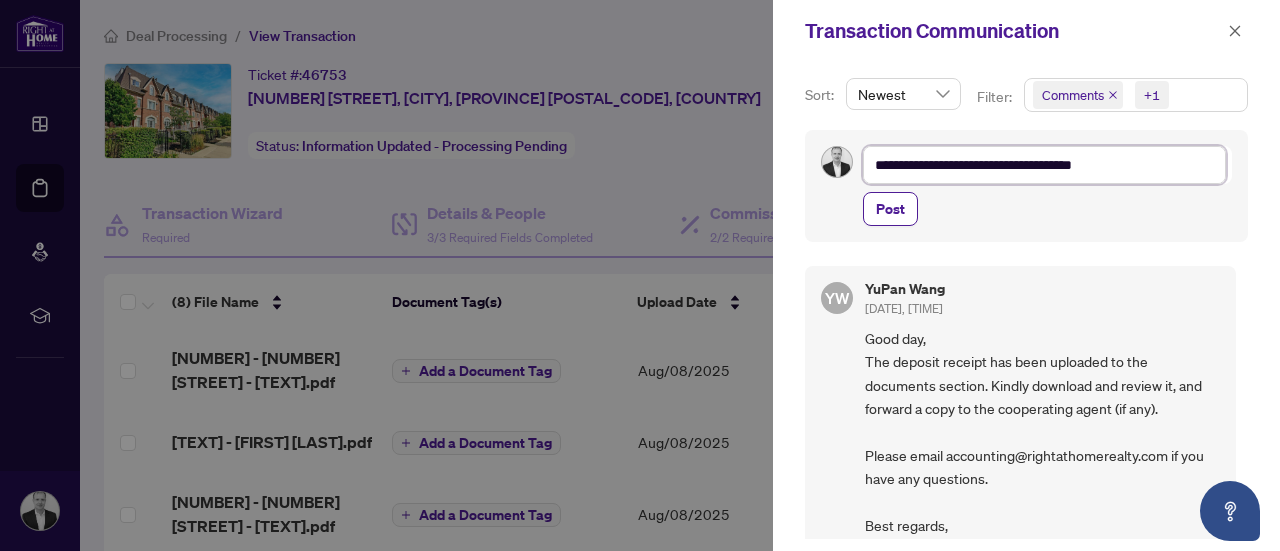 type on "**********" 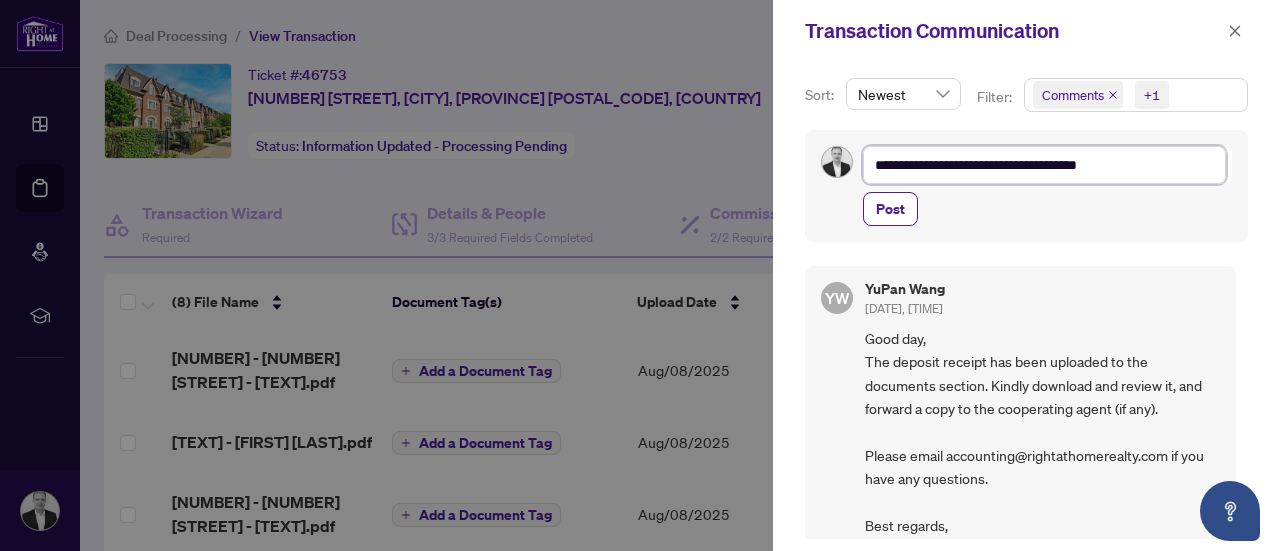 type on "**********" 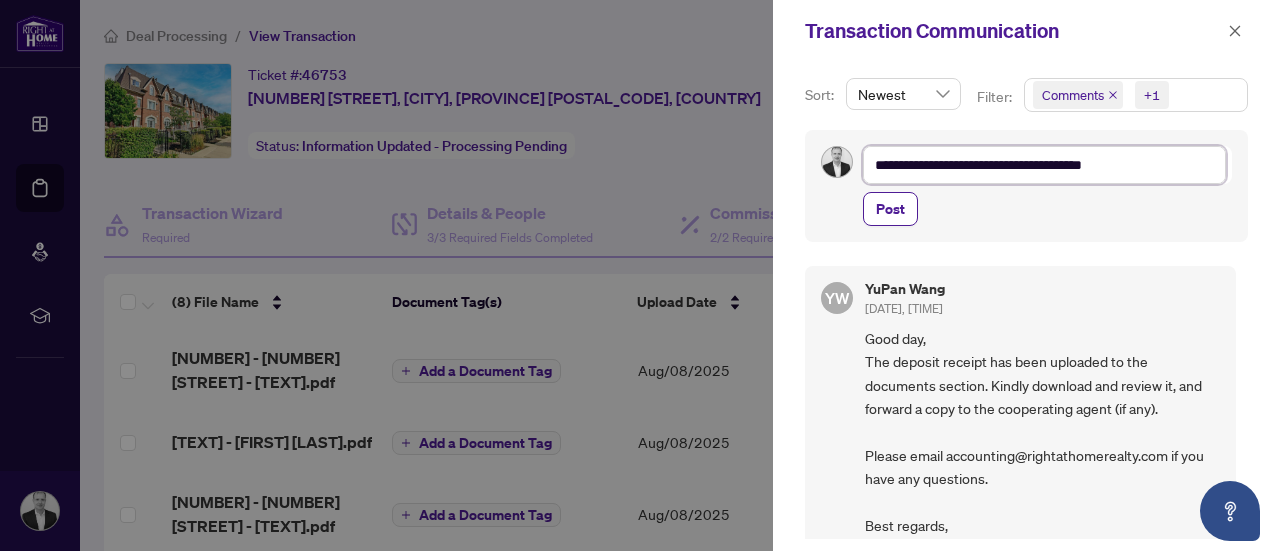 type on "**********" 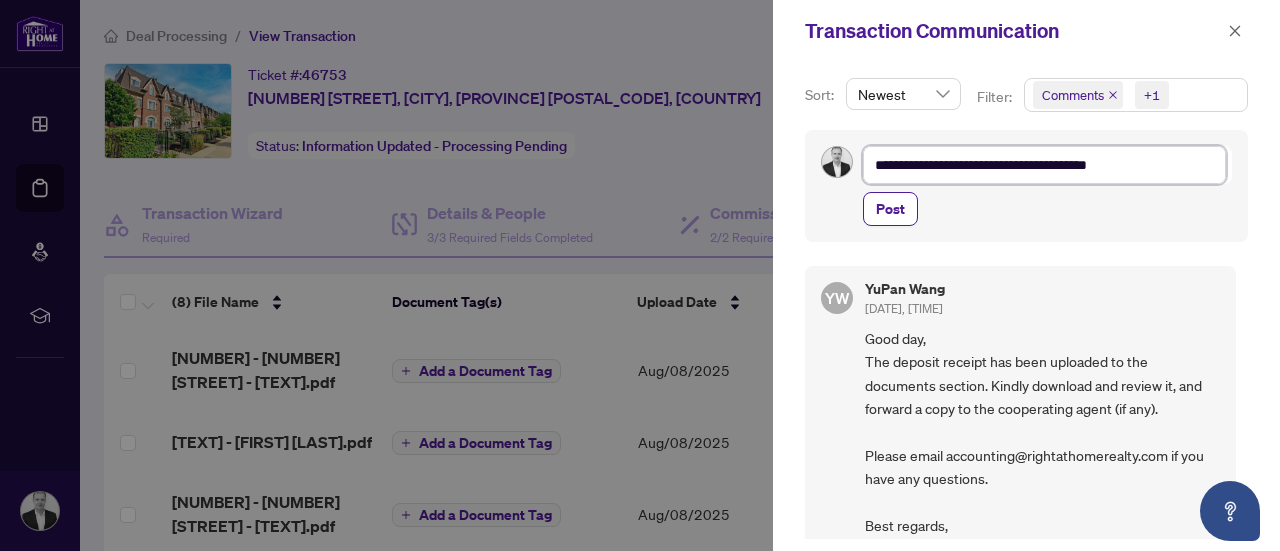 type on "**********" 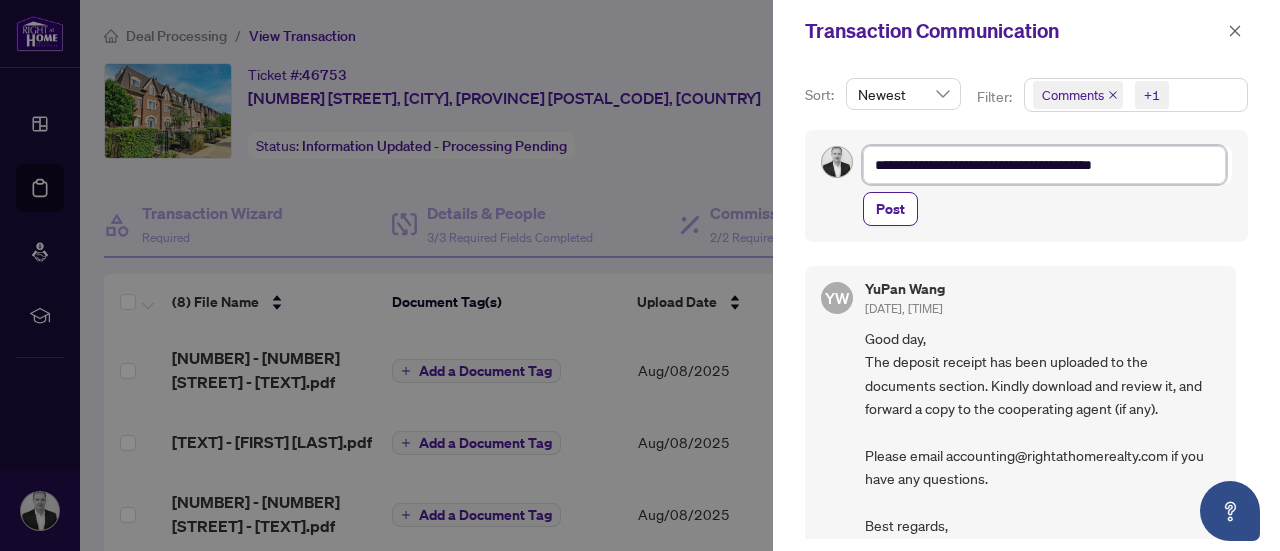 type on "**********" 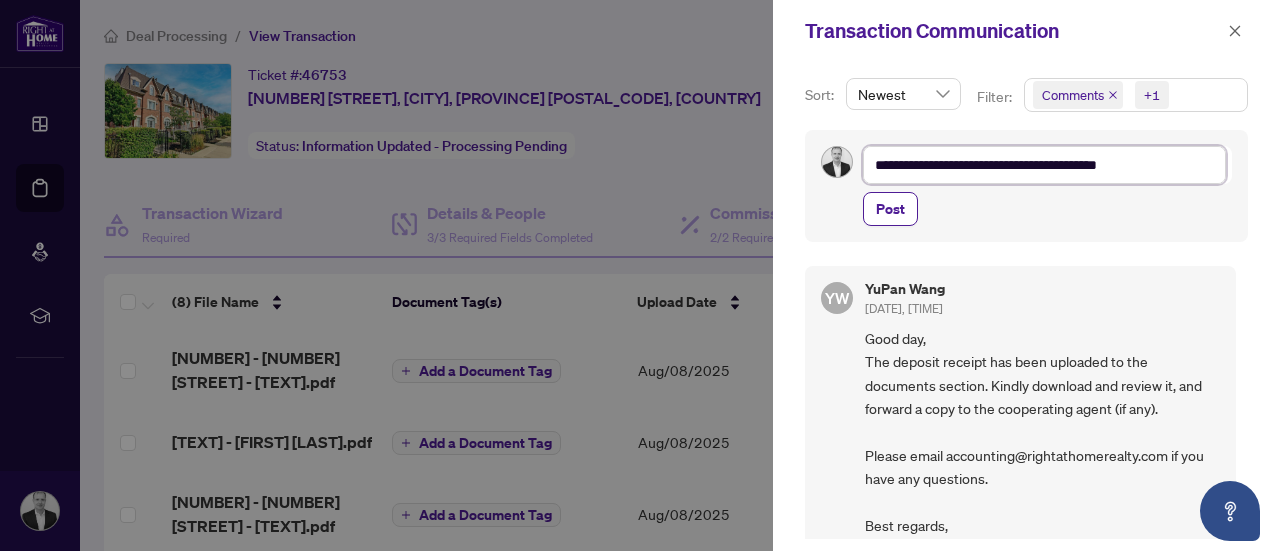 type on "**********" 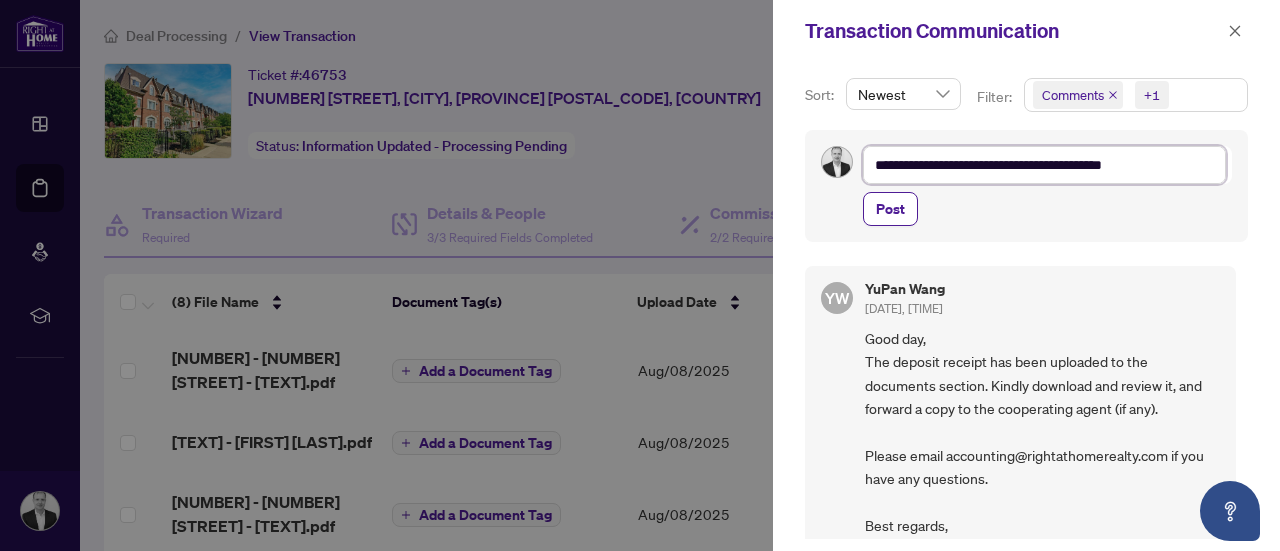 type on "**********" 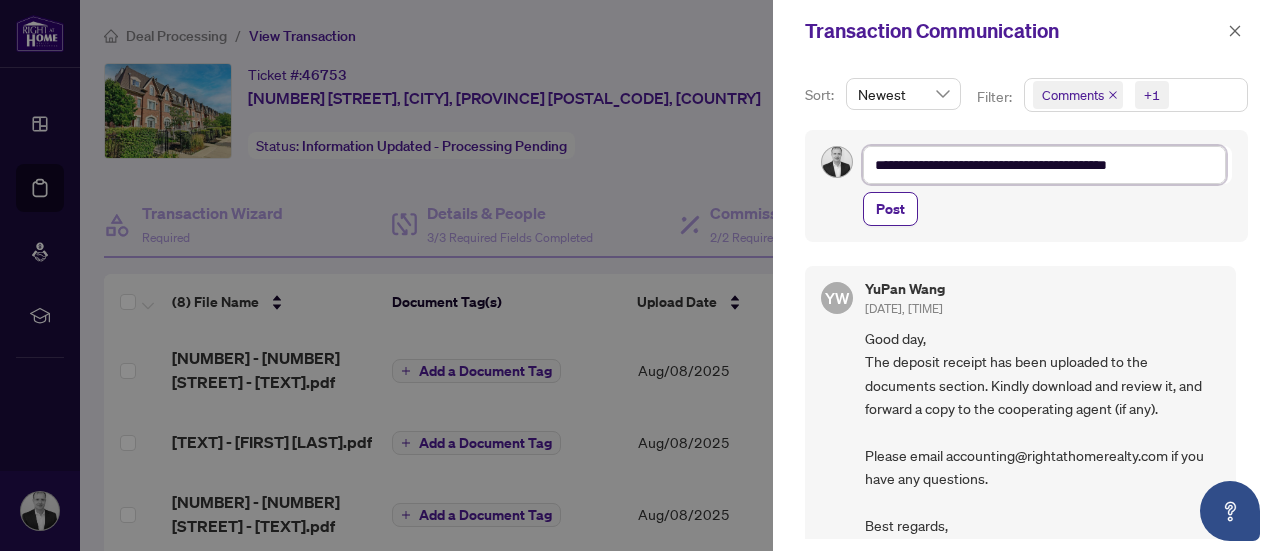 type on "**********" 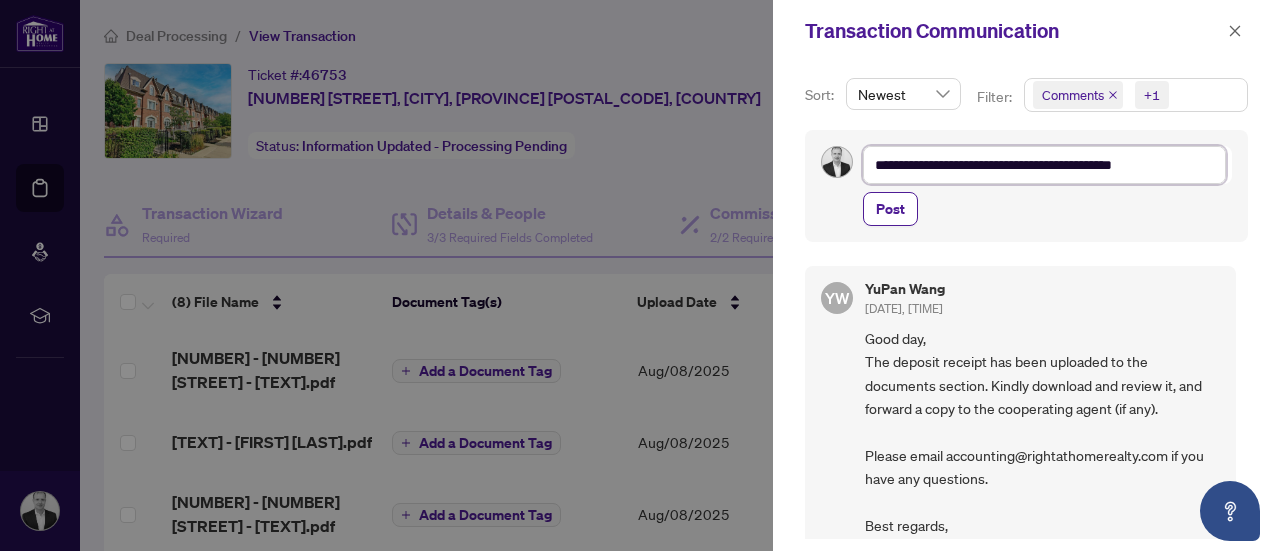 type on "**********" 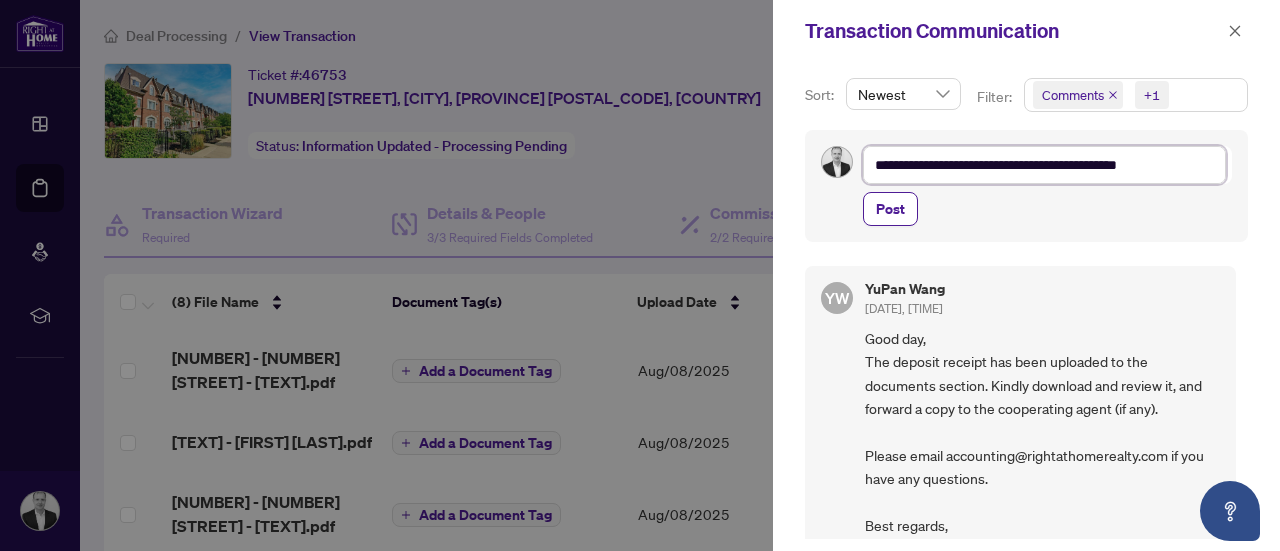 type on "**********" 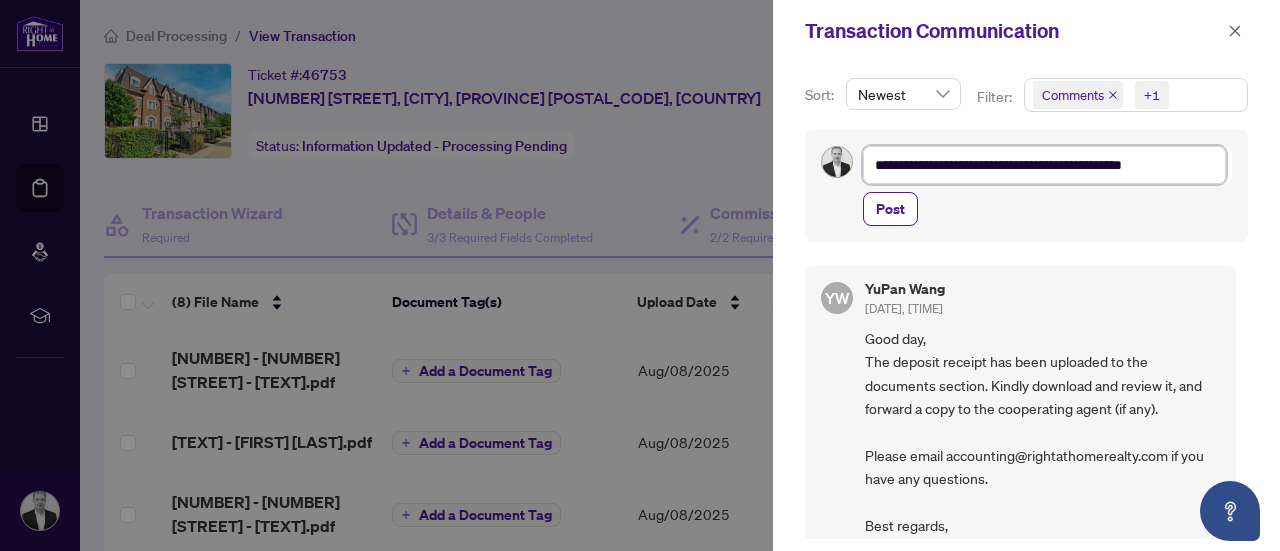 type on "**********" 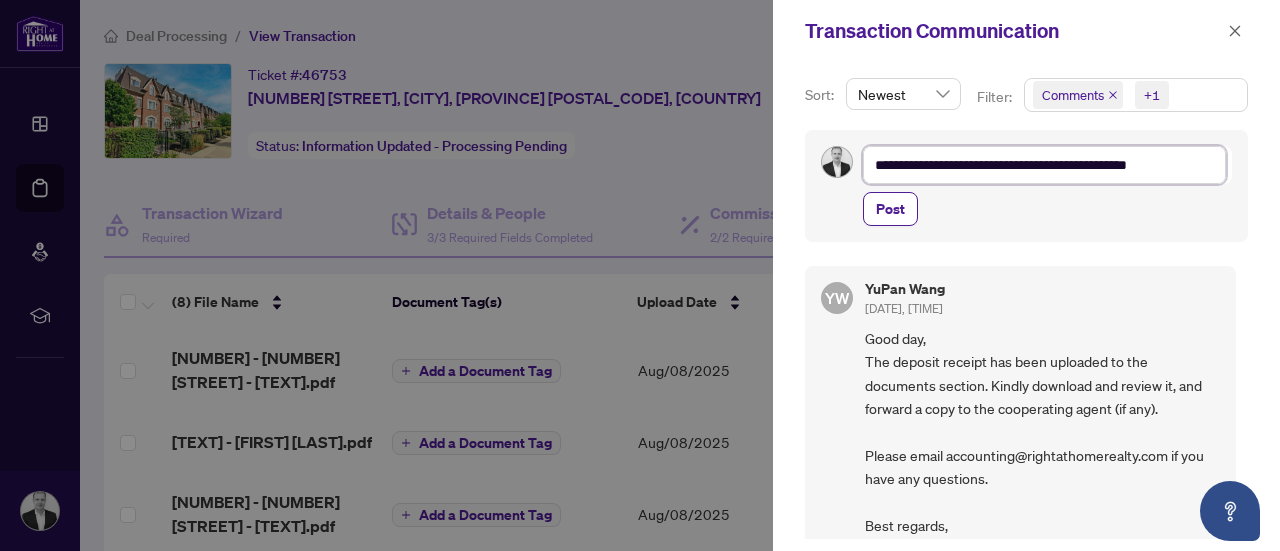 type on "**********" 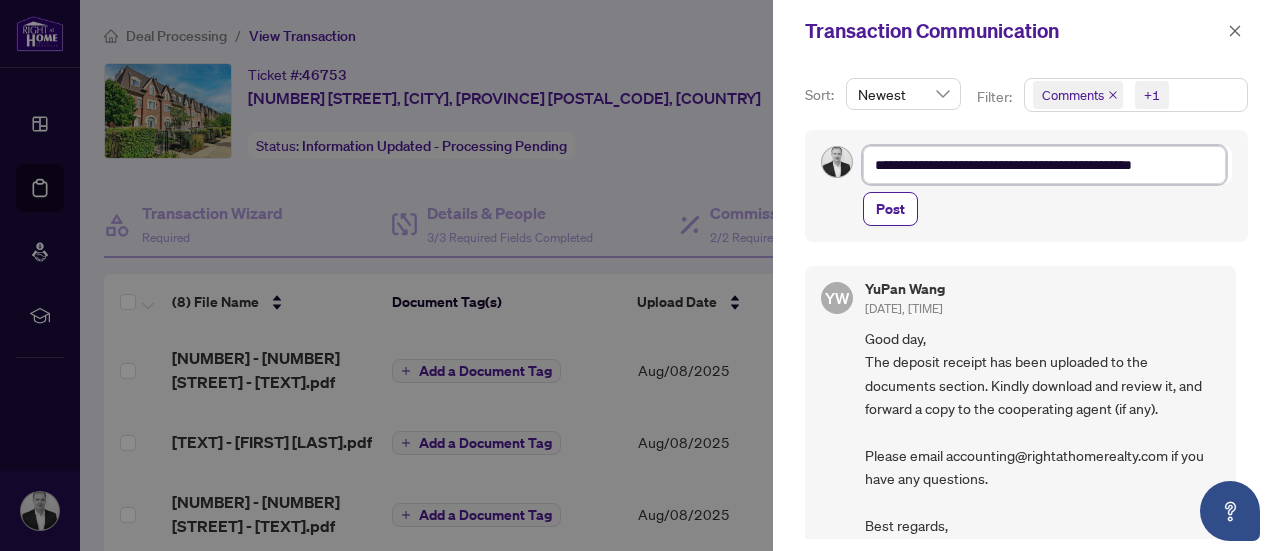 type on "**********" 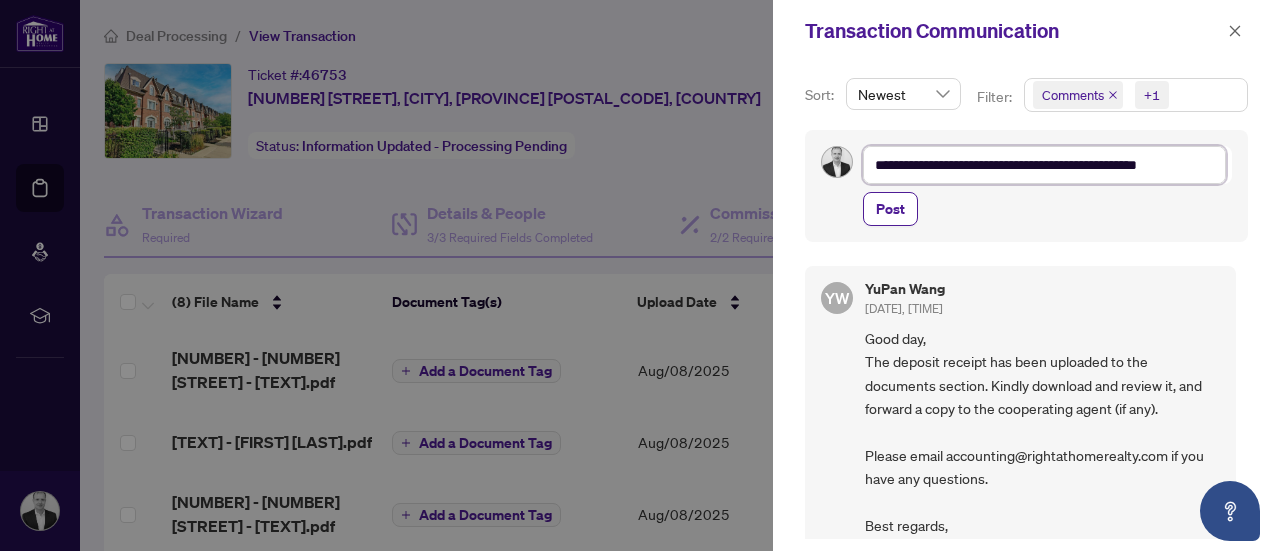 type on "**********" 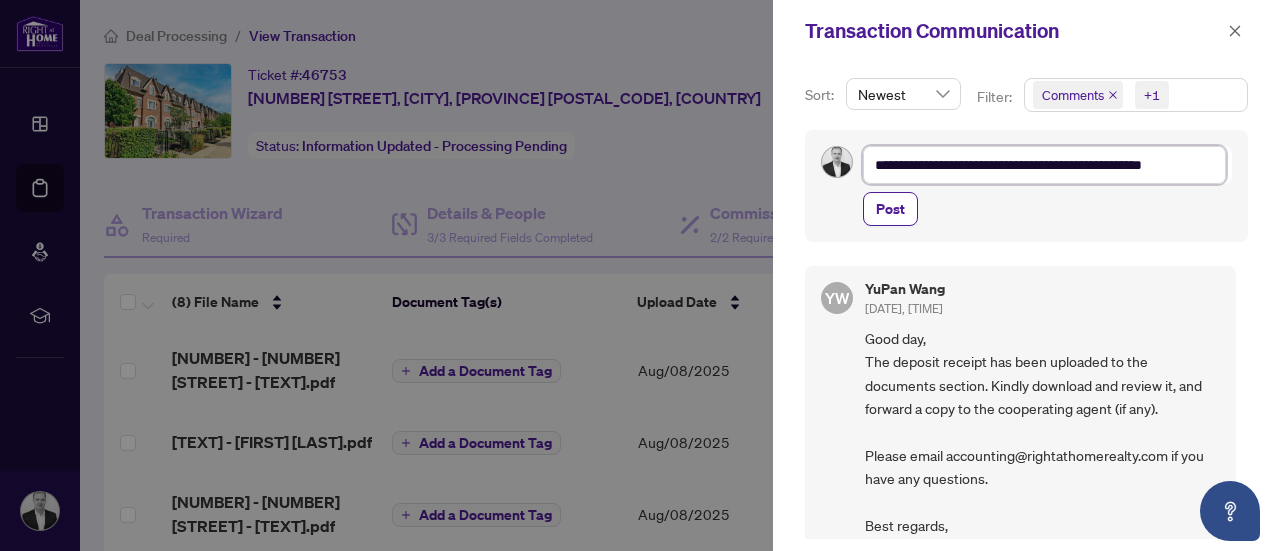 type on "**********" 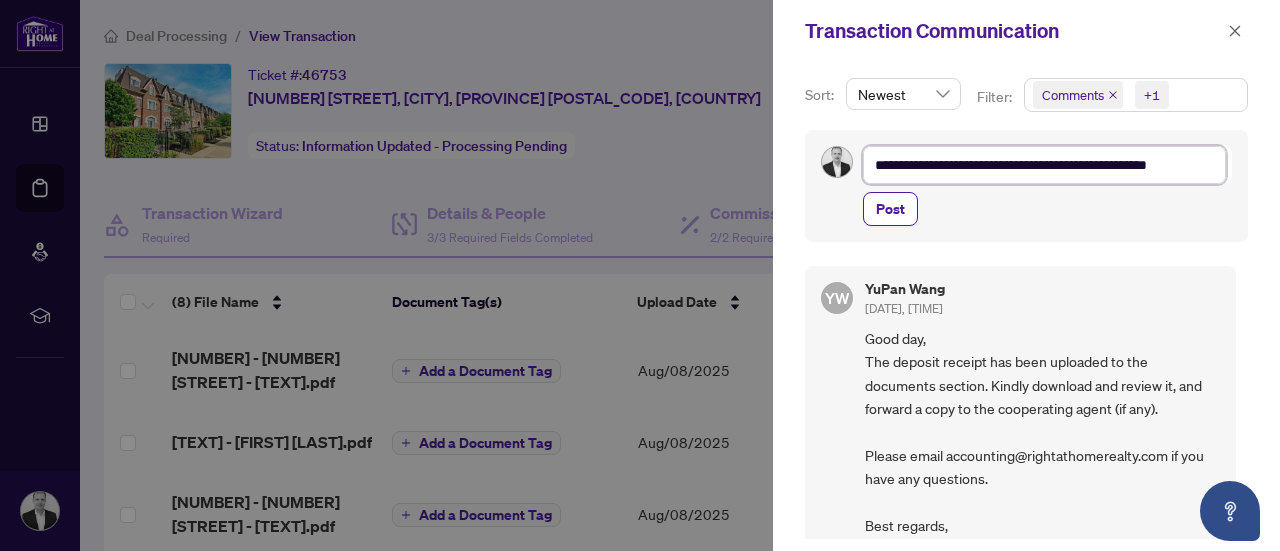type on "**********" 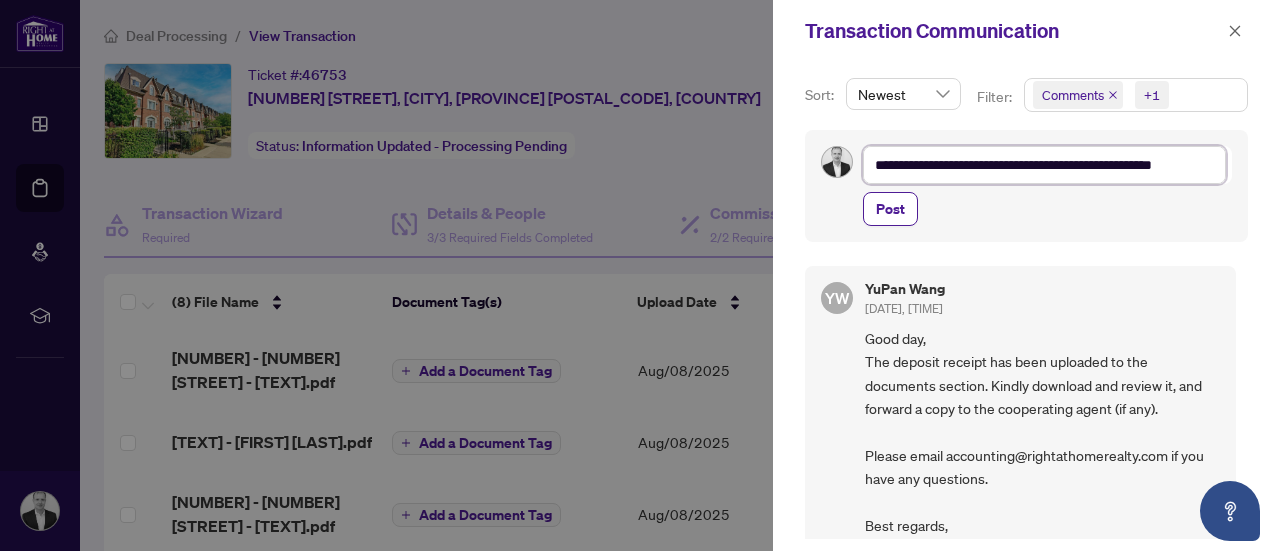 type on "**********" 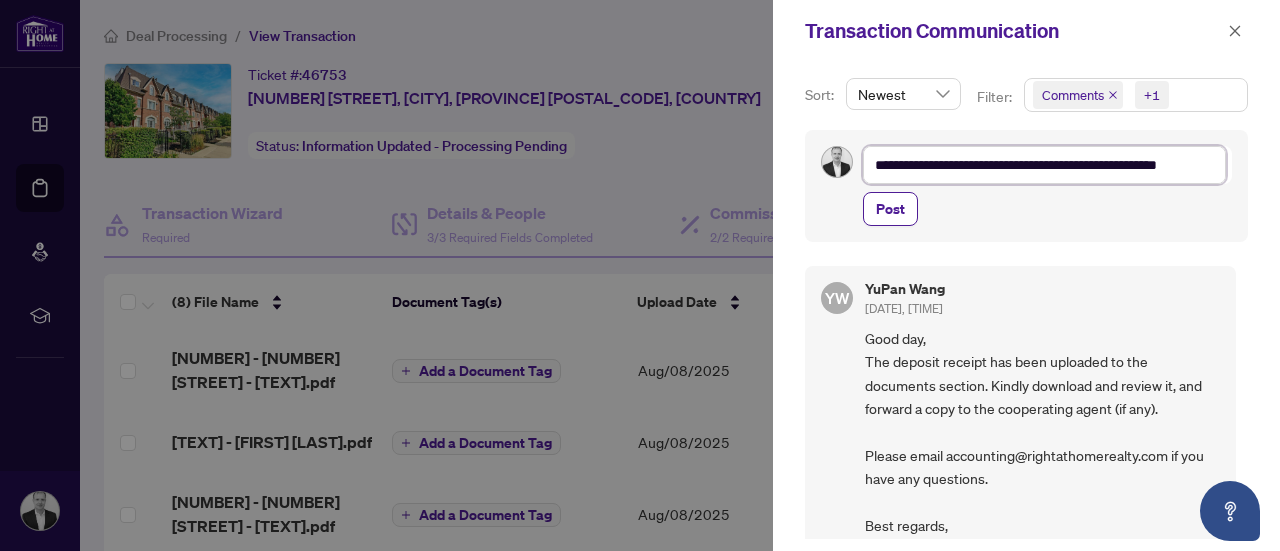 type on "**********" 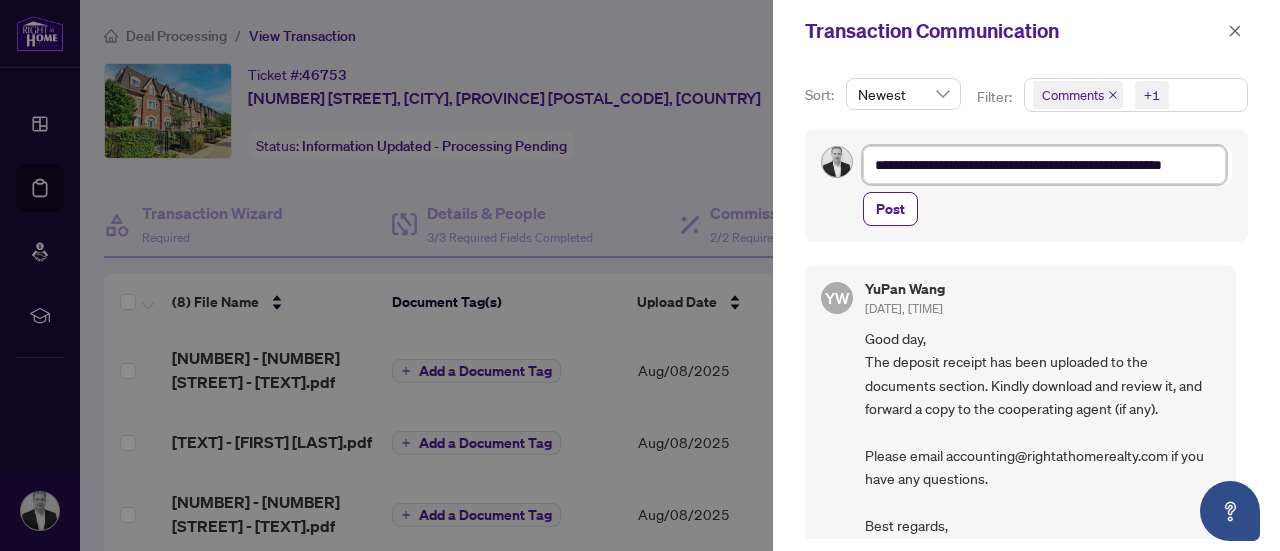 type on "**********" 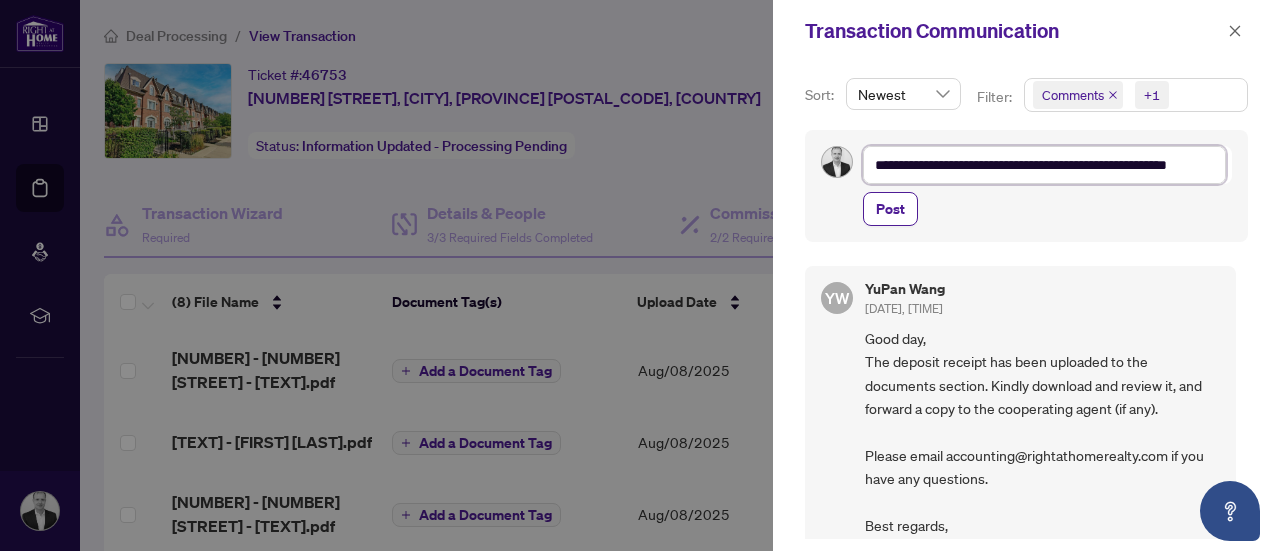type on "**********" 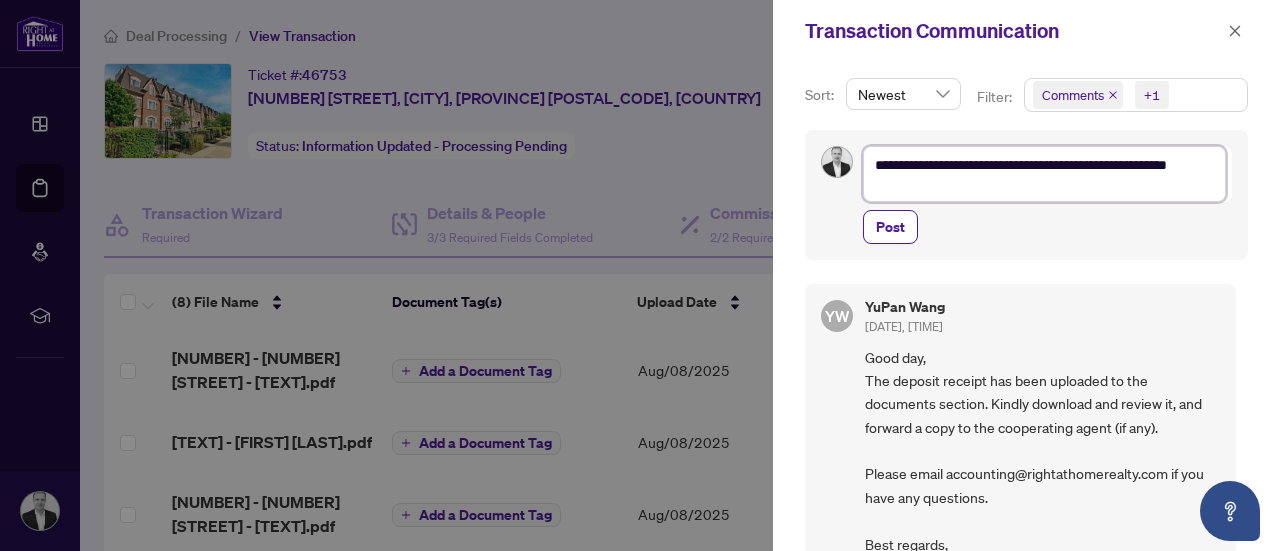 type on "**********" 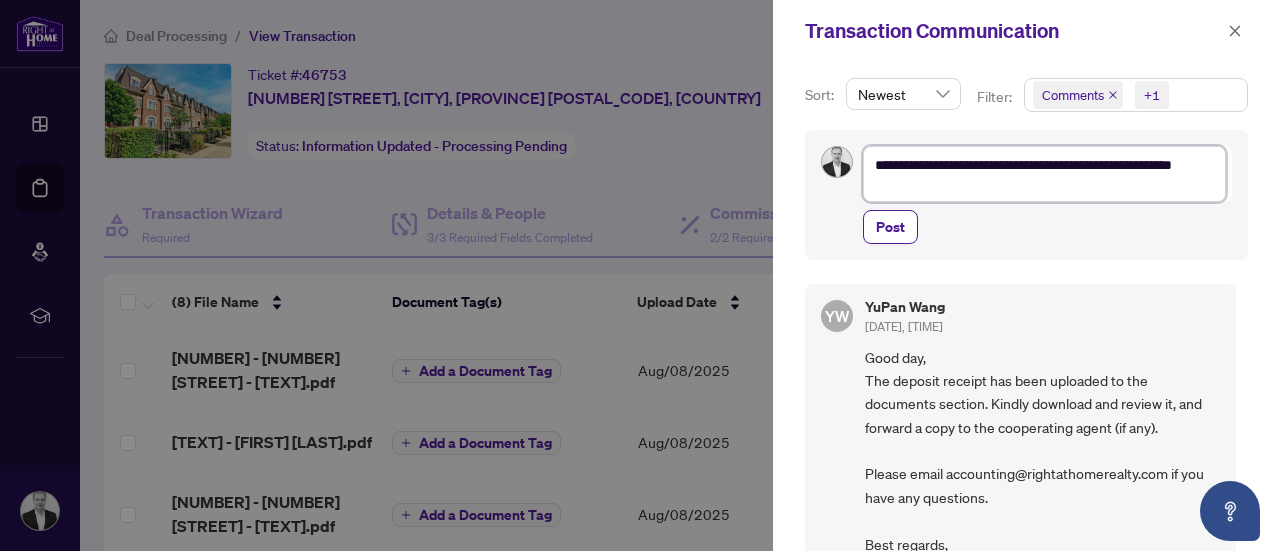 scroll, scrollTop: 0, scrollLeft: 0, axis: both 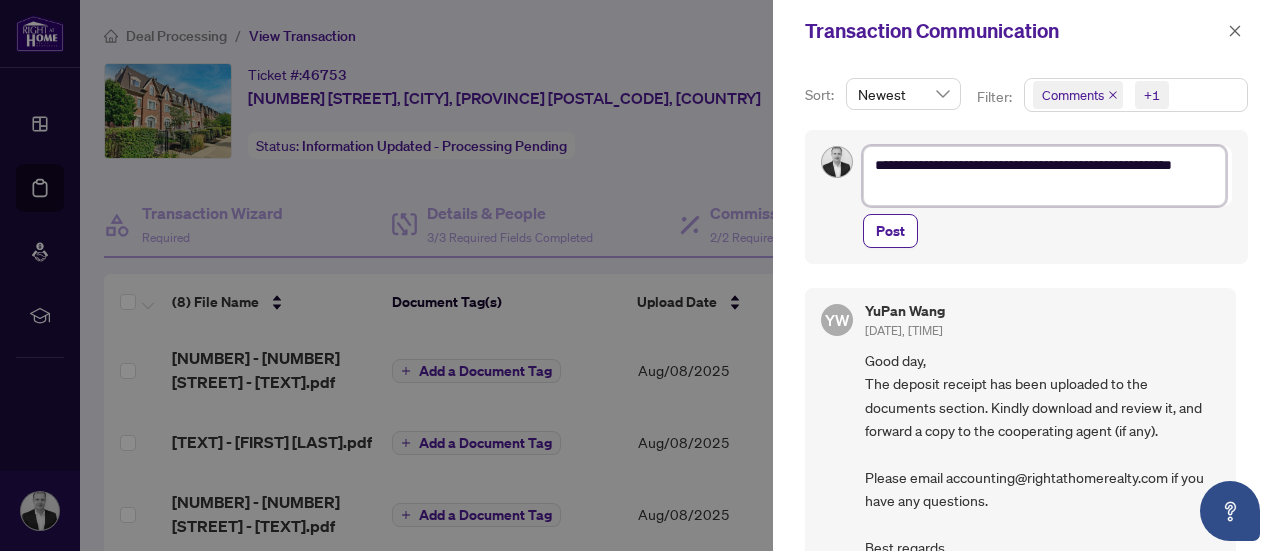 type on "**********" 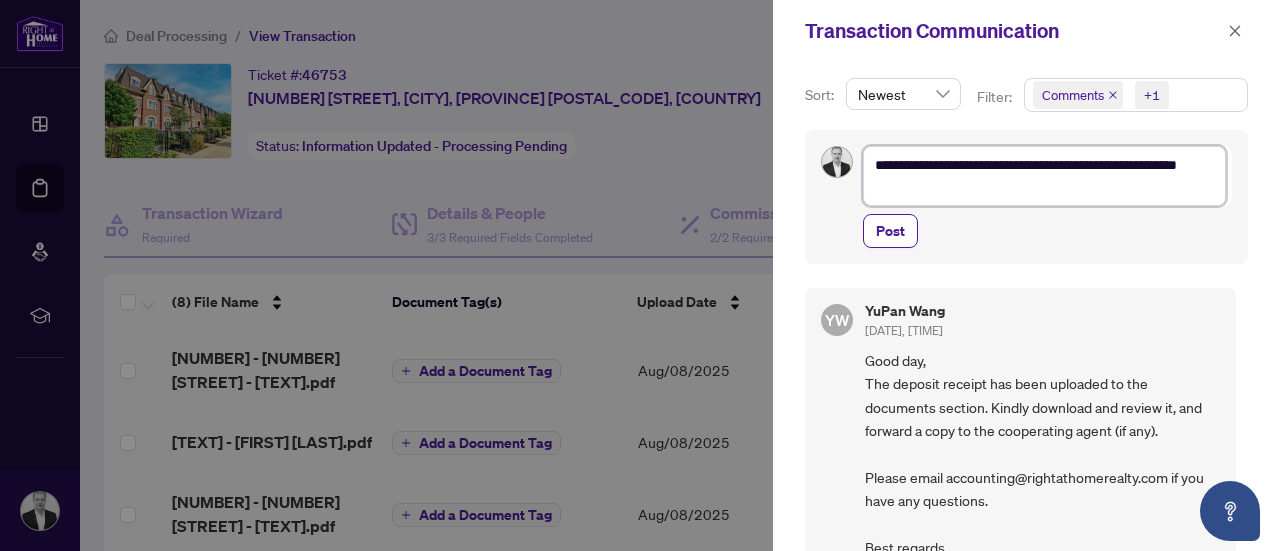 type on "**********" 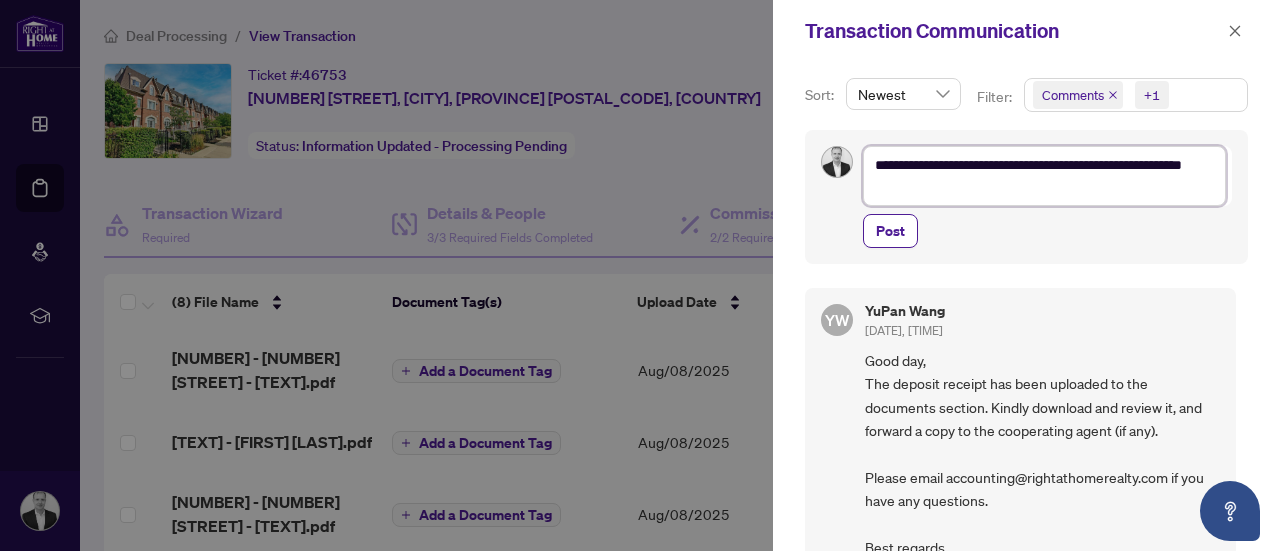 type on "**********" 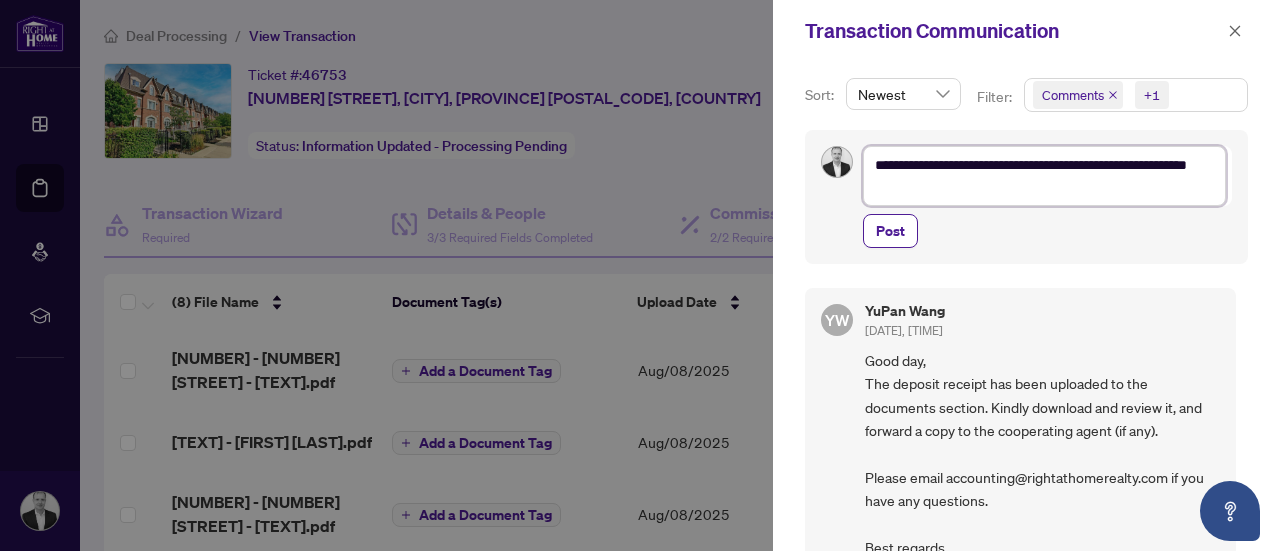 type on "**********" 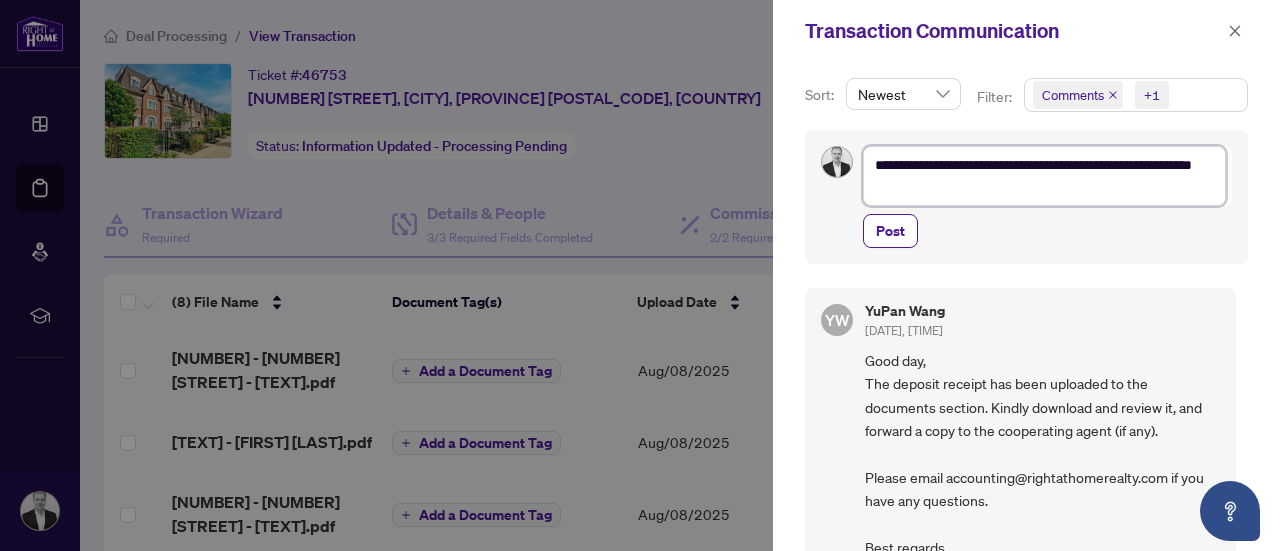 type on "**********" 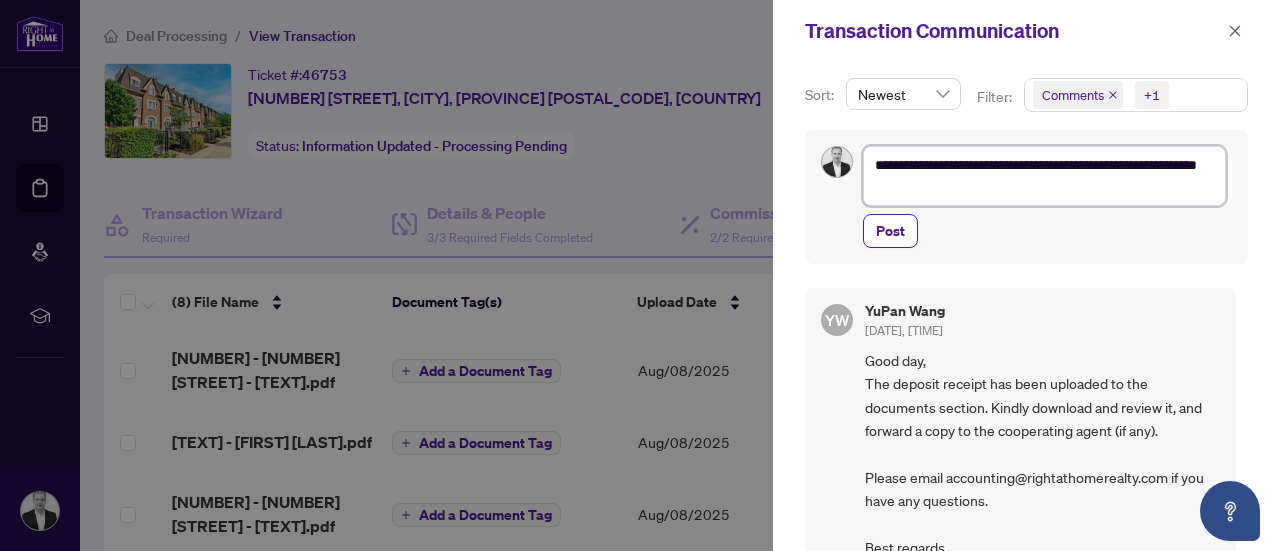 type on "**********" 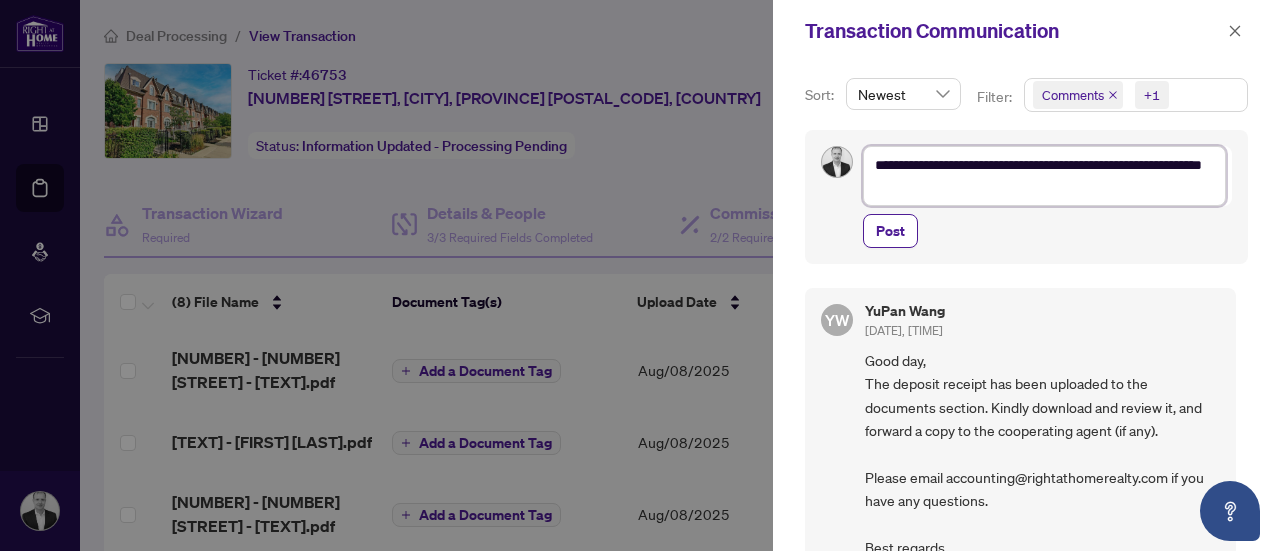 type on "**********" 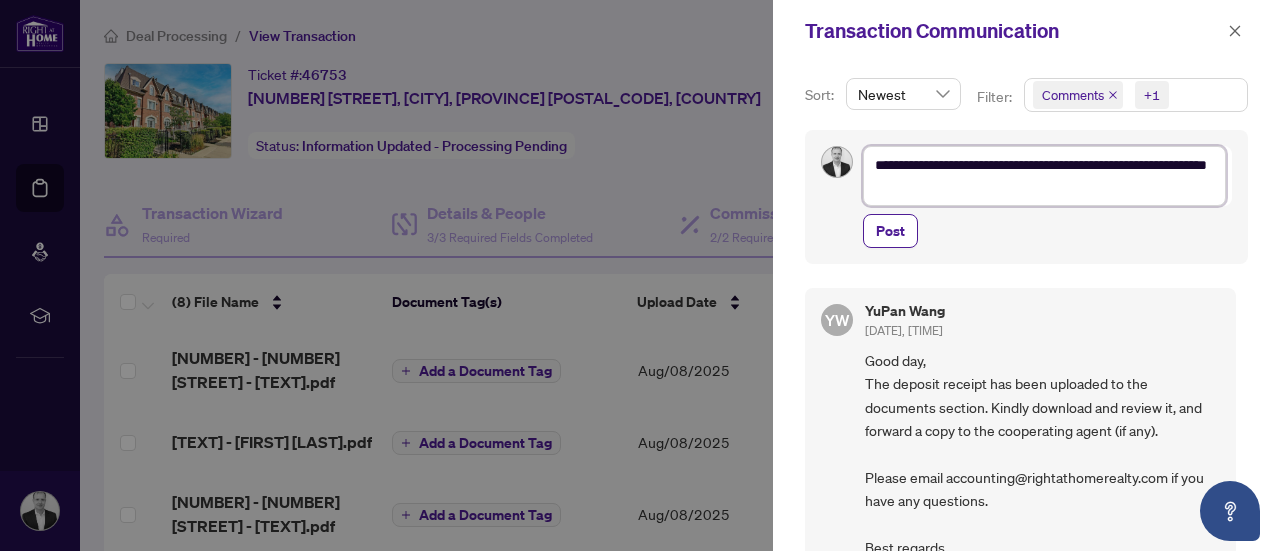 type on "**********" 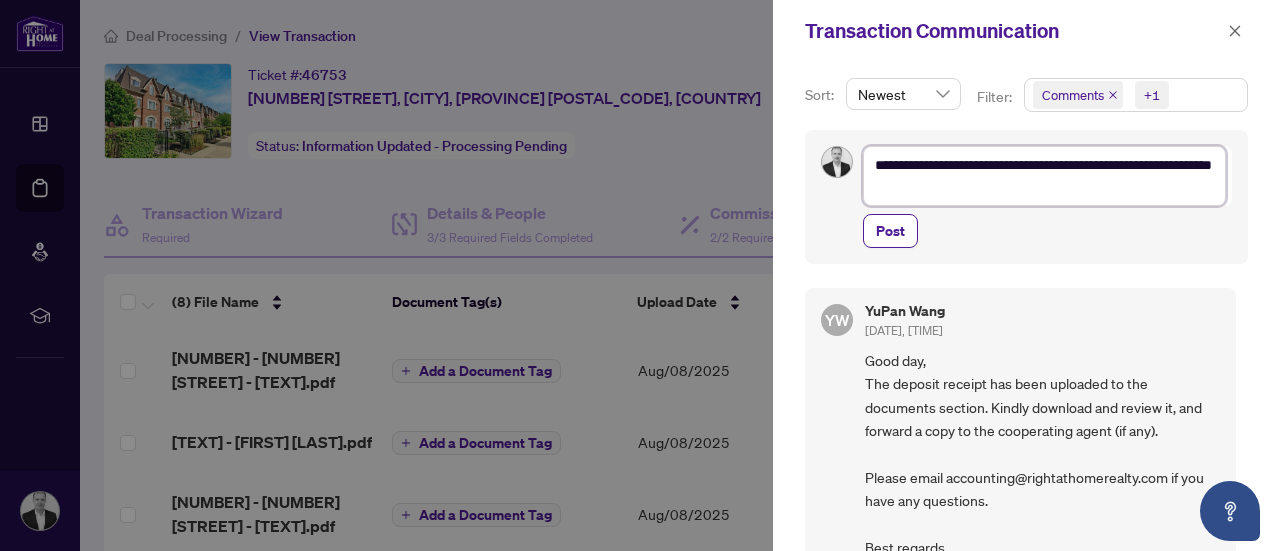 type on "**********" 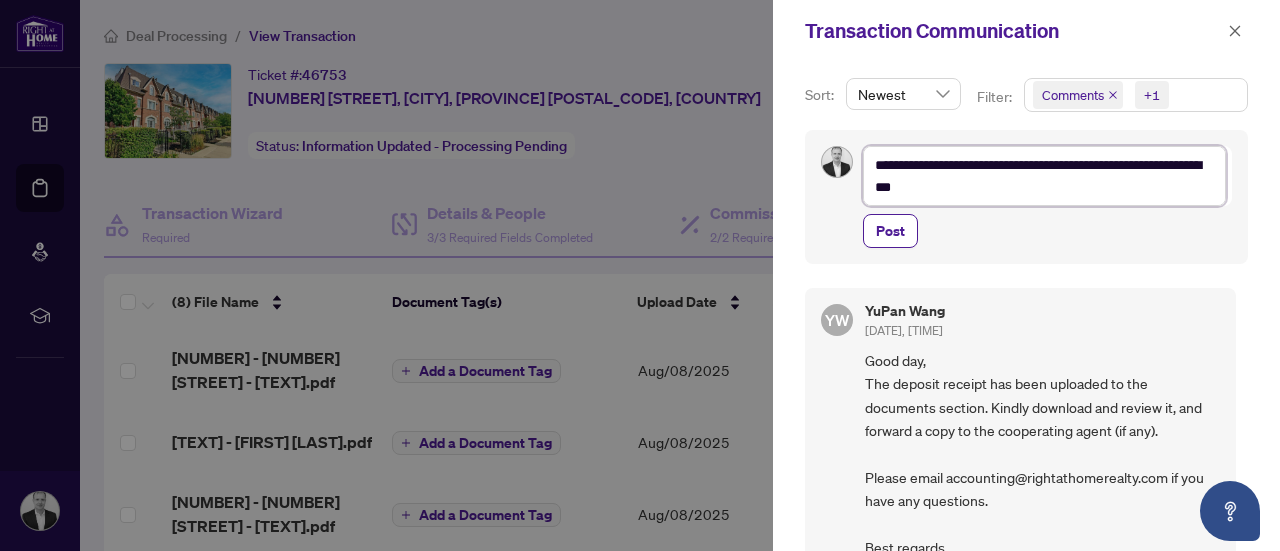 type on "**********" 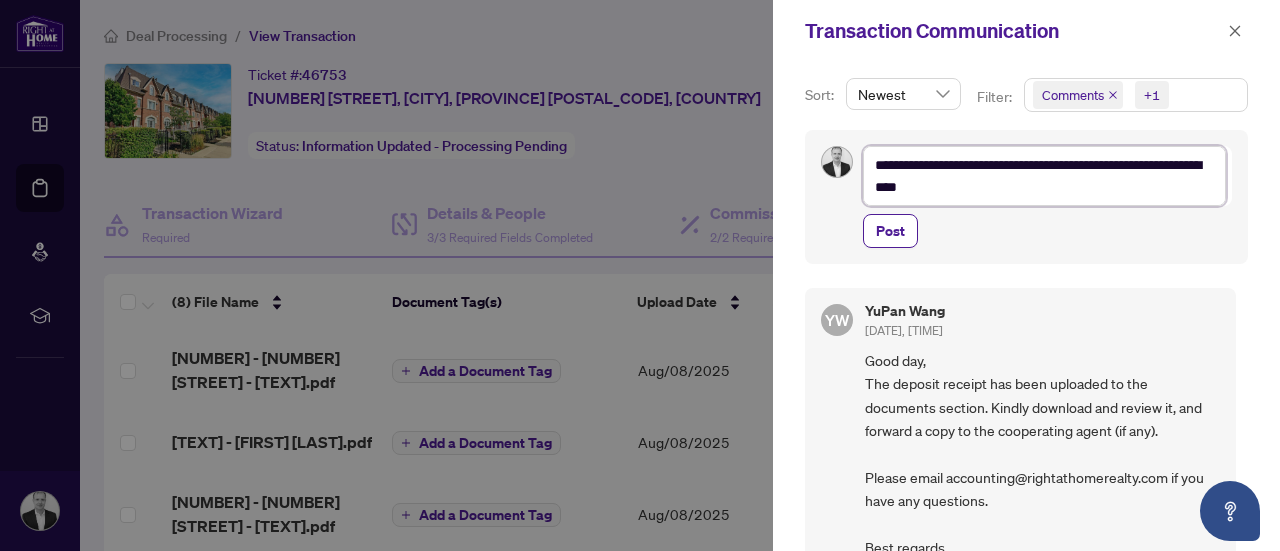 type on "**********" 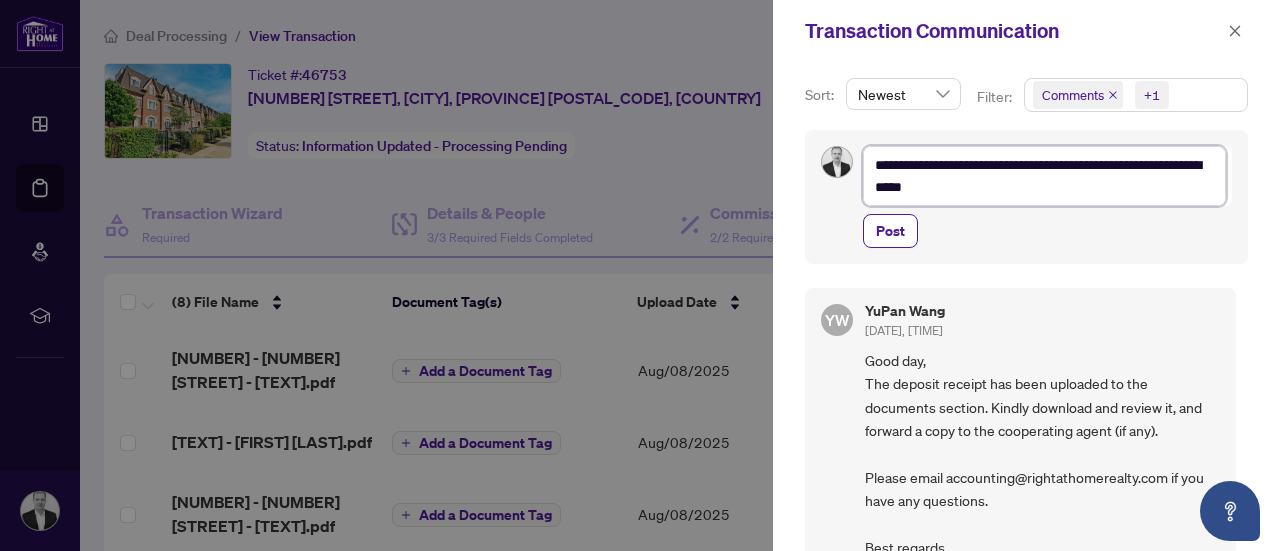 type on "**********" 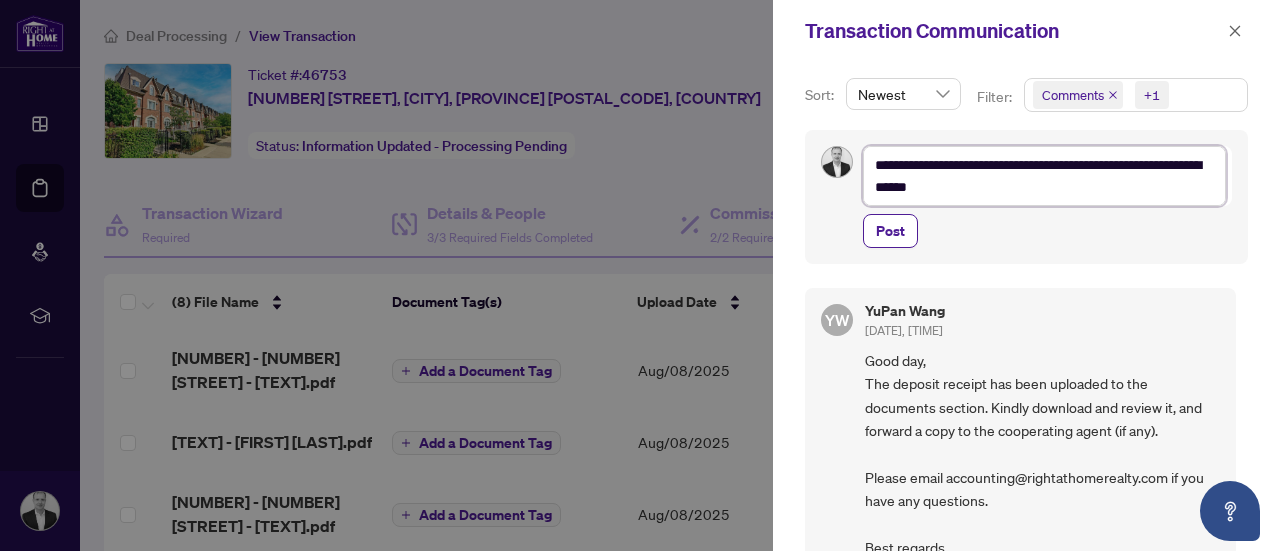 type on "**********" 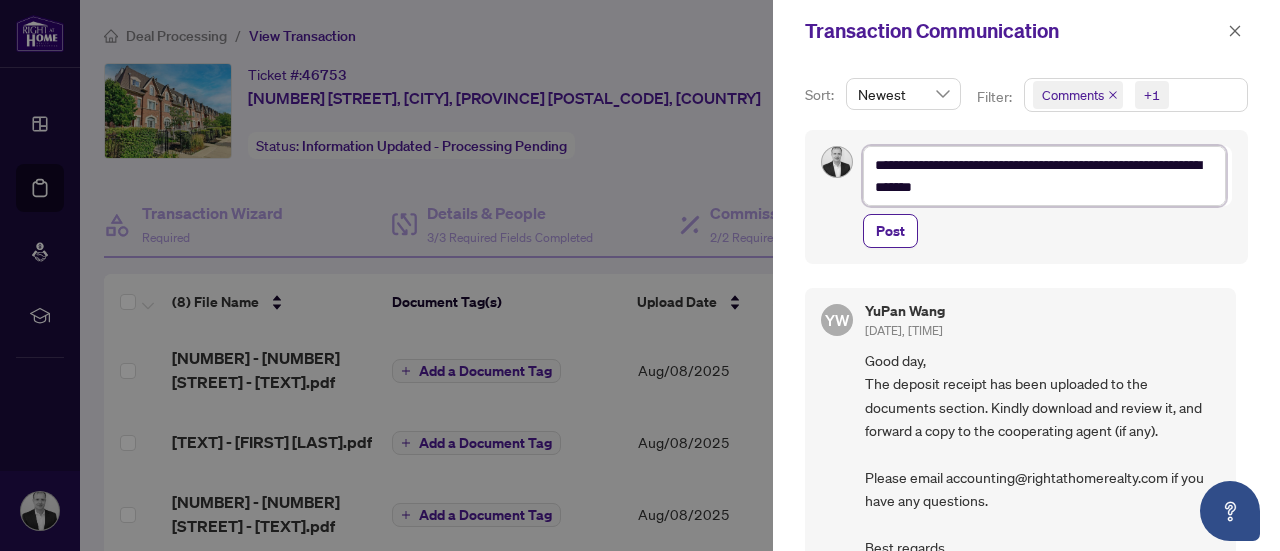 type on "**********" 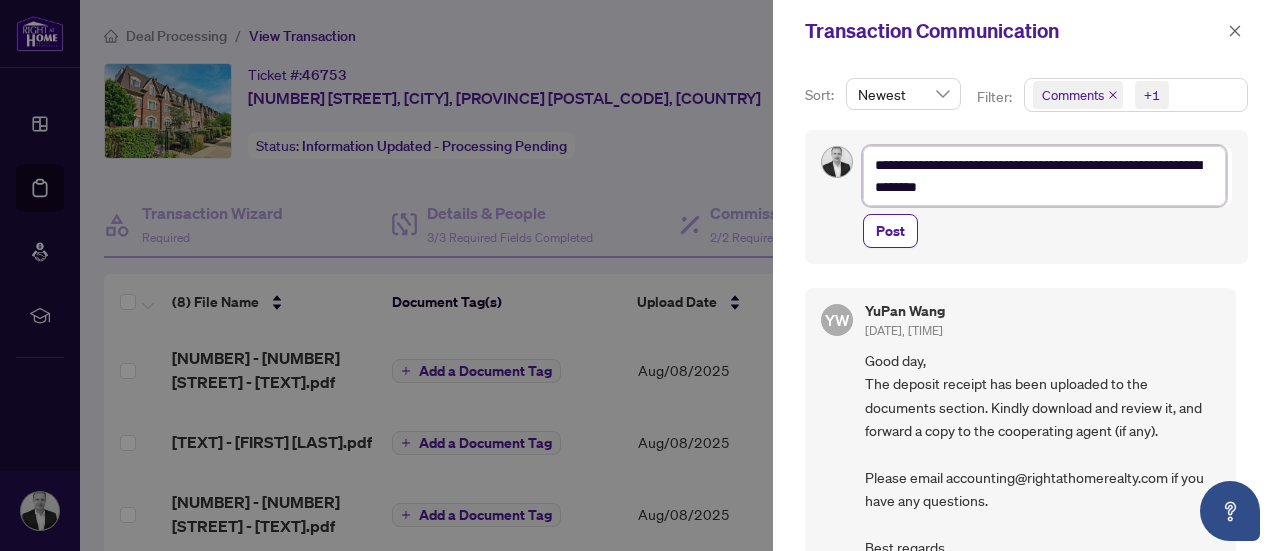 type on "**********" 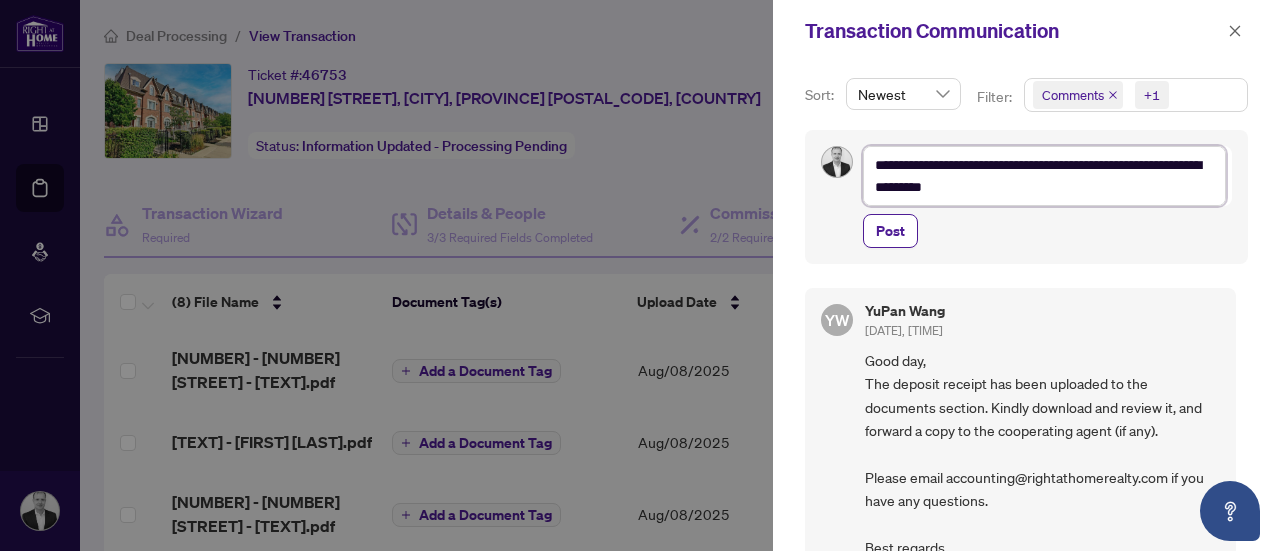 type on "**********" 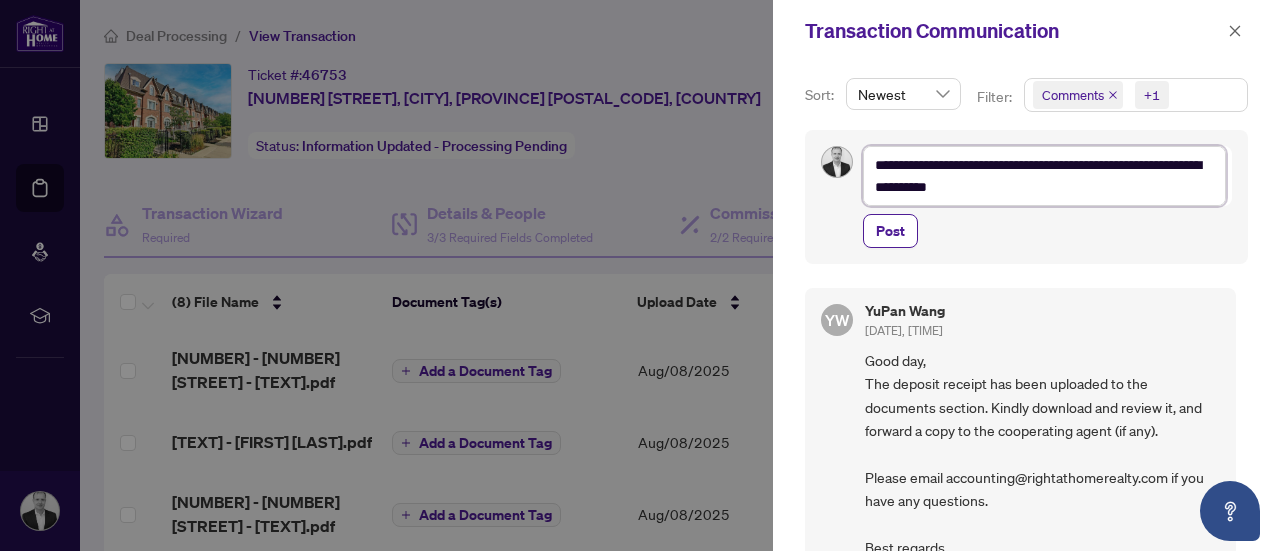type on "**********" 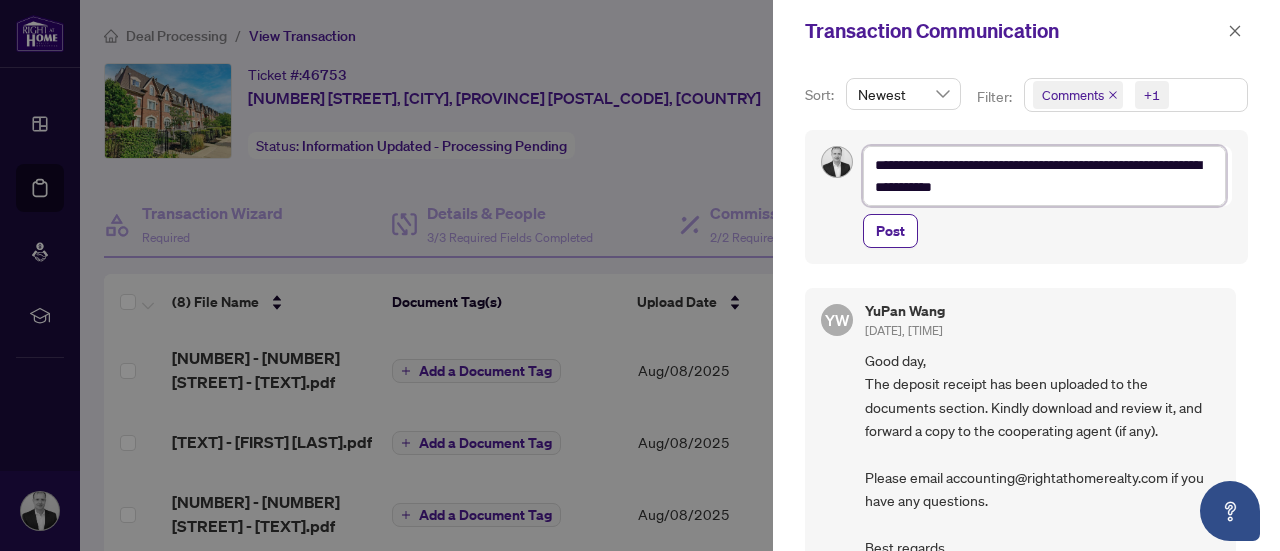 type on "**********" 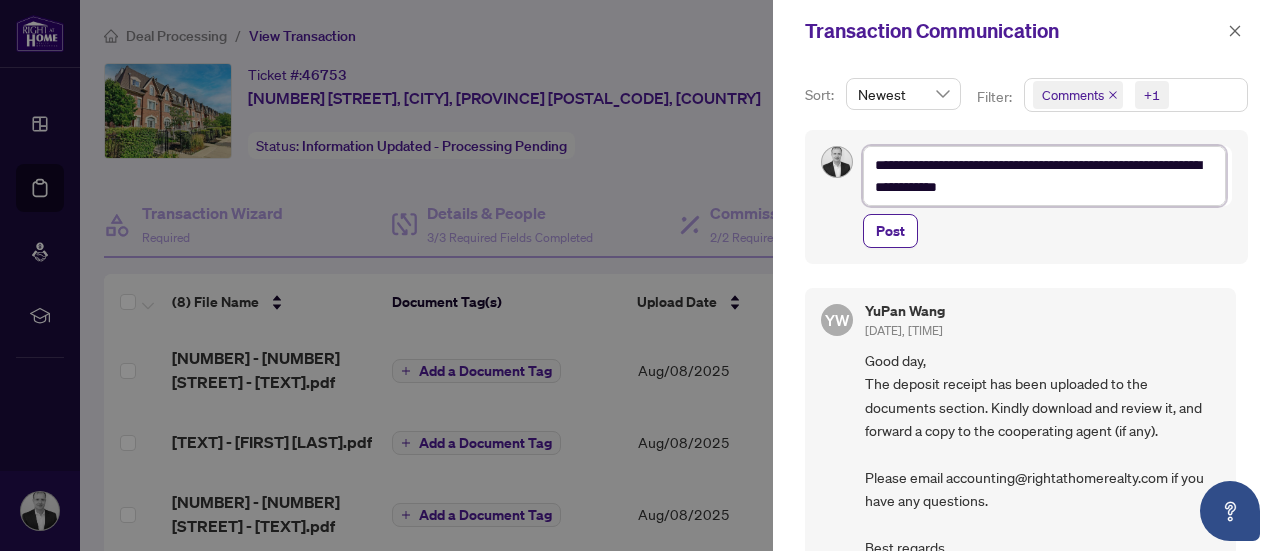 type on "**********" 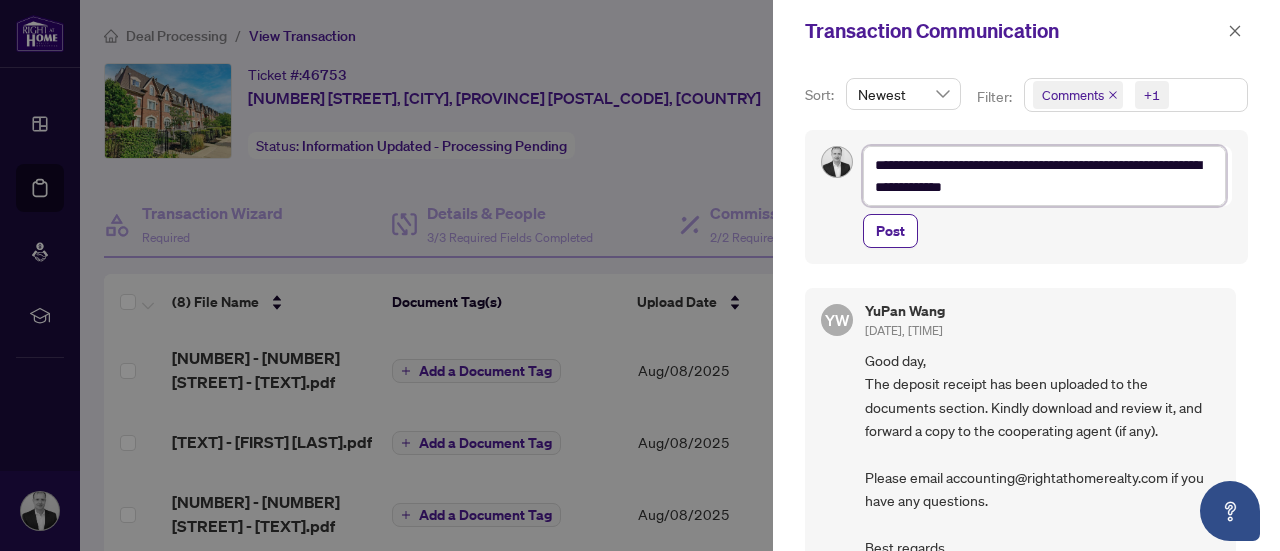 type on "**********" 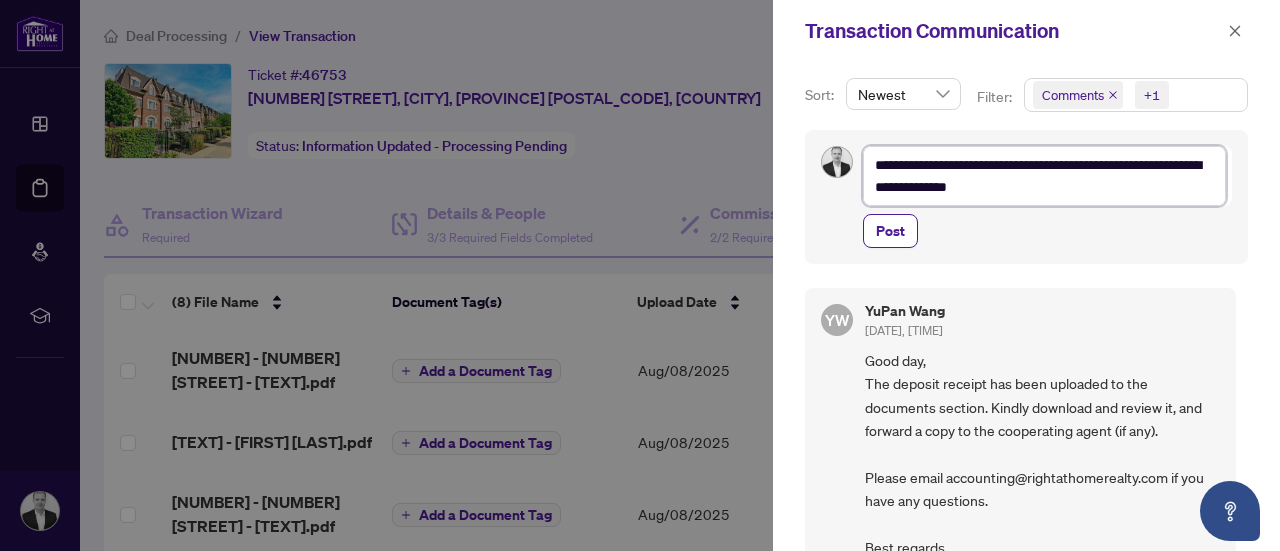 type on "**********" 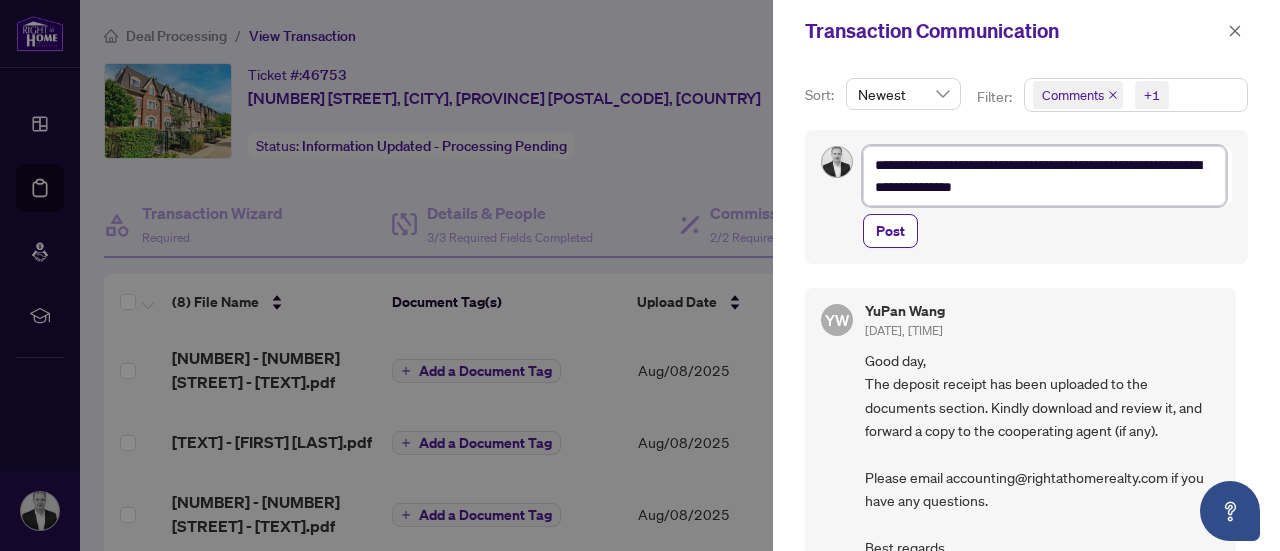 type on "**********" 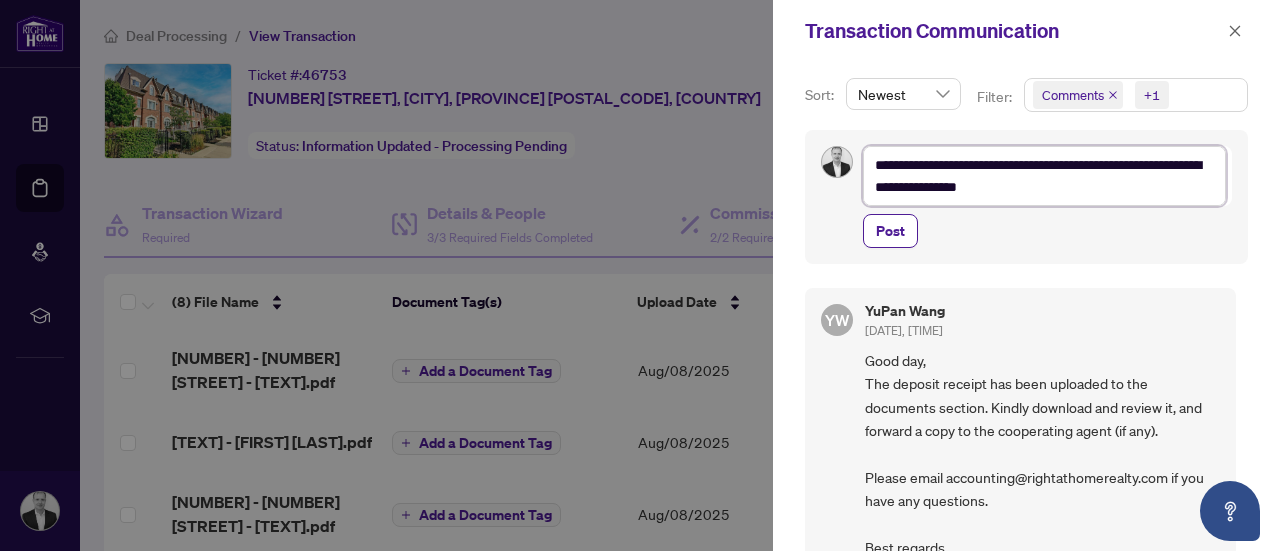 type on "**********" 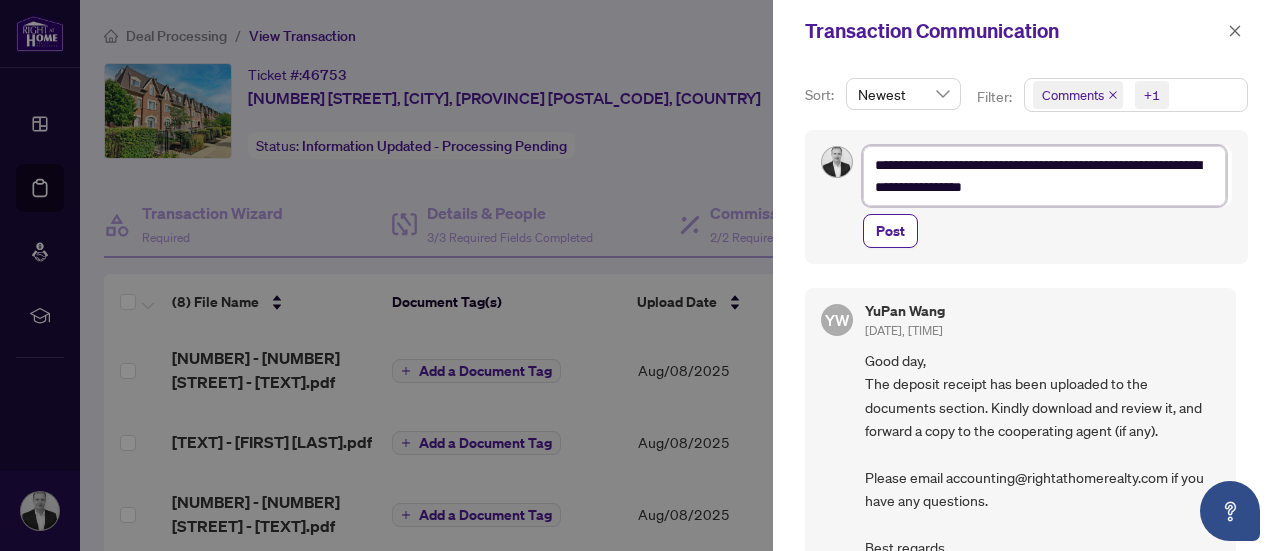 type on "**********" 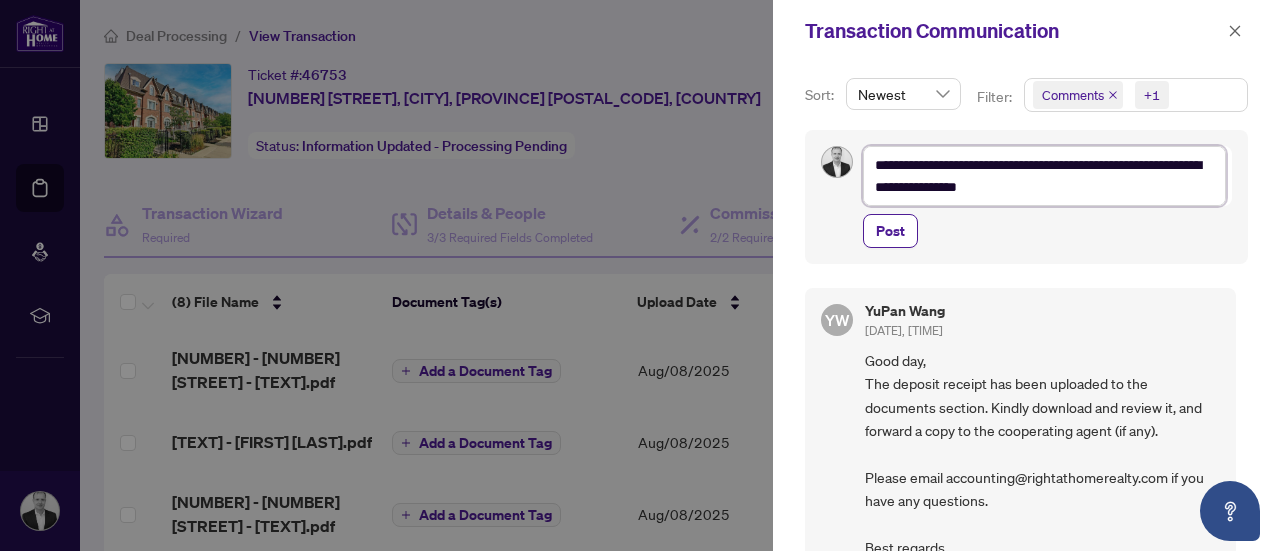 type on "**********" 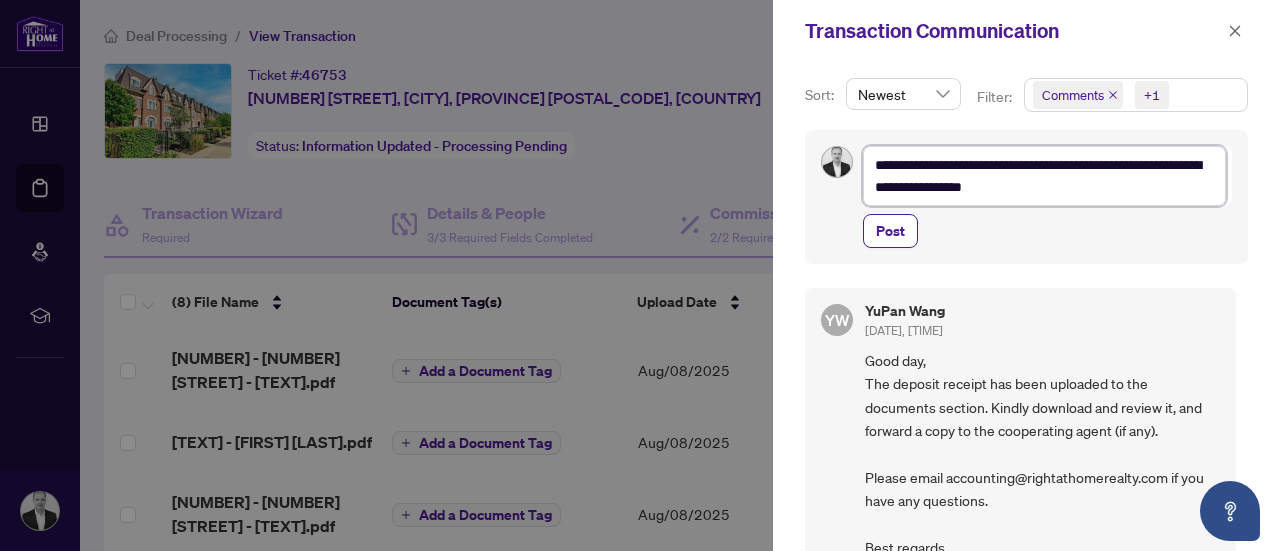type on "**********" 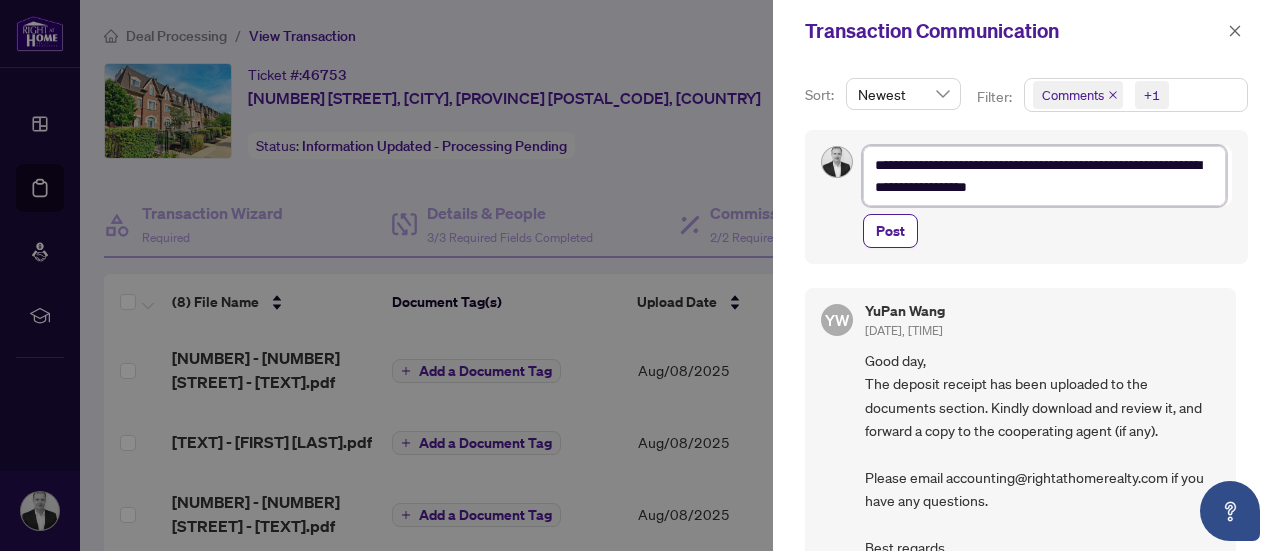 type on "**********" 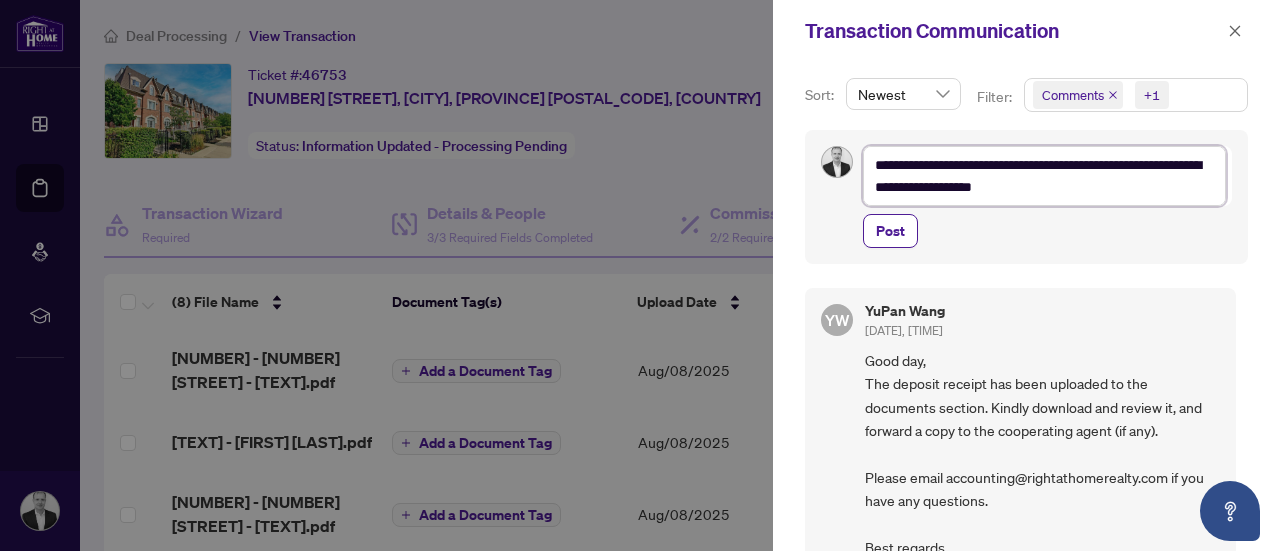 type on "**********" 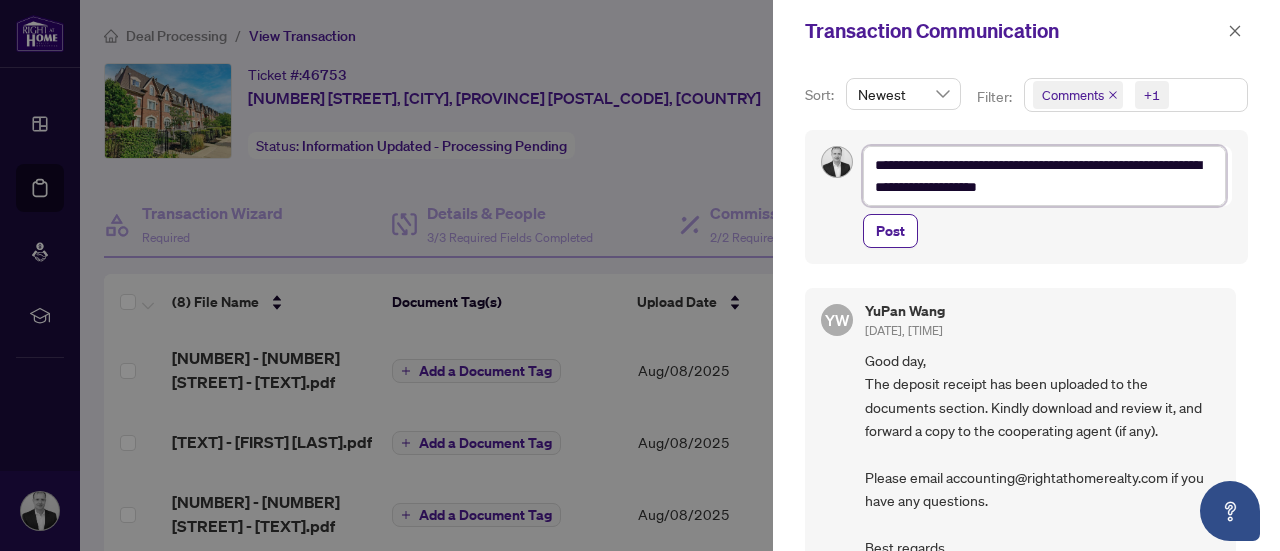 type on "**********" 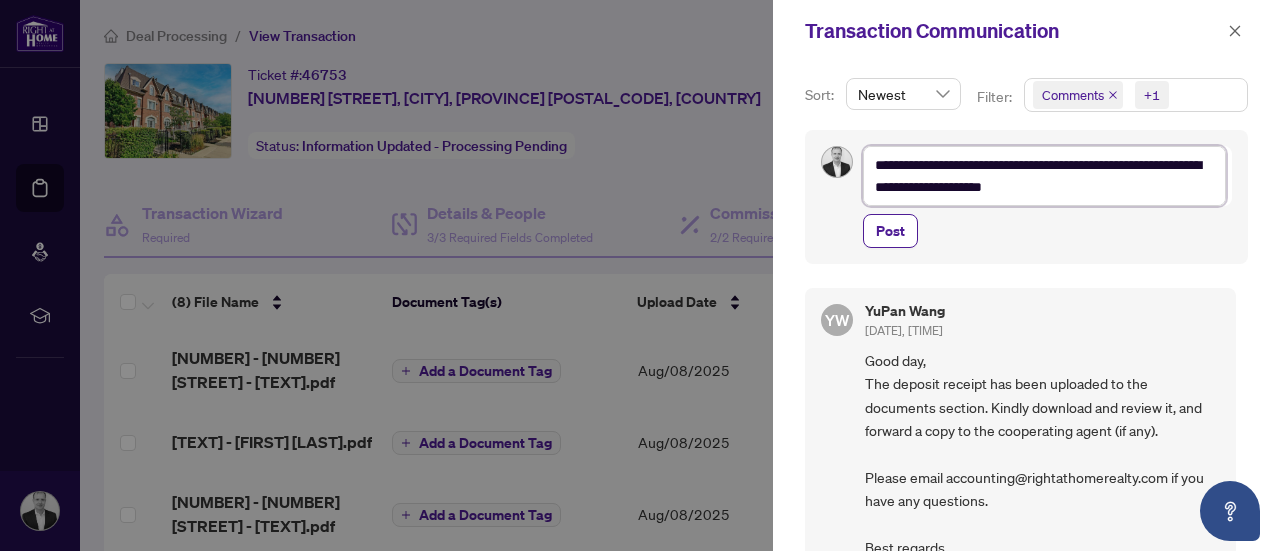 type on "**********" 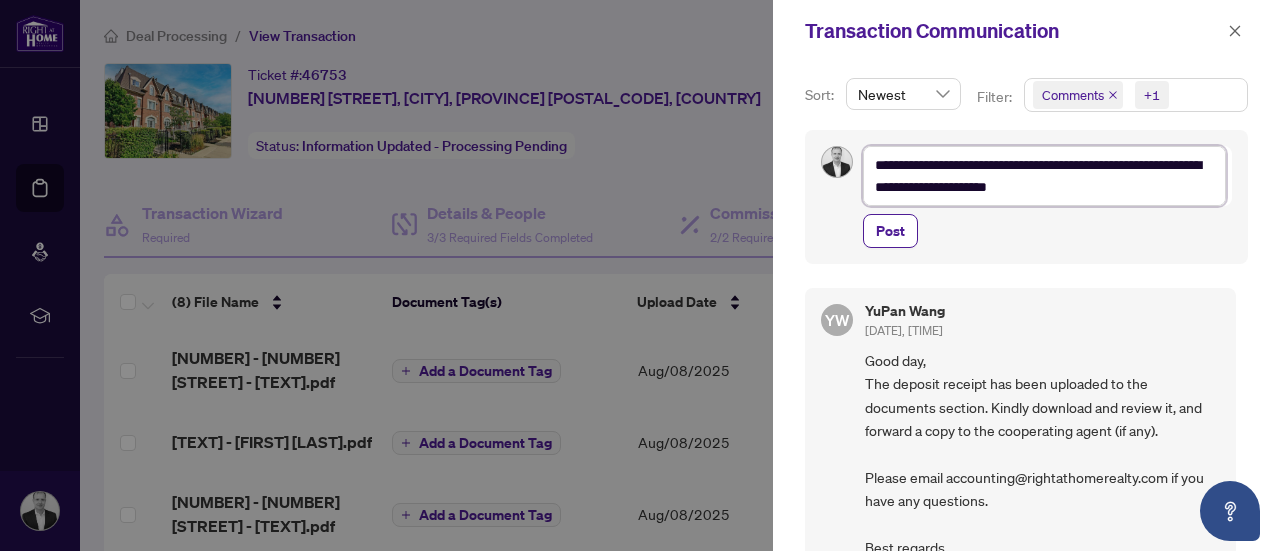 type on "**********" 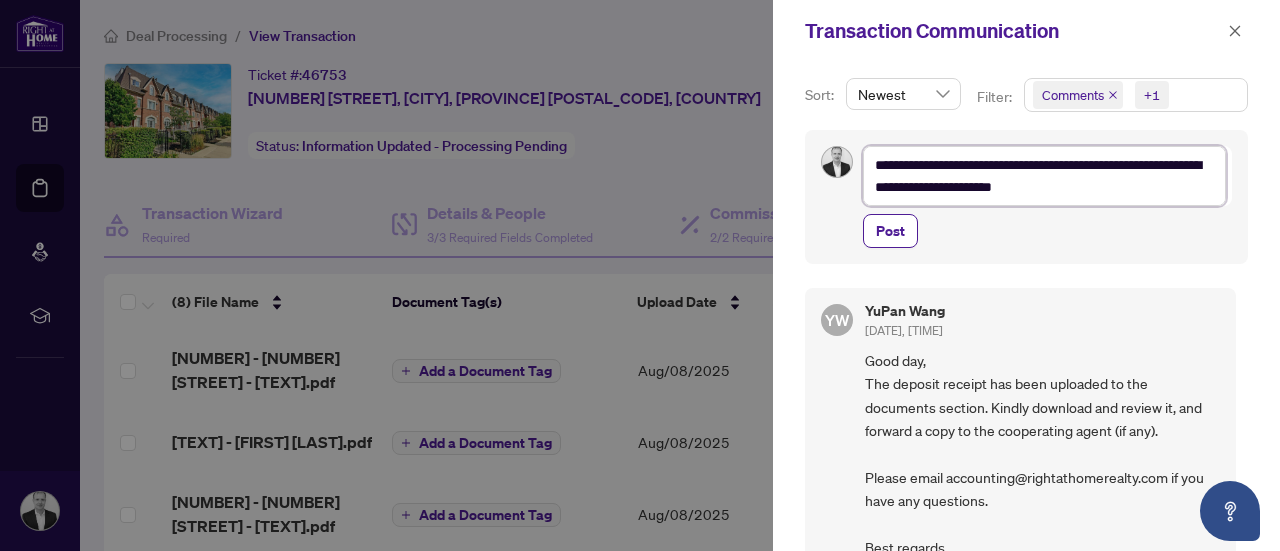 type on "**********" 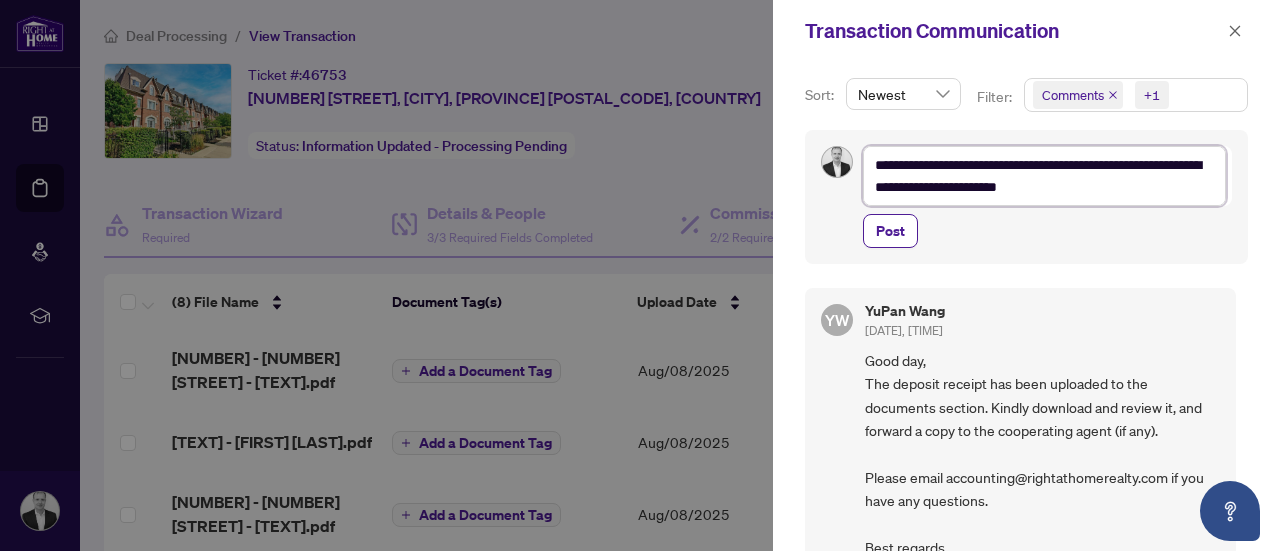 type on "**********" 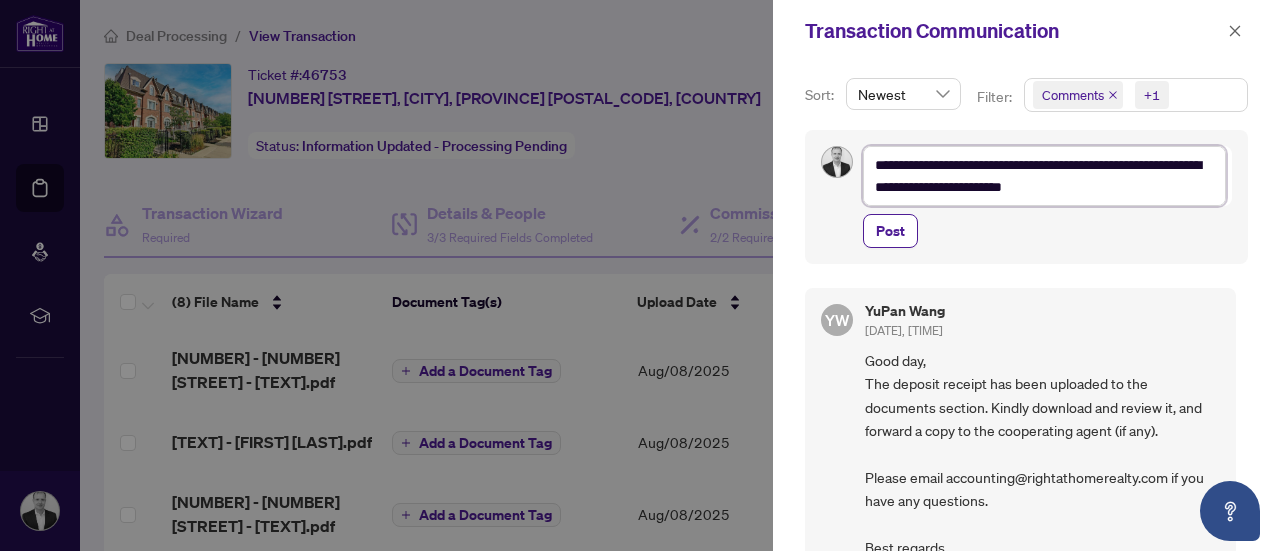 type on "**********" 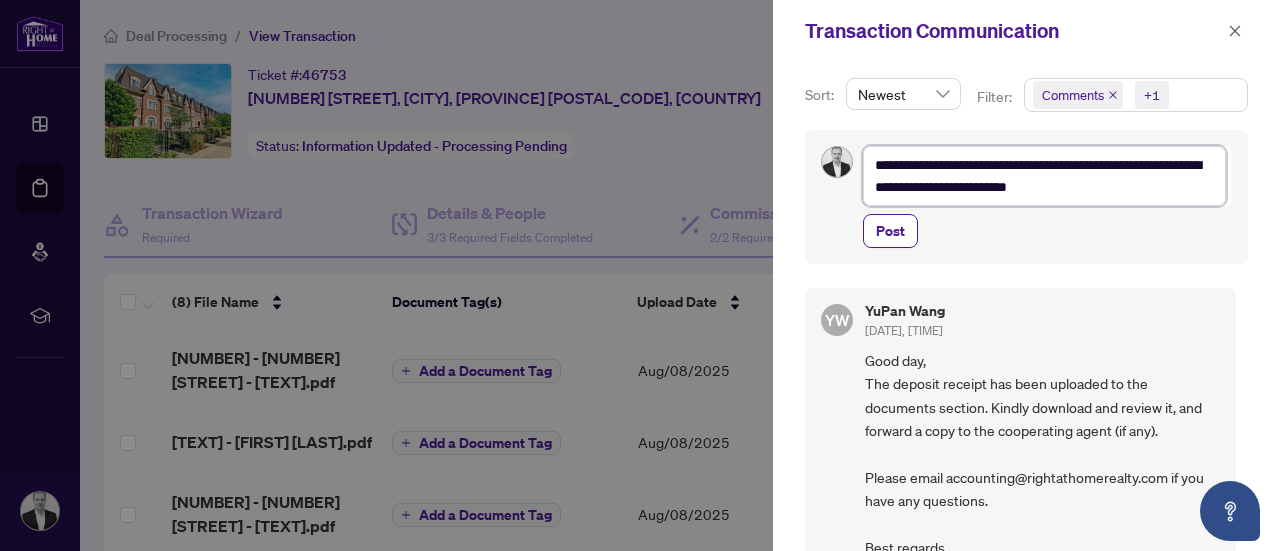 type on "**********" 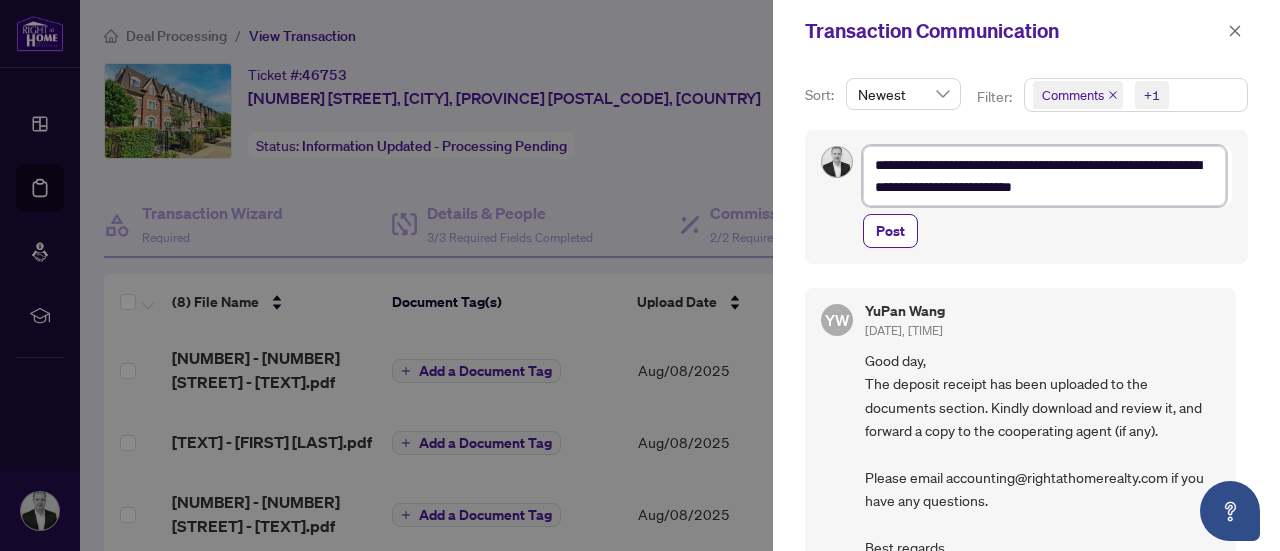 type on "**********" 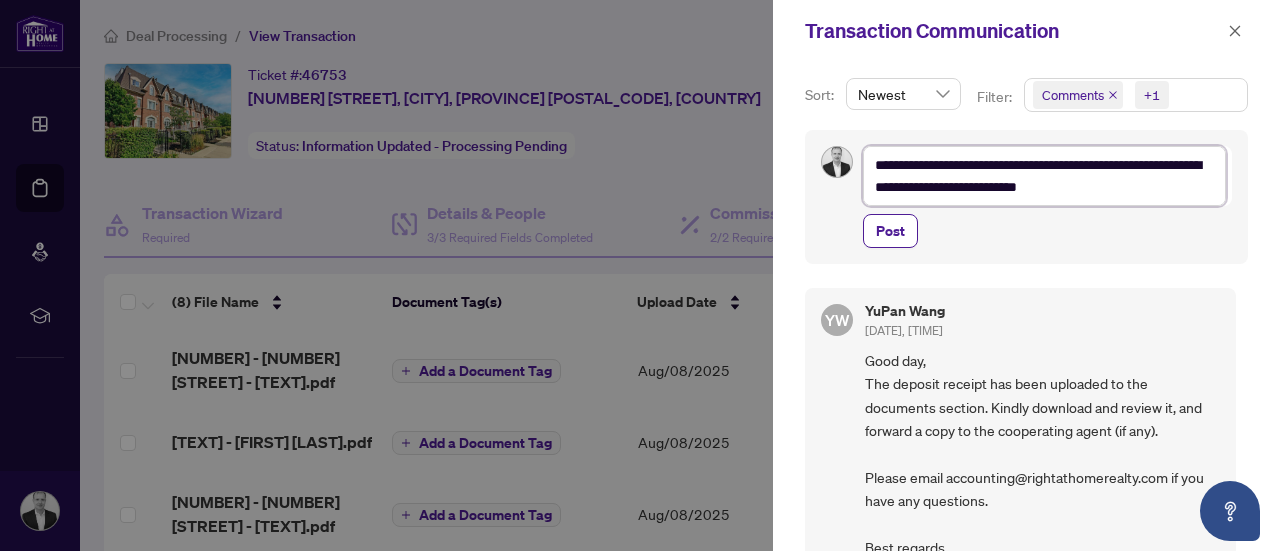 type on "**********" 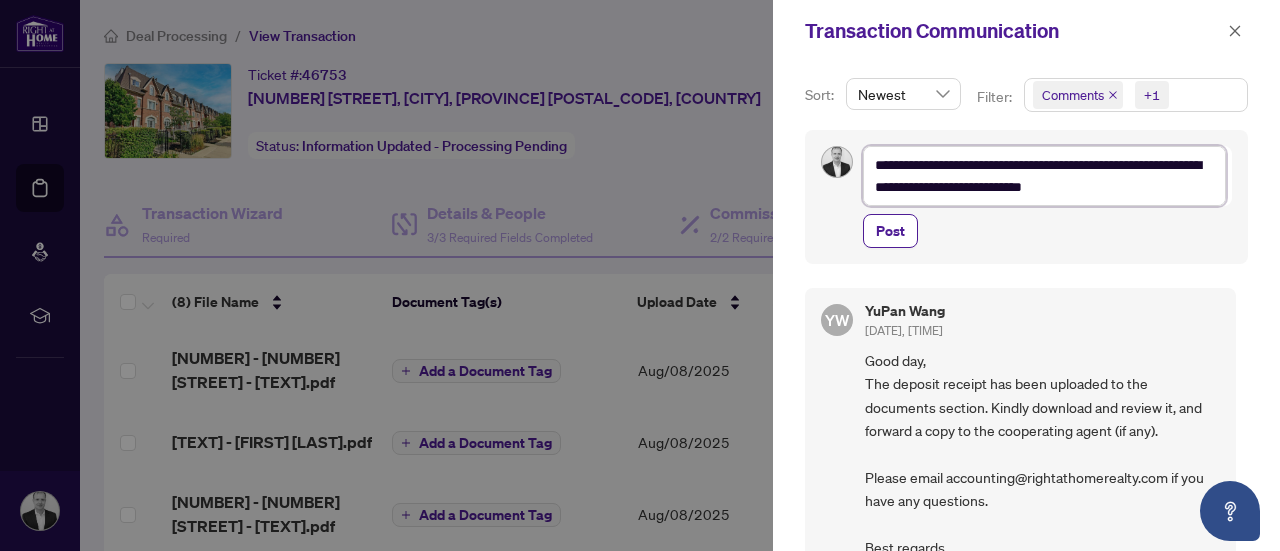 type on "**********" 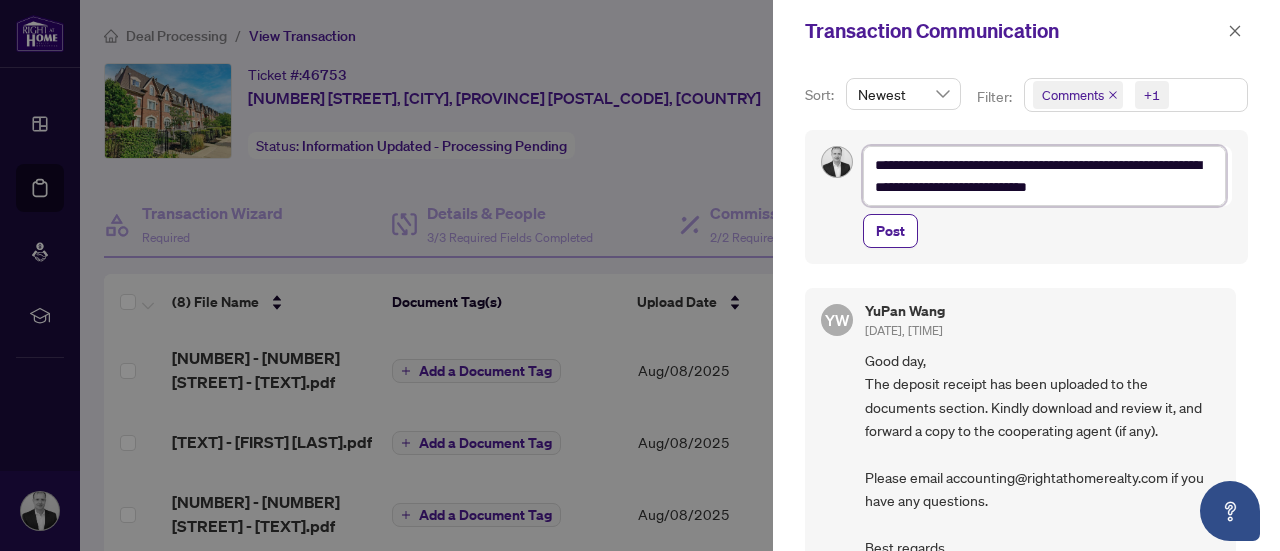 type on "**********" 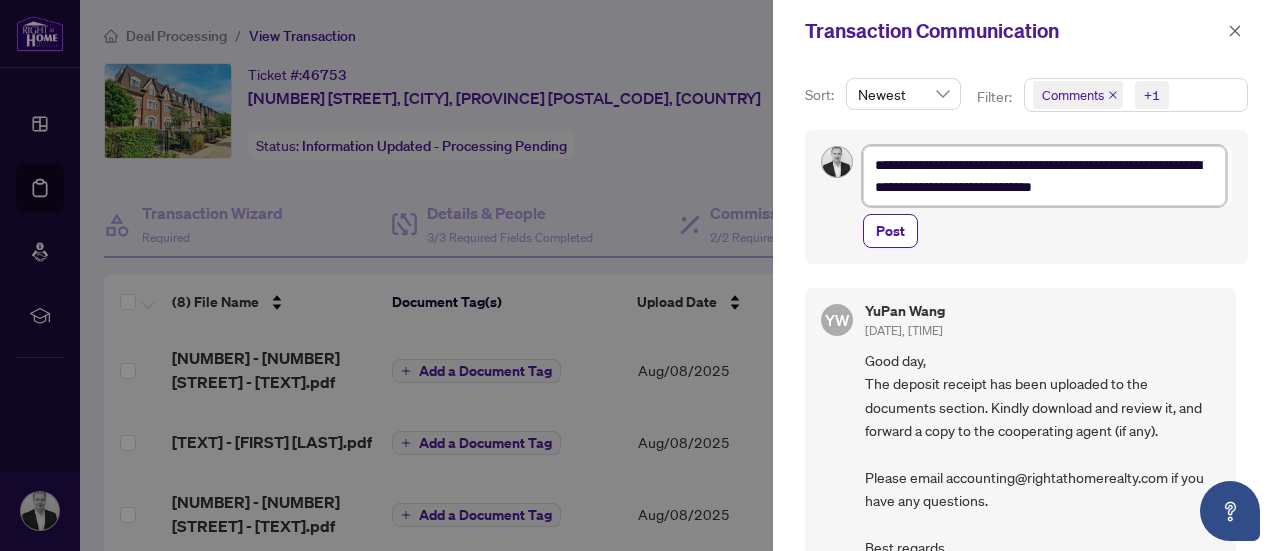 type on "**********" 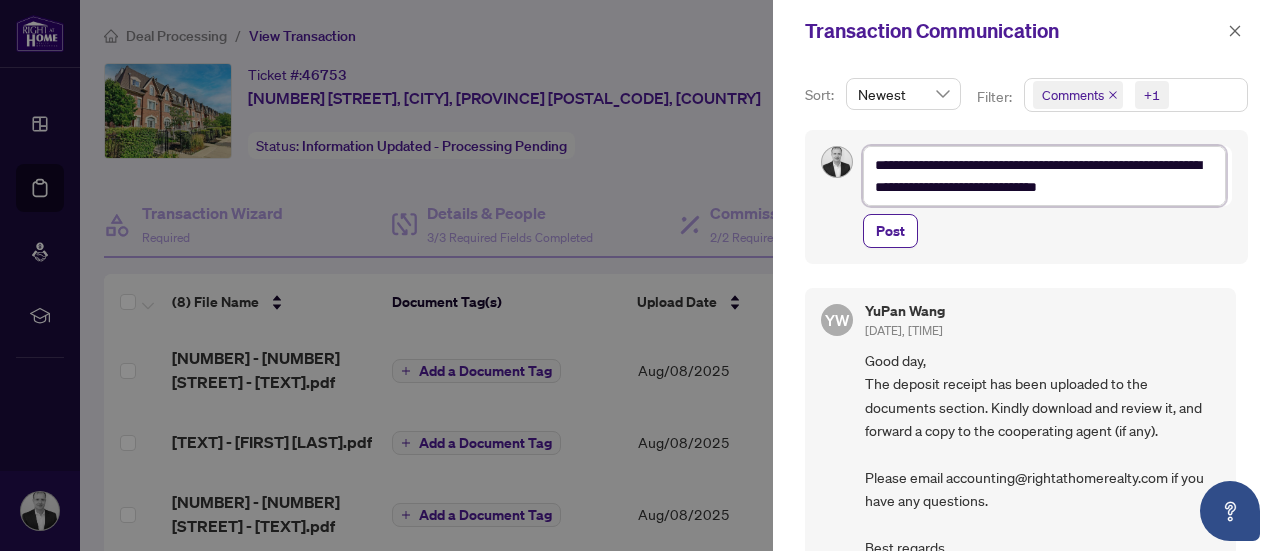 type on "**********" 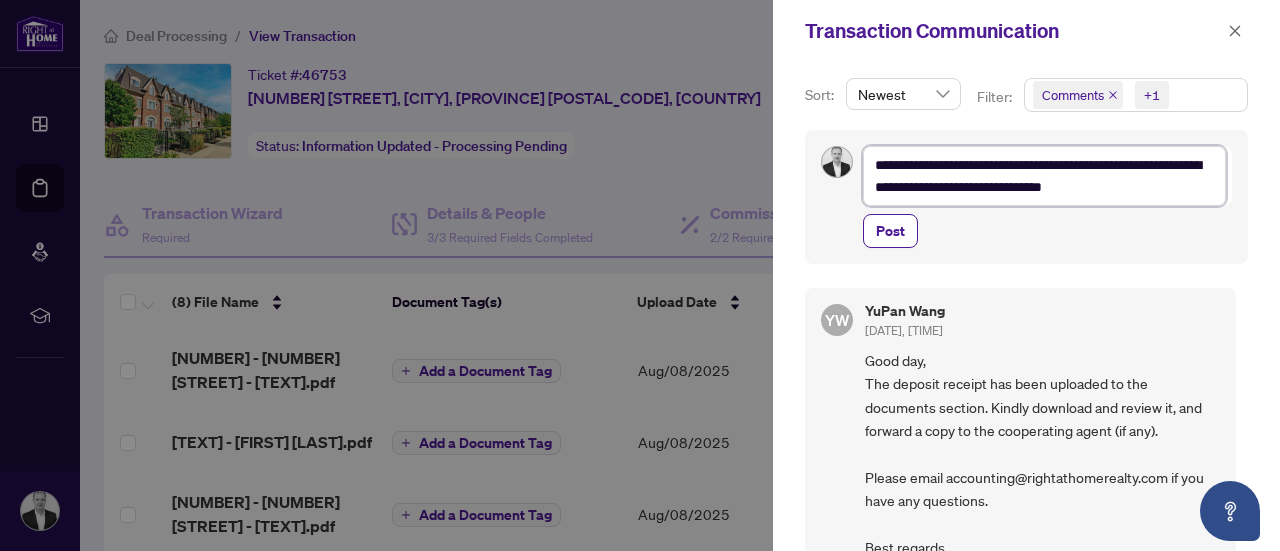 type 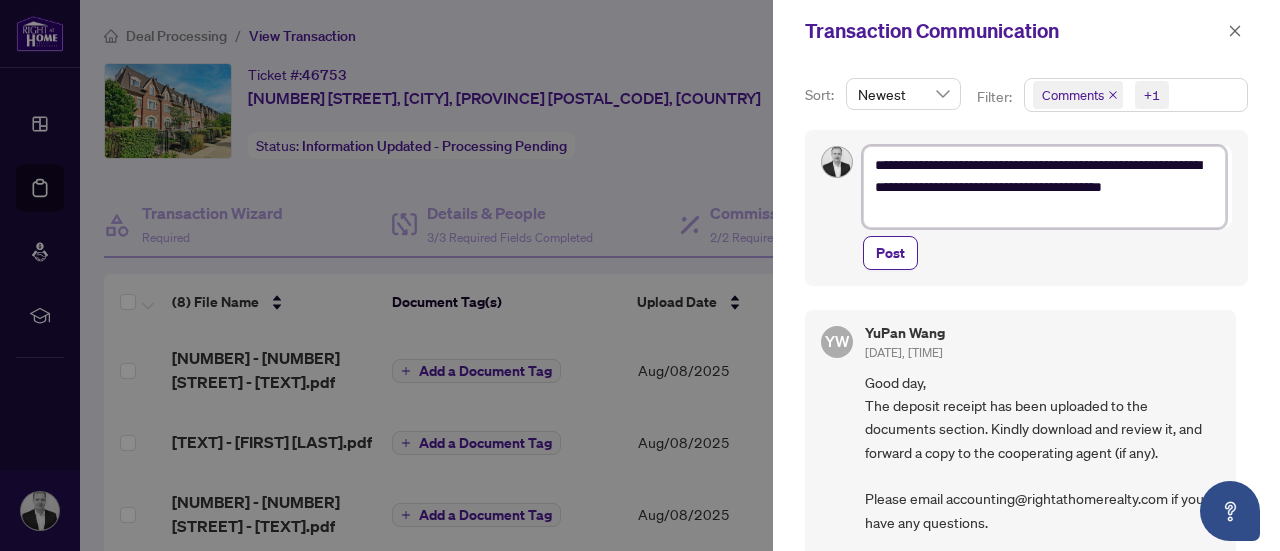 scroll, scrollTop: 0, scrollLeft: 0, axis: both 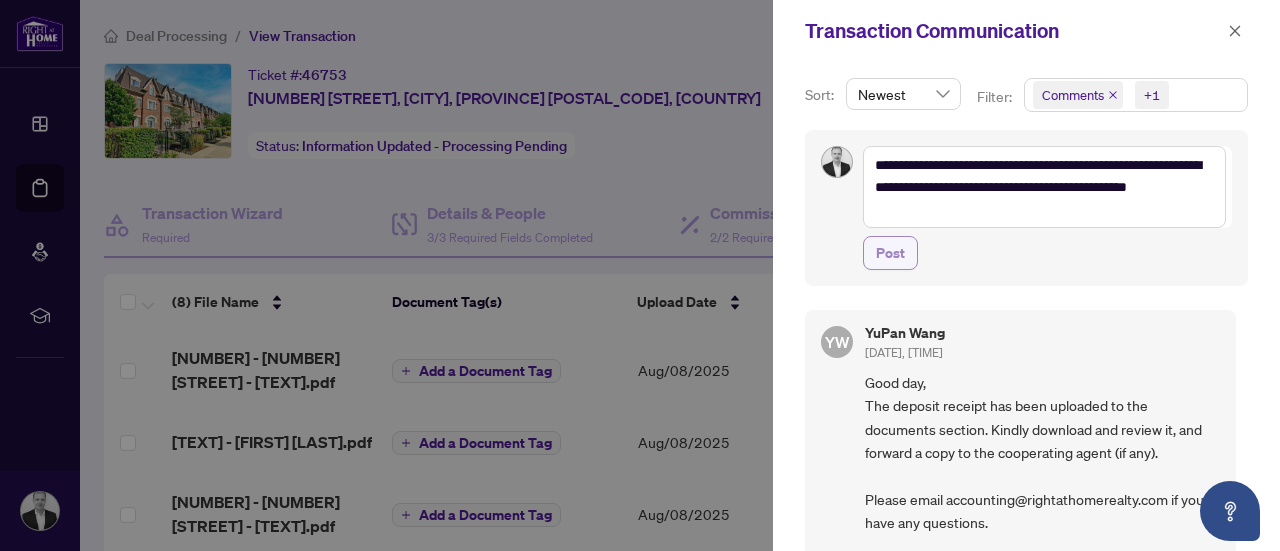 click on "Post" at bounding box center (890, 253) 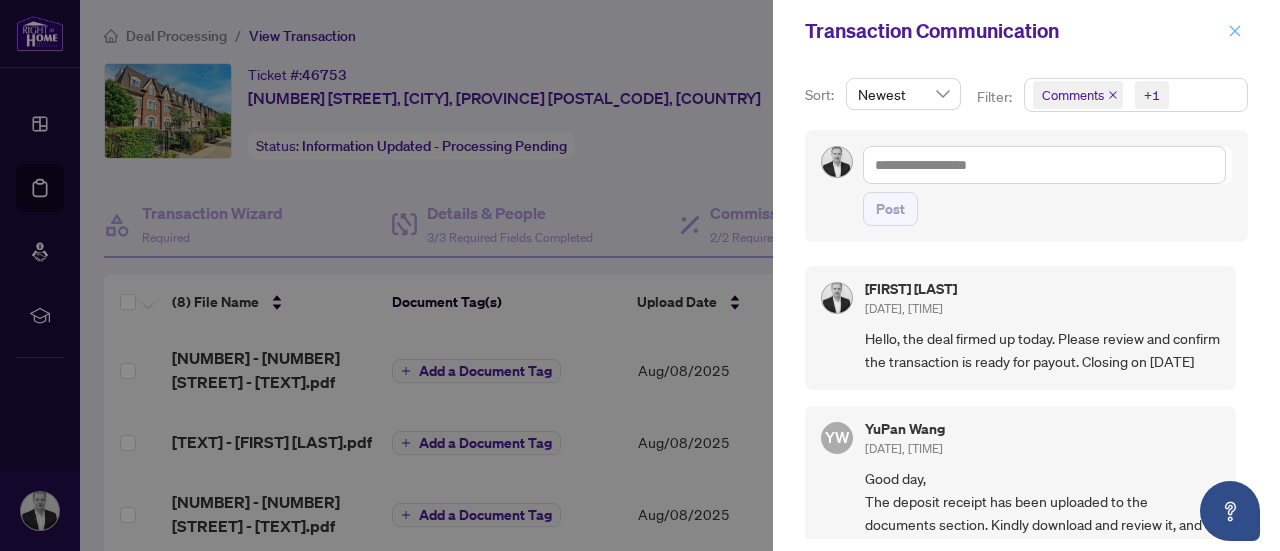 click at bounding box center (1235, 31) 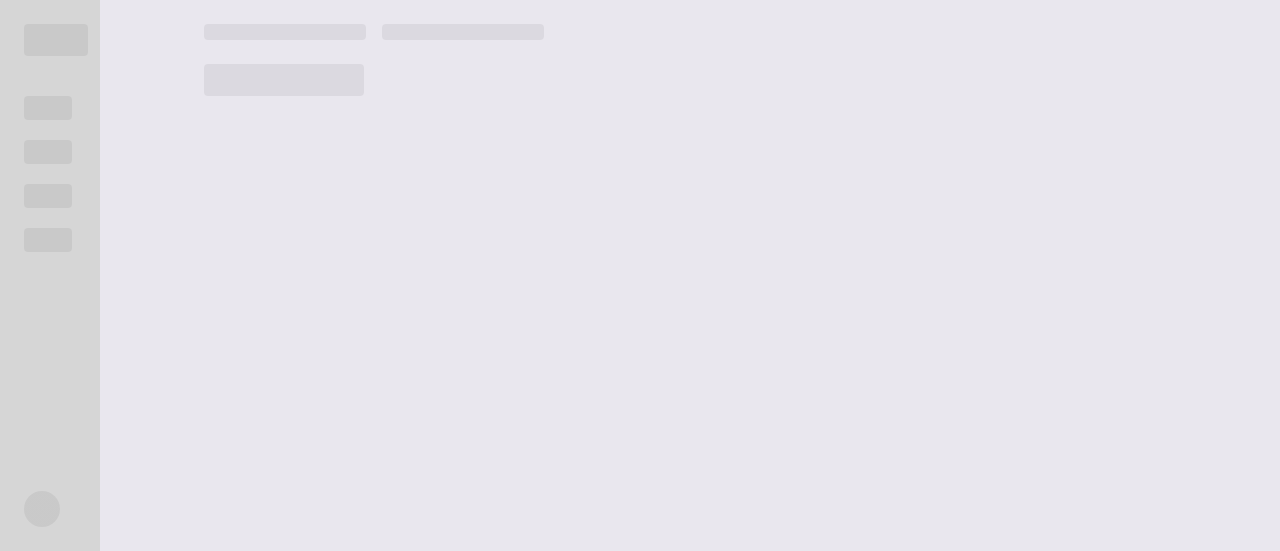 scroll, scrollTop: 0, scrollLeft: 0, axis: both 